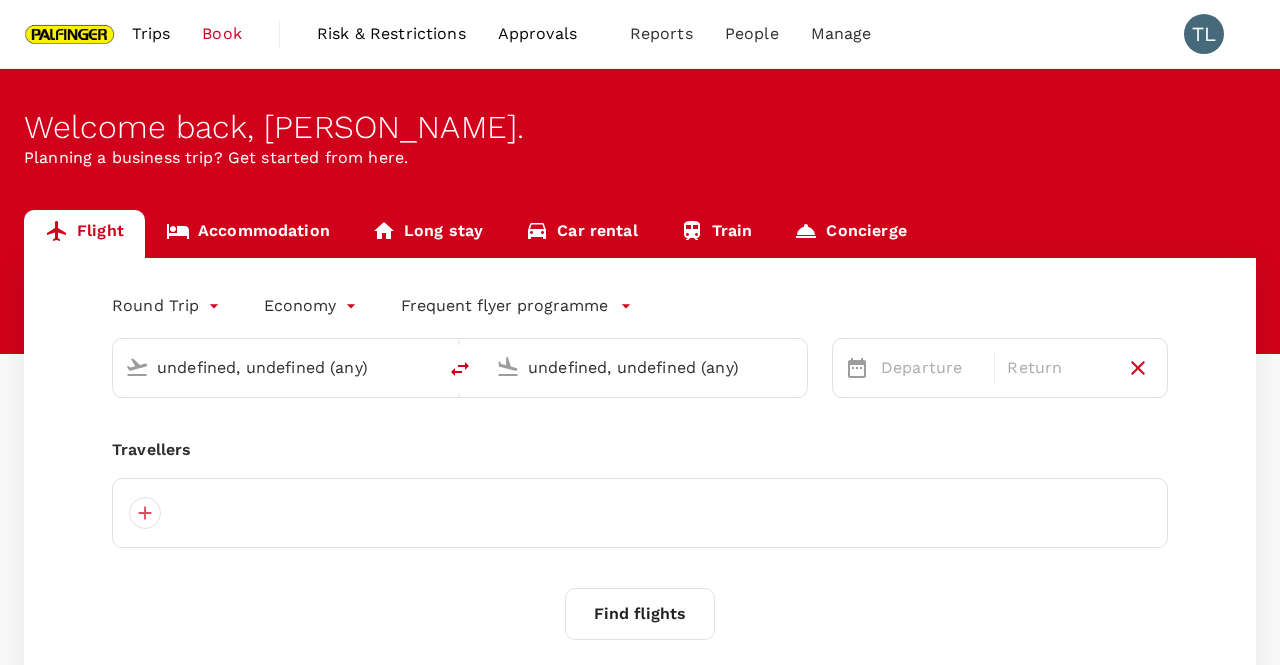 type on "Singapore Changi (SIN)" 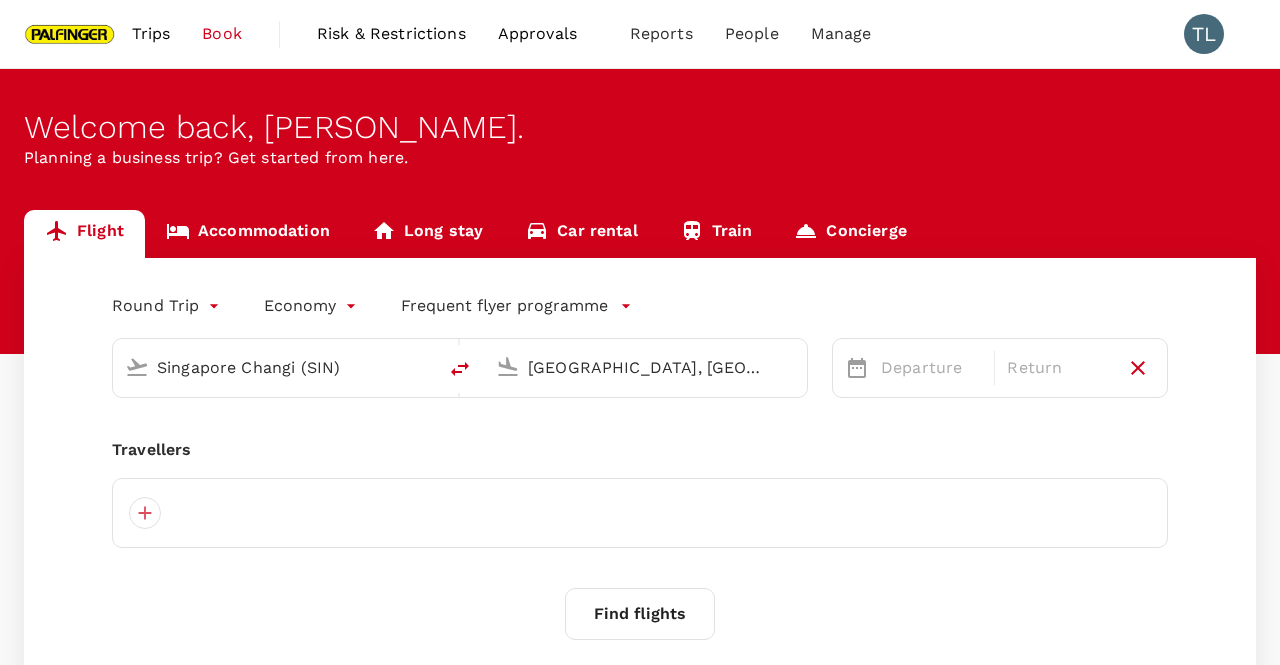 type 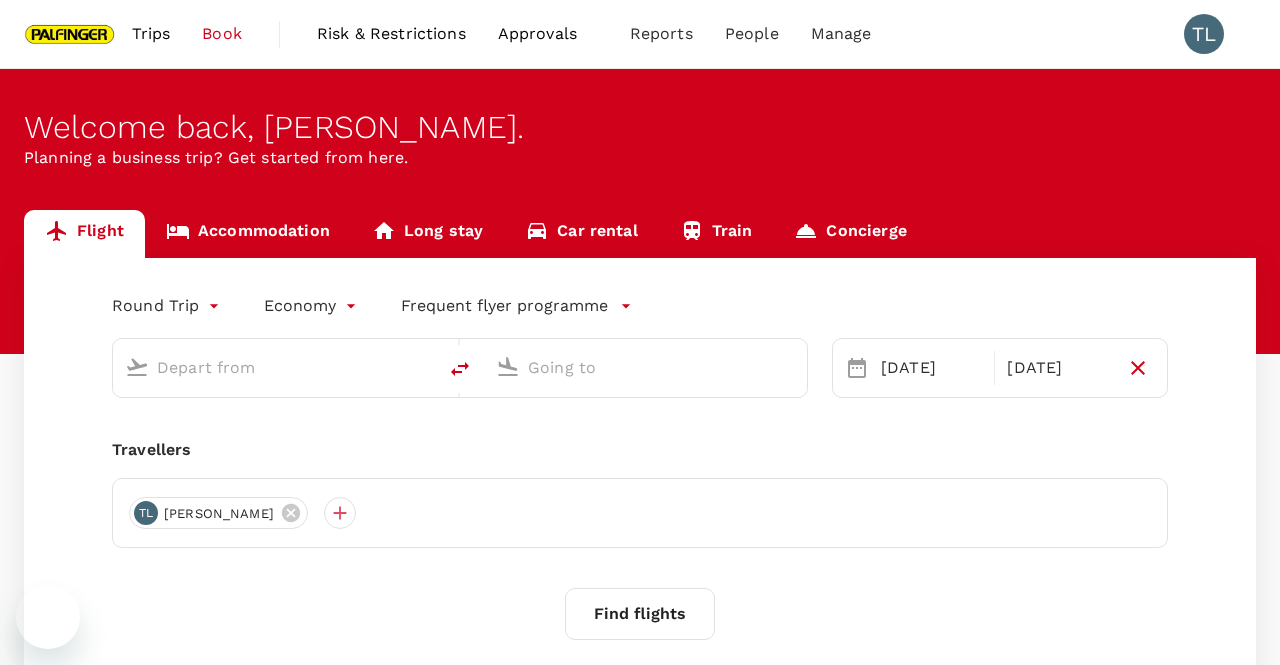 type on "Singapore Changi (SIN)" 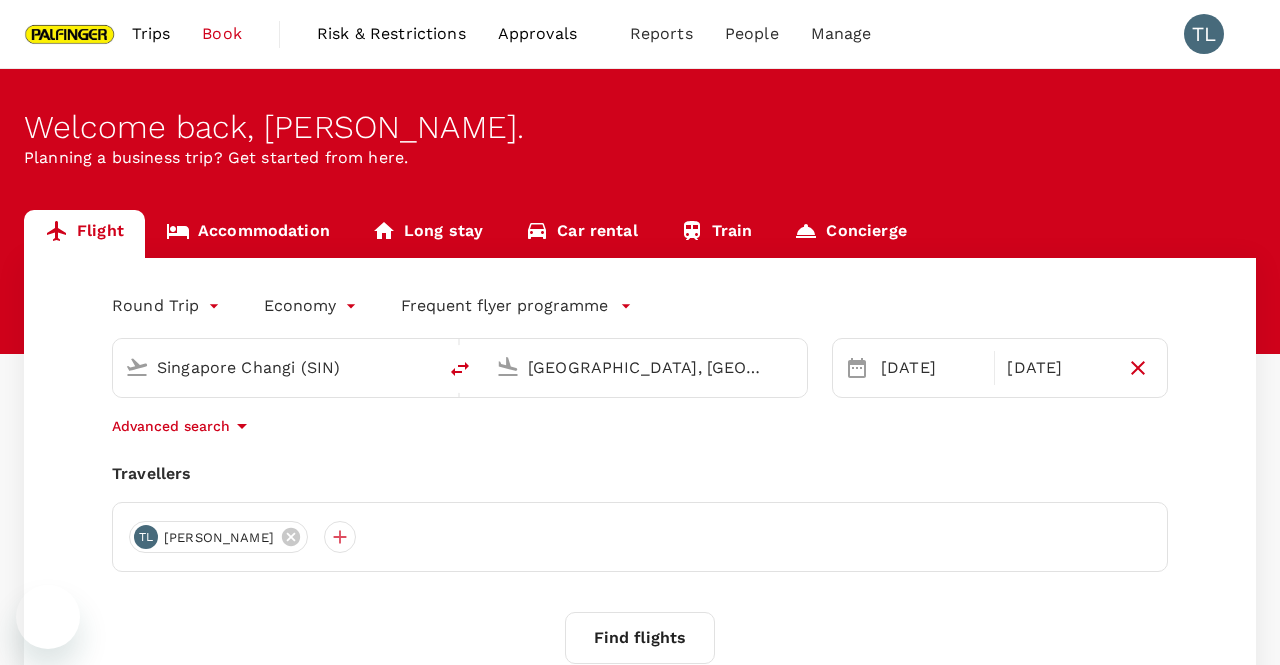 type 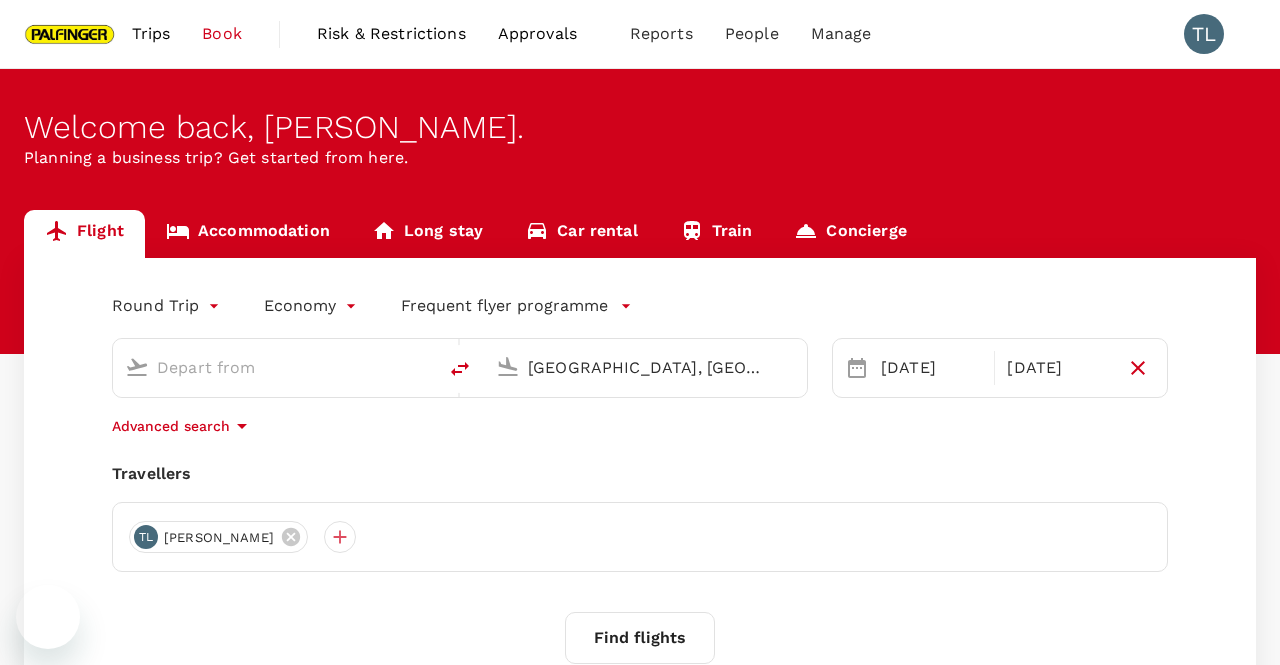 type 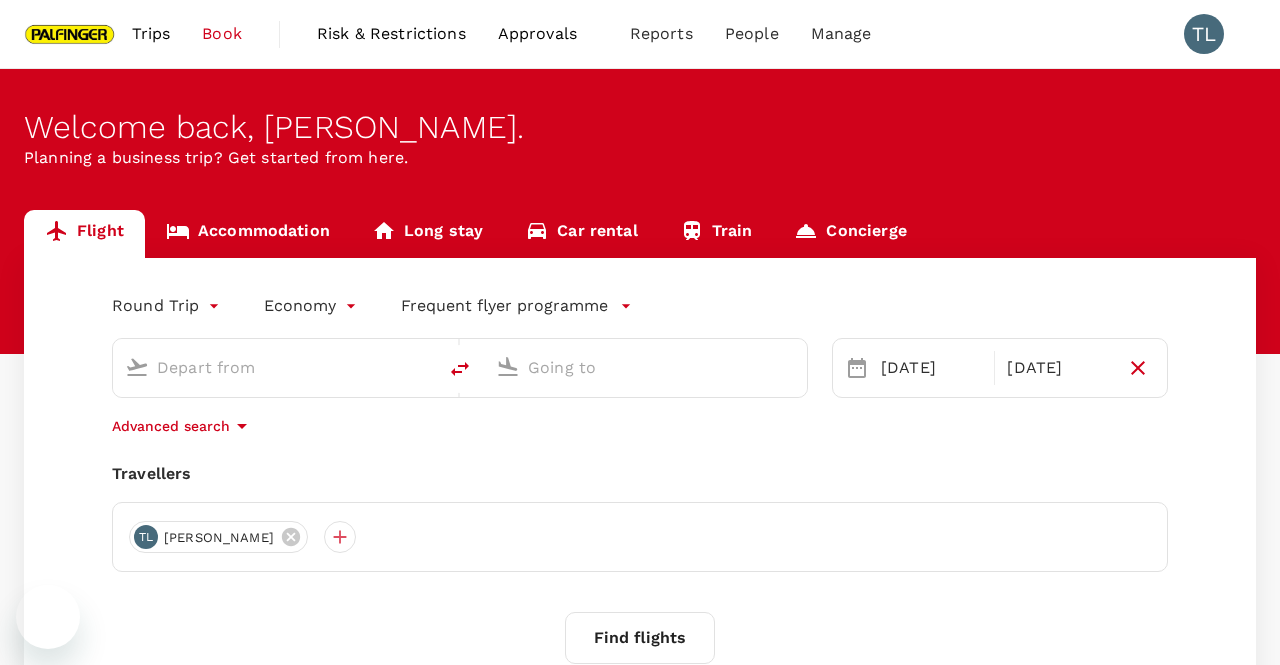 type on "Singapore Changi (SIN)" 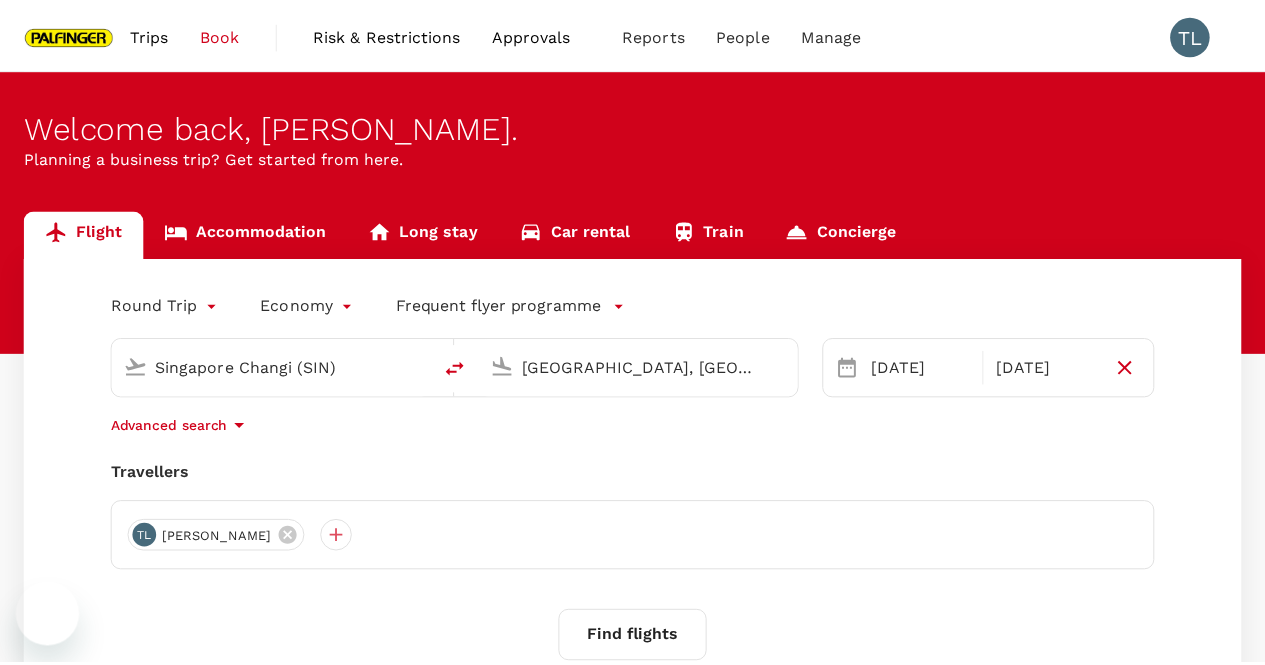 scroll, scrollTop: 0, scrollLeft: 0, axis: both 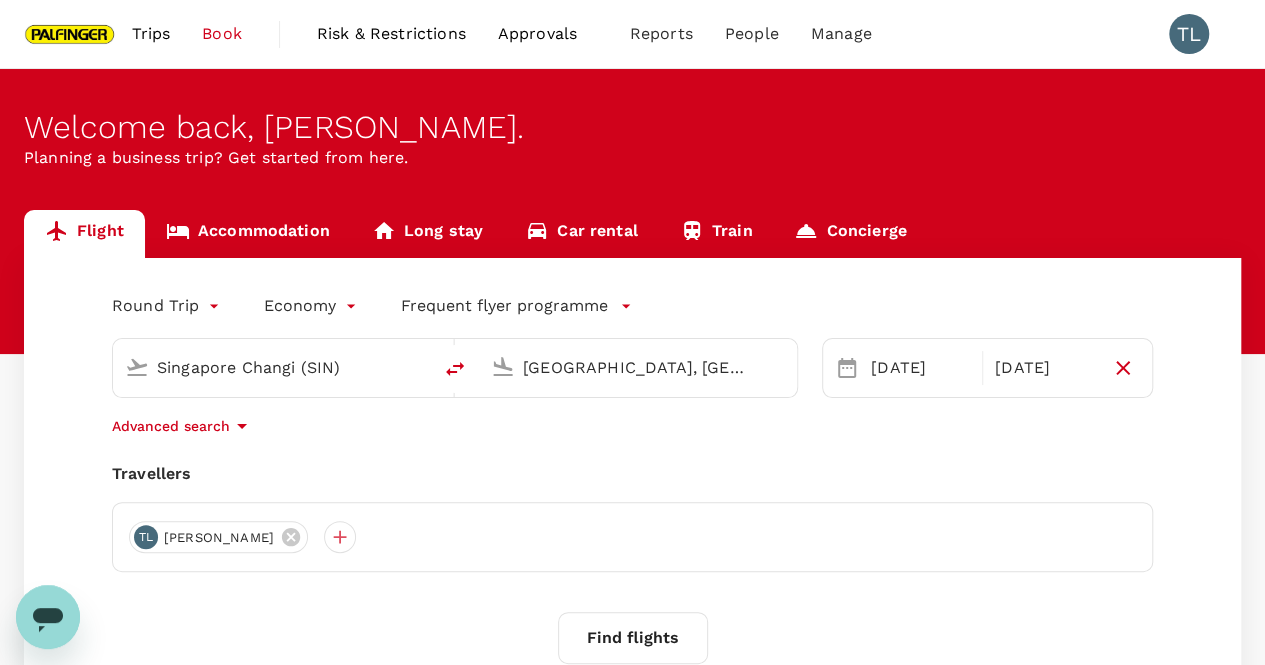 click on "[GEOGRAPHIC_DATA], [GEOGRAPHIC_DATA] (any)" at bounding box center (639, 367) 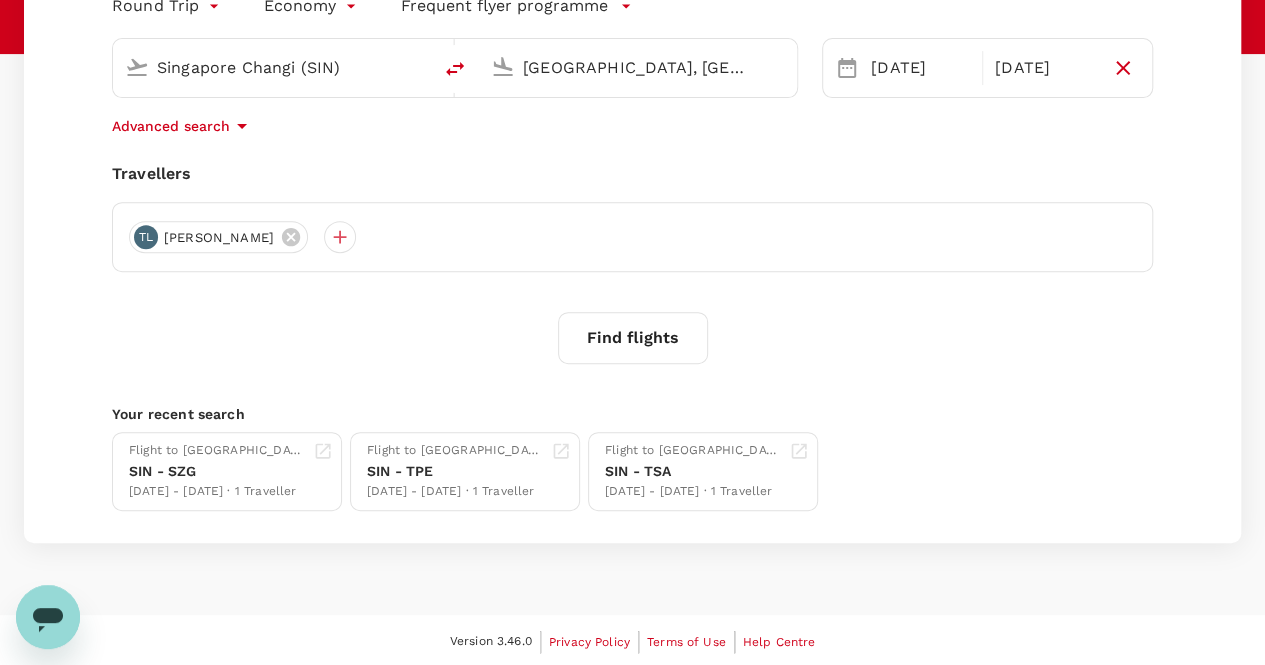 scroll, scrollTop: 300, scrollLeft: 0, axis: vertical 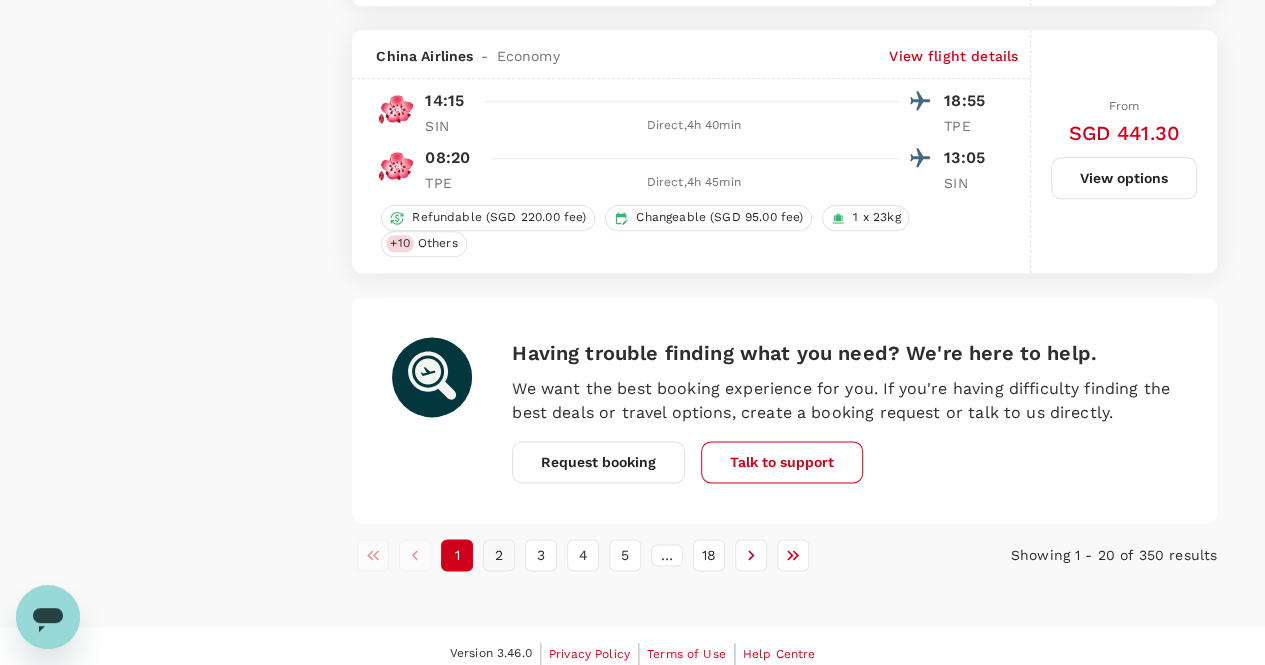 click on "2" at bounding box center (499, 555) 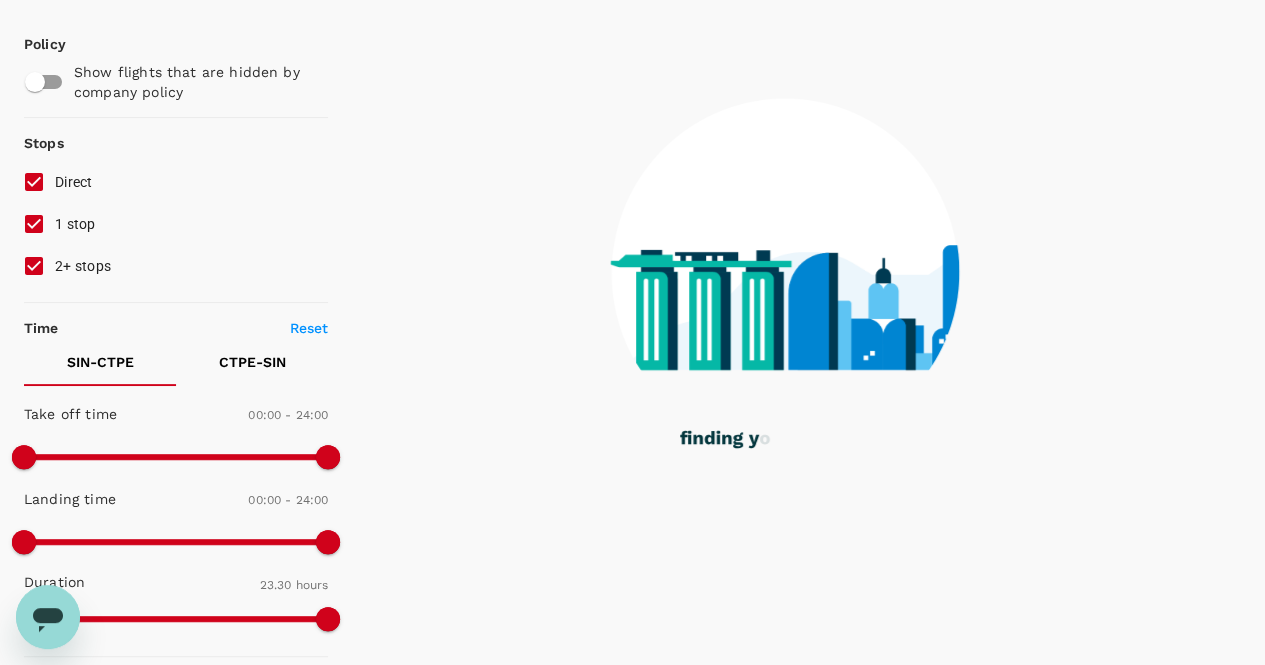 scroll, scrollTop: 0, scrollLeft: 0, axis: both 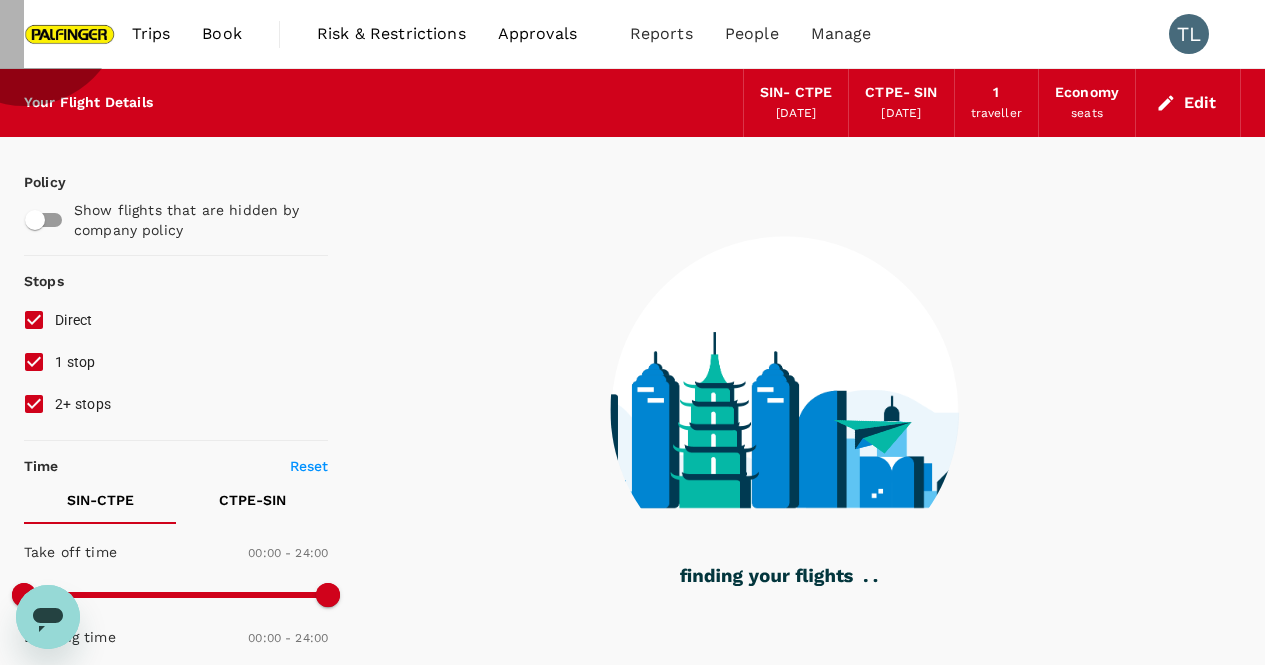 click on "Refresh Search" at bounding box center (48, 2390) 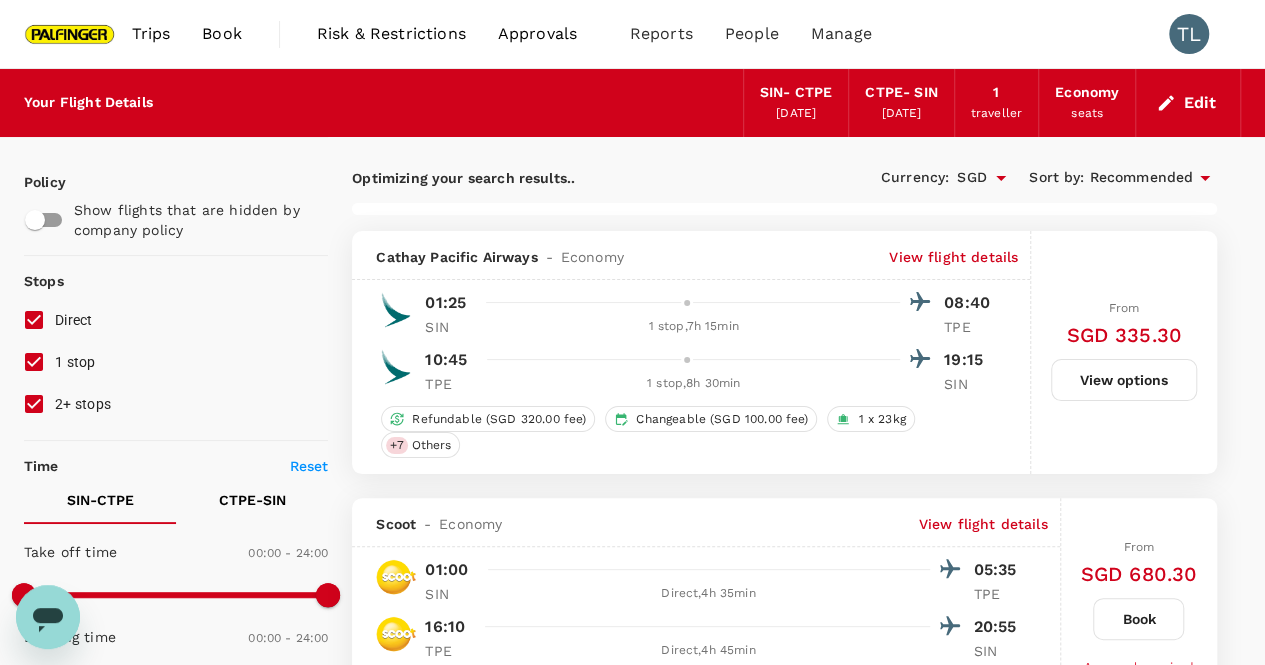 type on "1410" 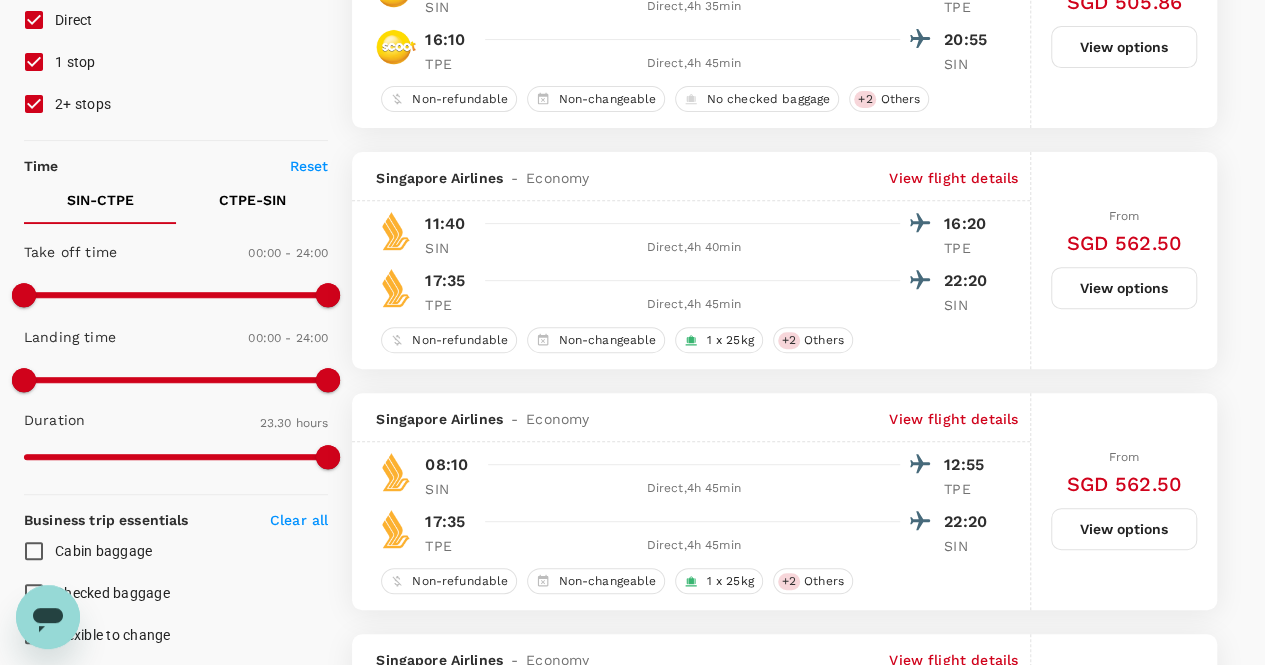 scroll, scrollTop: 100, scrollLeft: 0, axis: vertical 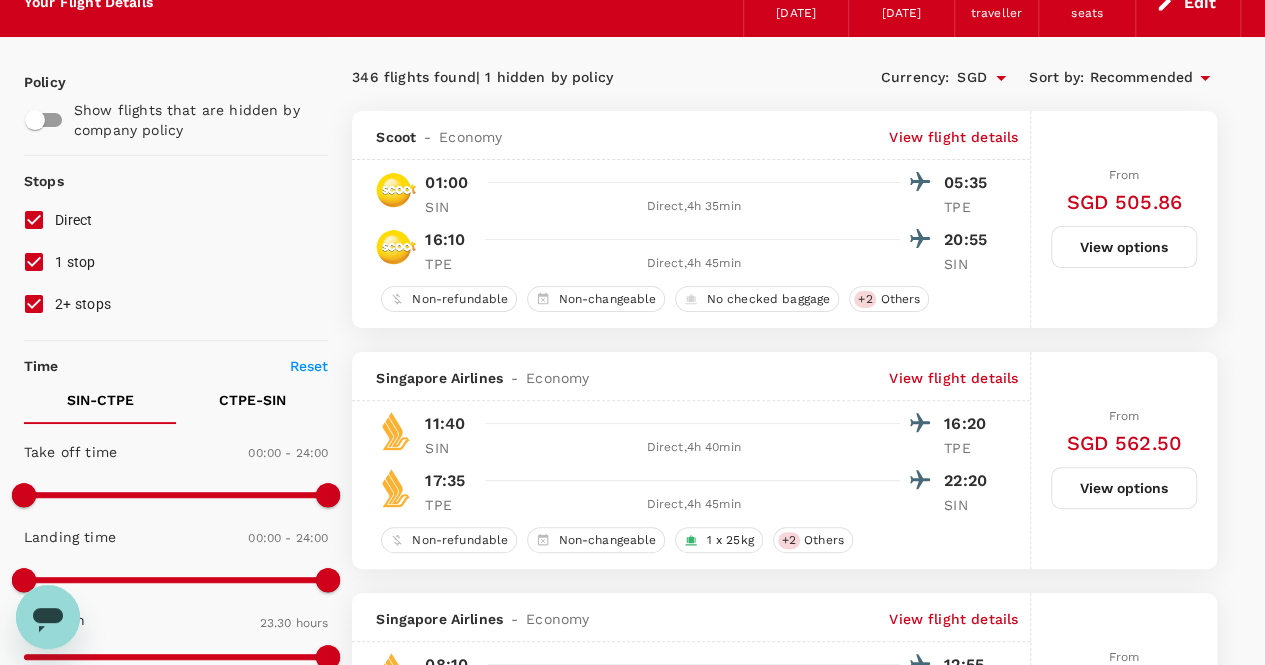 click on "View options" at bounding box center (1124, 488) 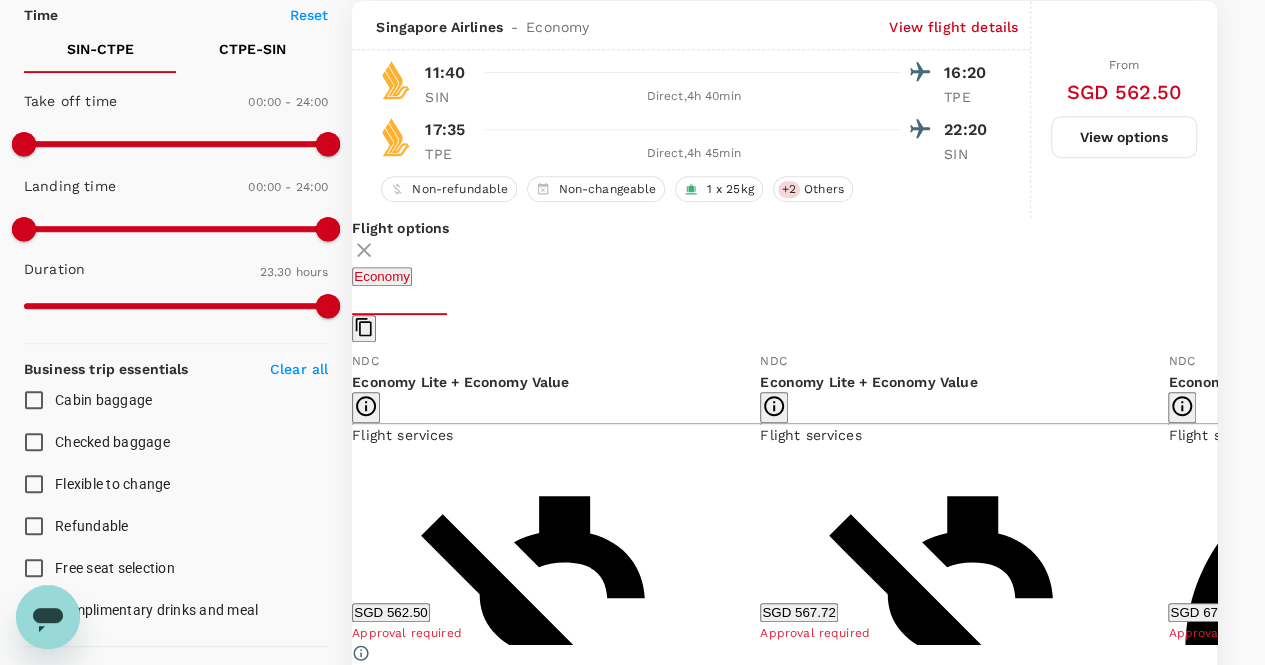 scroll, scrollTop: 551, scrollLeft: 0, axis: vertical 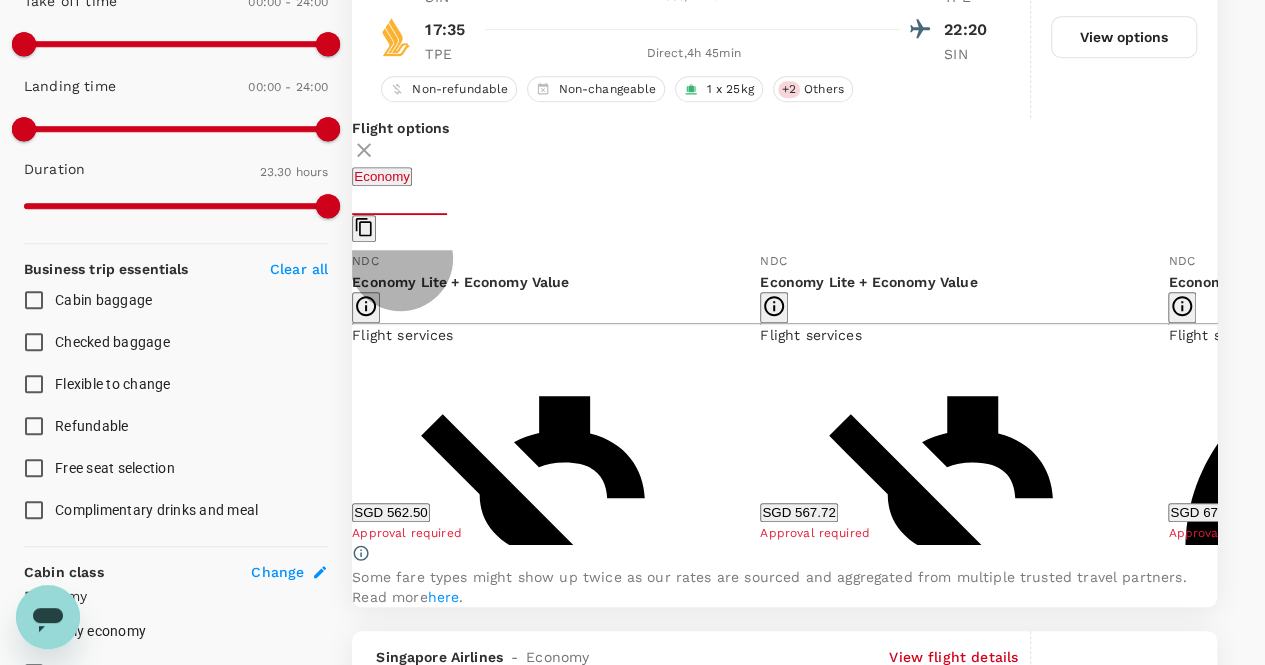 click on "Show more" at bounding box center (1203, 1731) 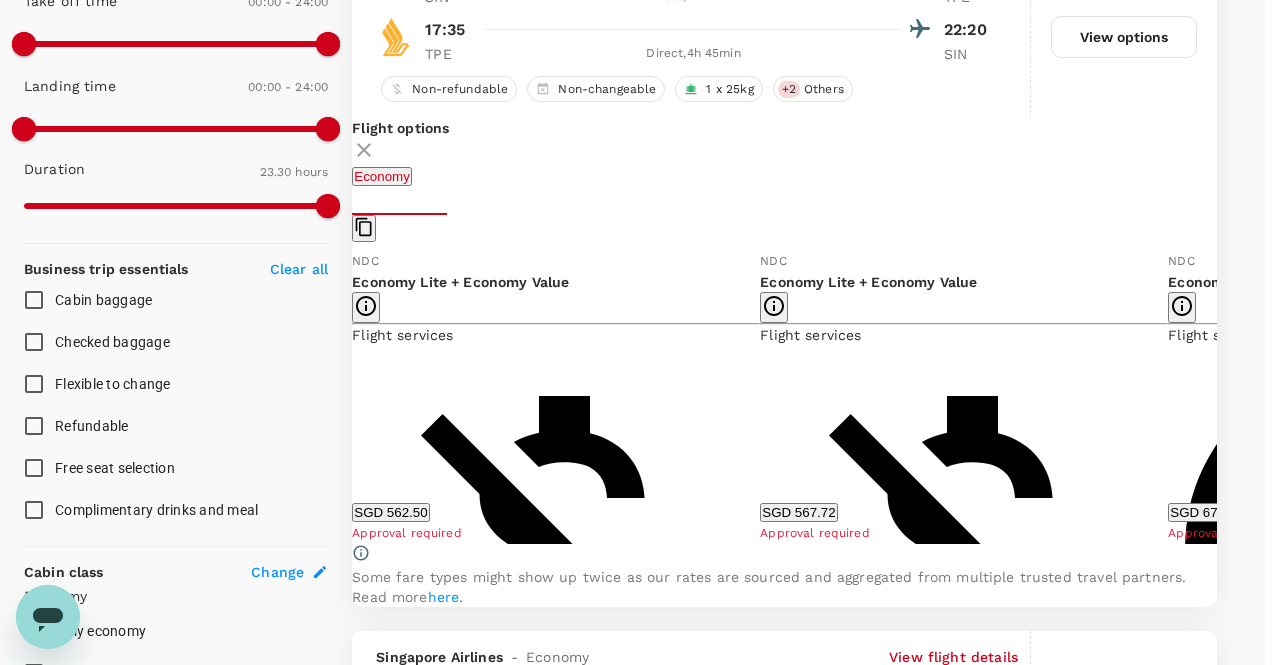 click on "Economy Value Refundable with a  fee Can be changed with a  fee   Checked baggage 1 piece(s) with total 25kg is included Complimentary drinks and meal Standard seat selection" at bounding box center [632, 7714] 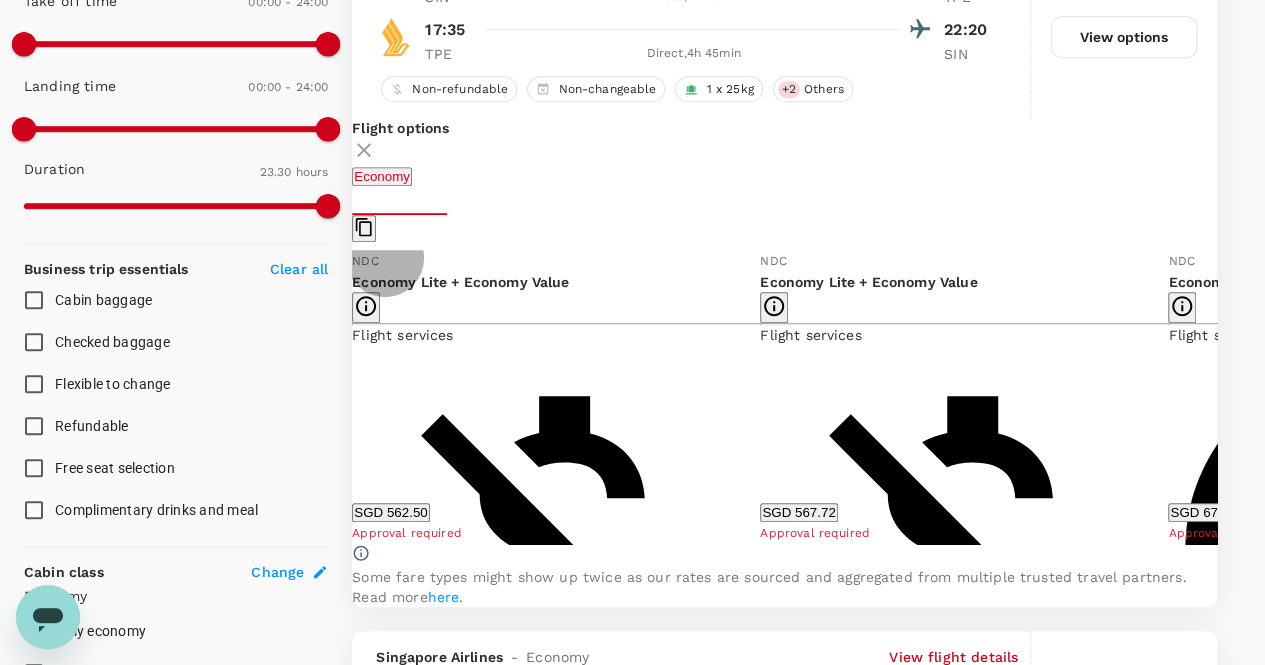 click on "Show more" at bounding box center [795, 1731] 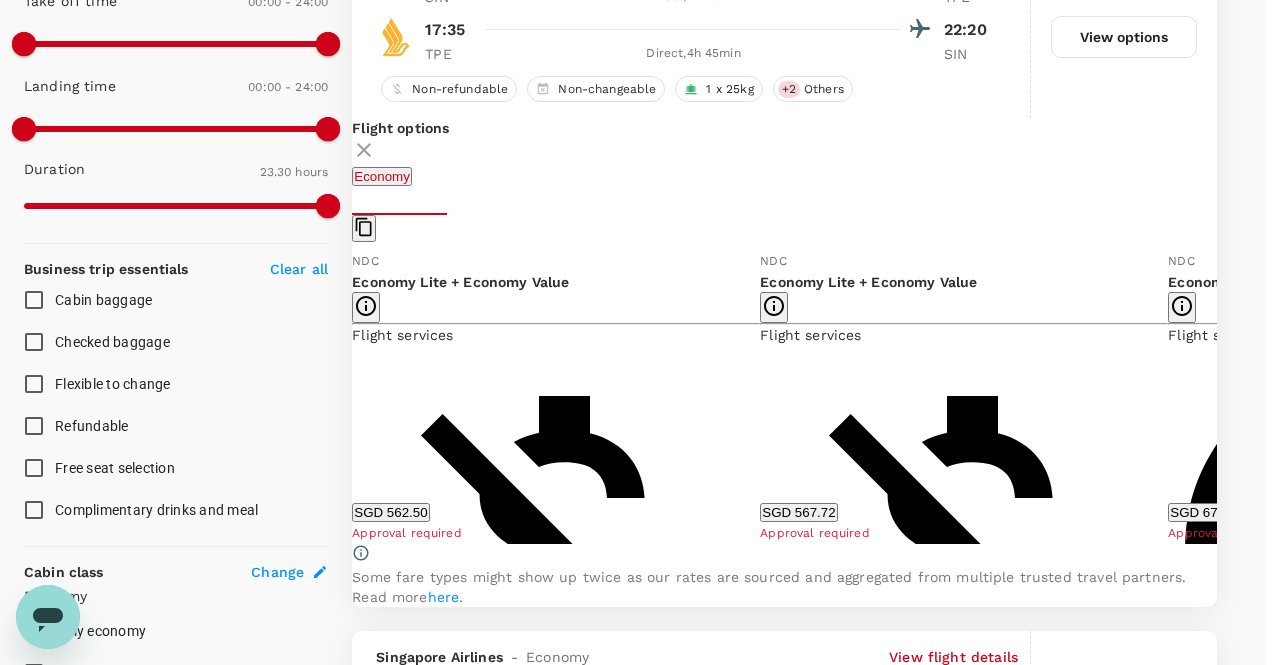 click 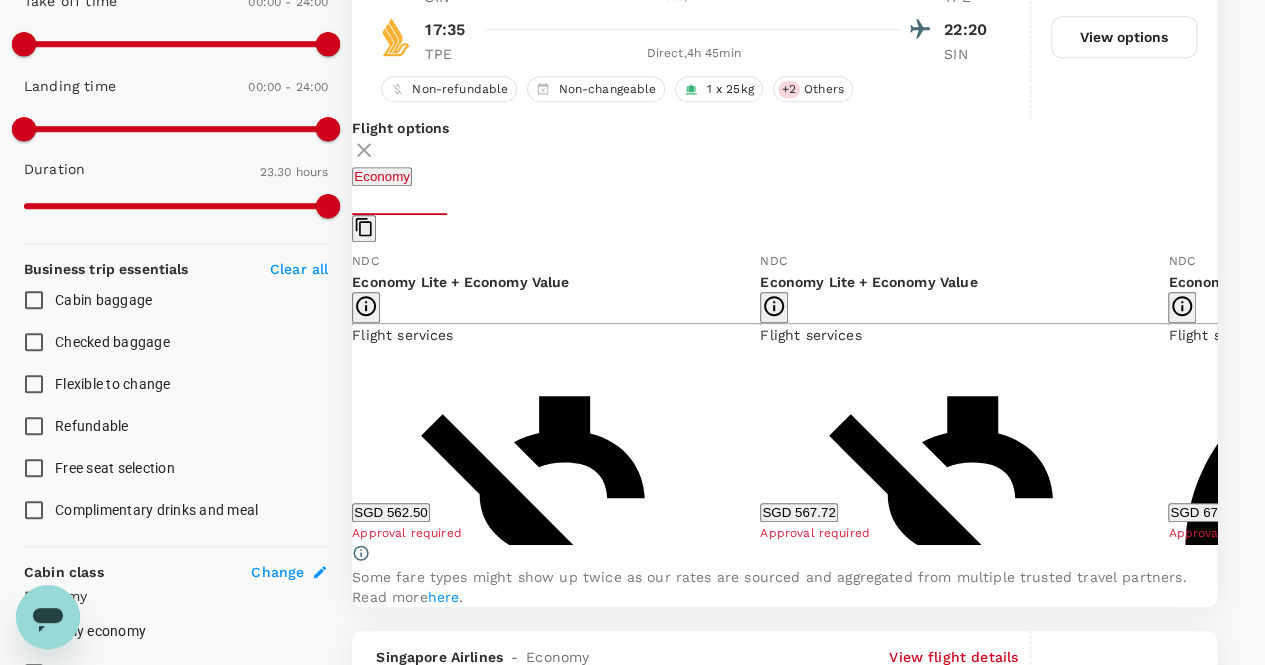 click on "Show more" at bounding box center (387, 1731) 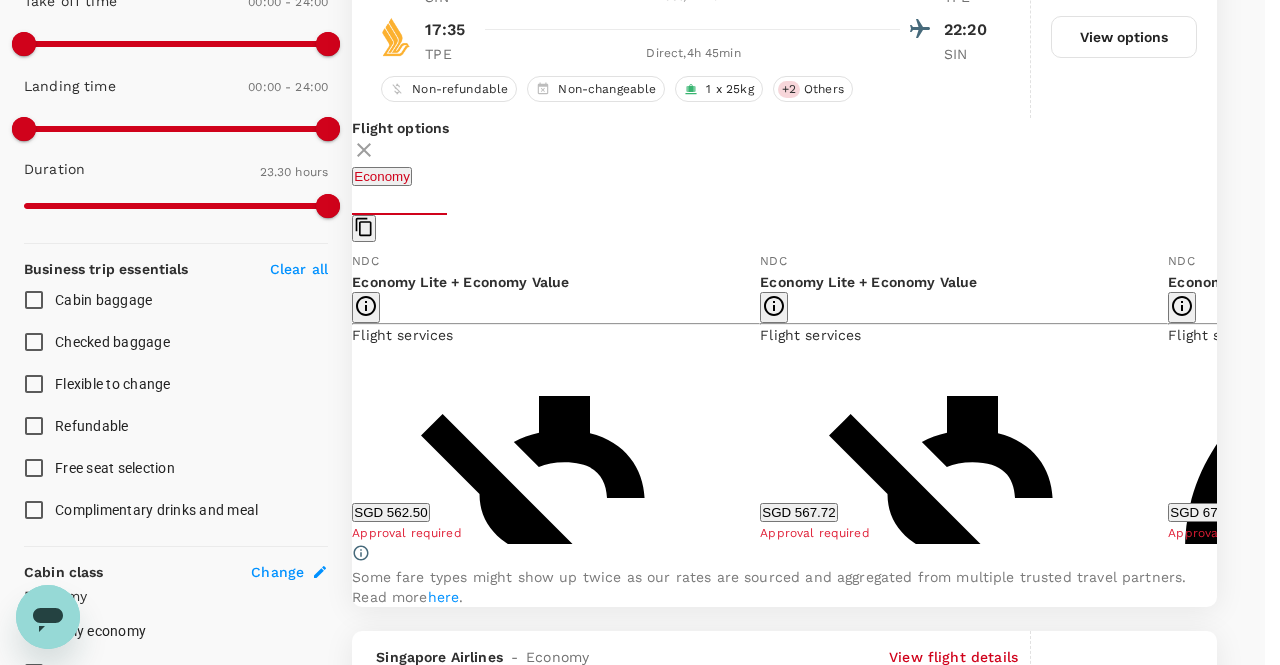 click 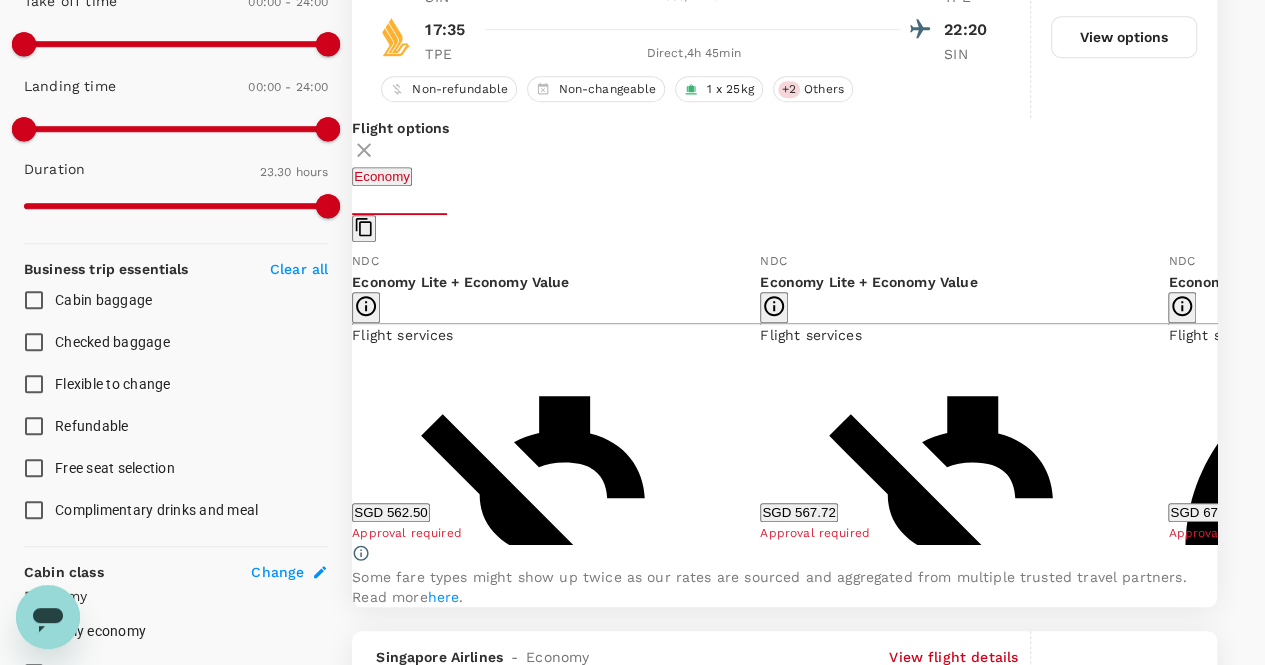 click 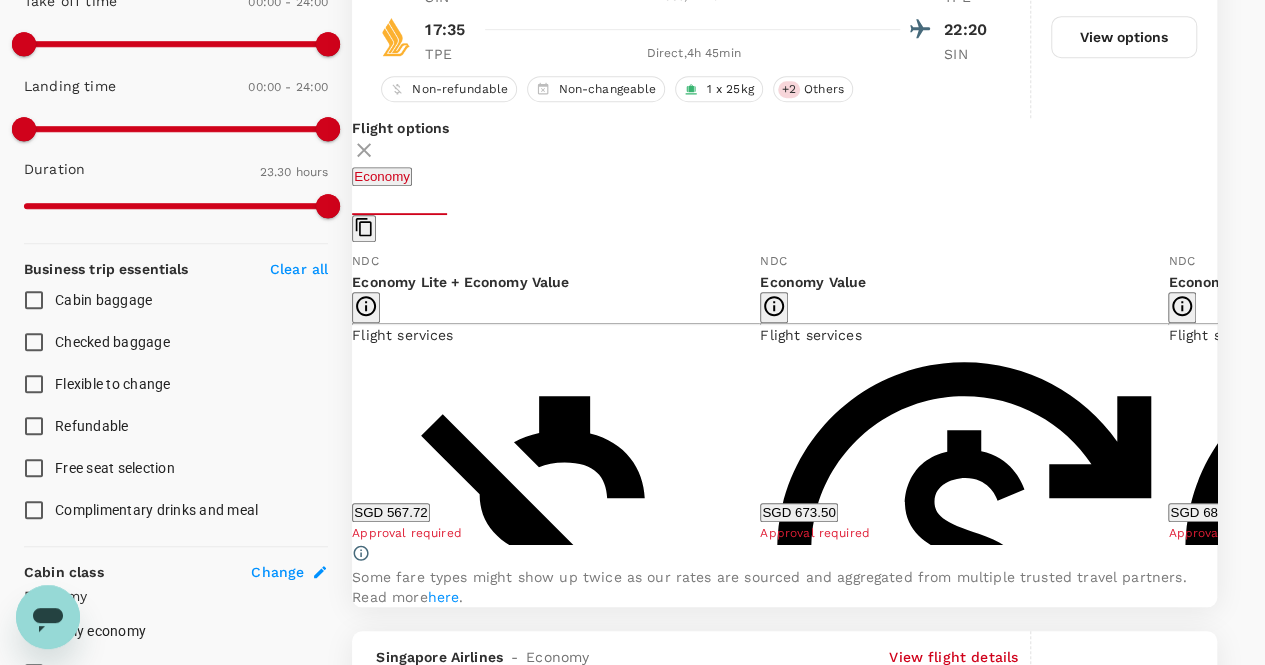 click 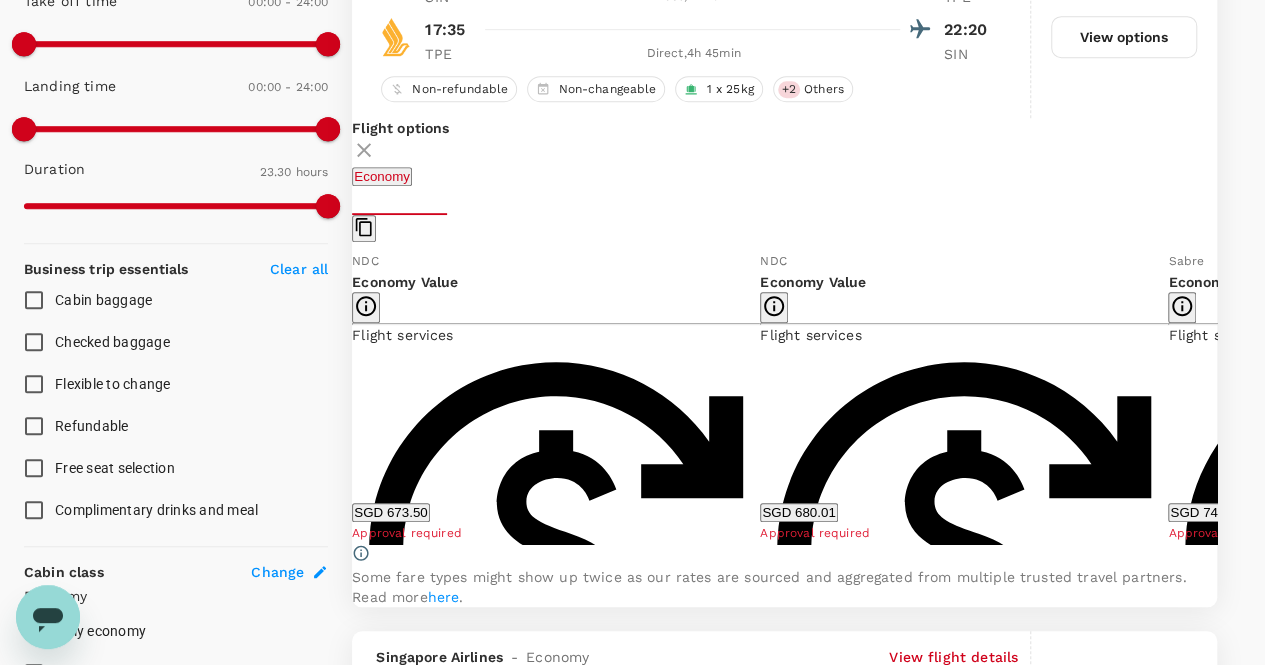 click 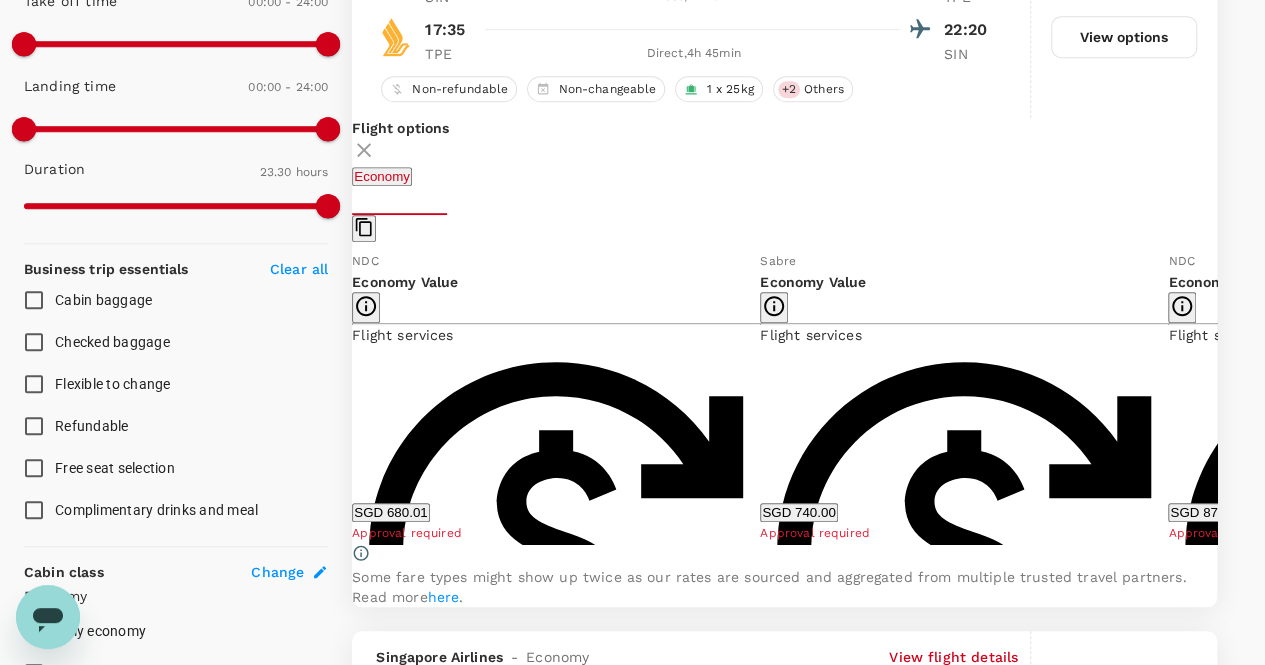 click 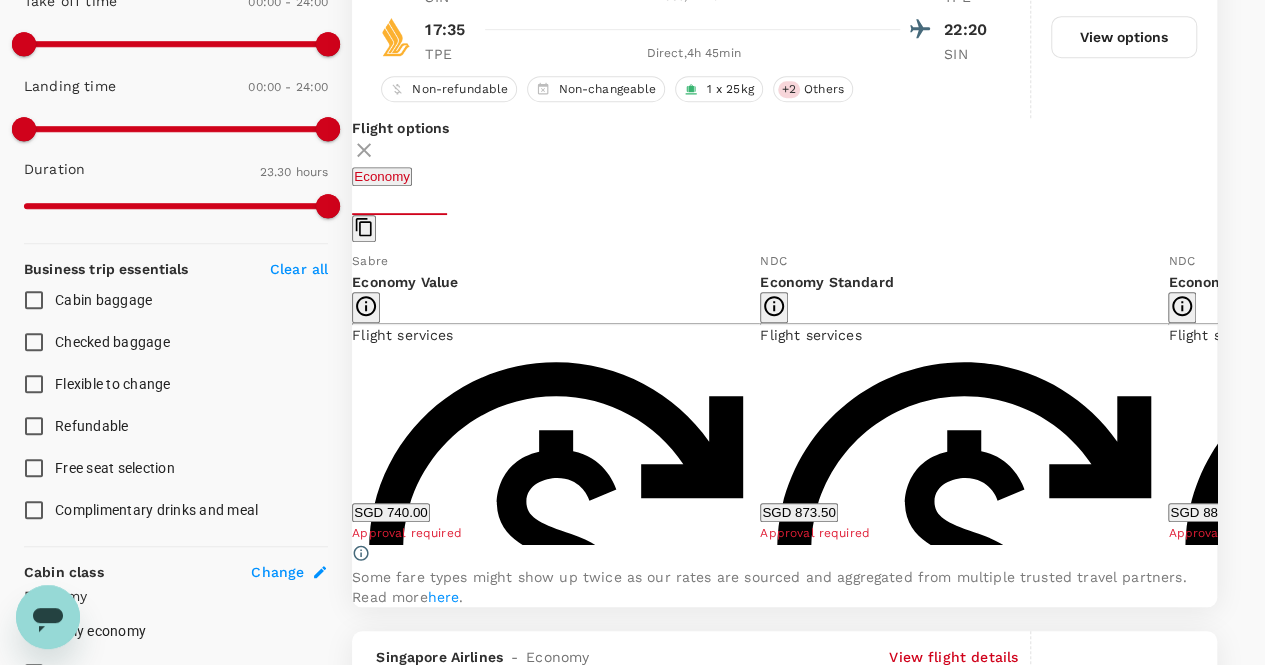 click 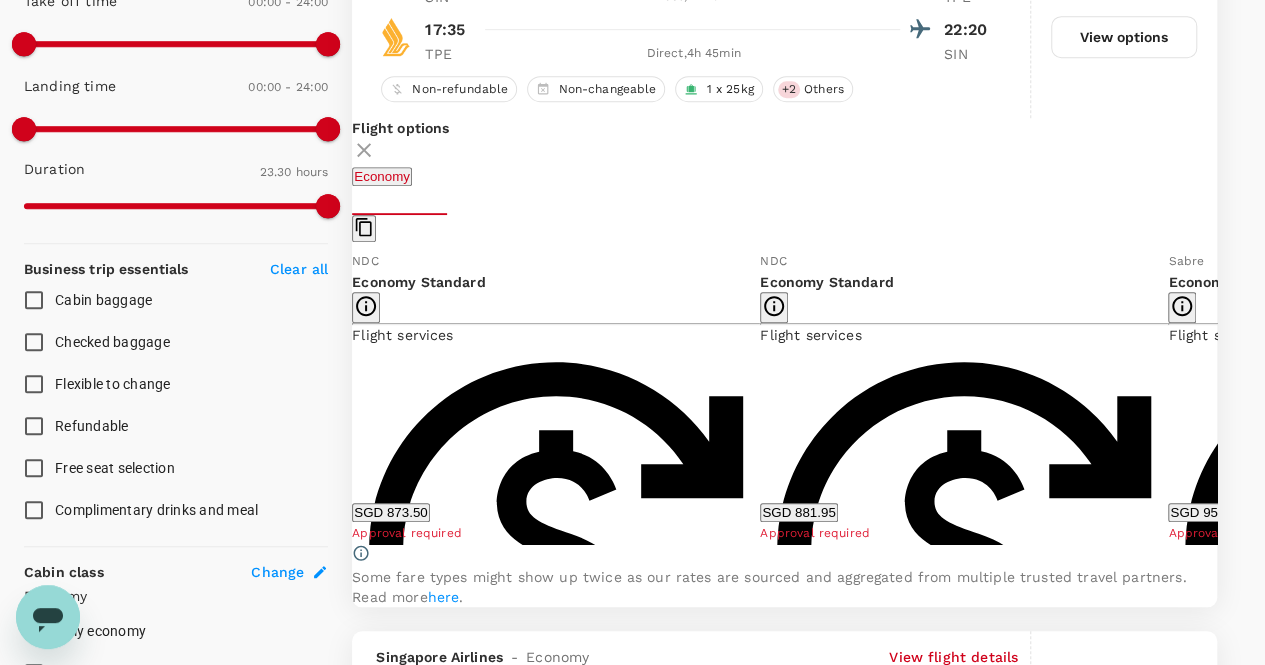 click 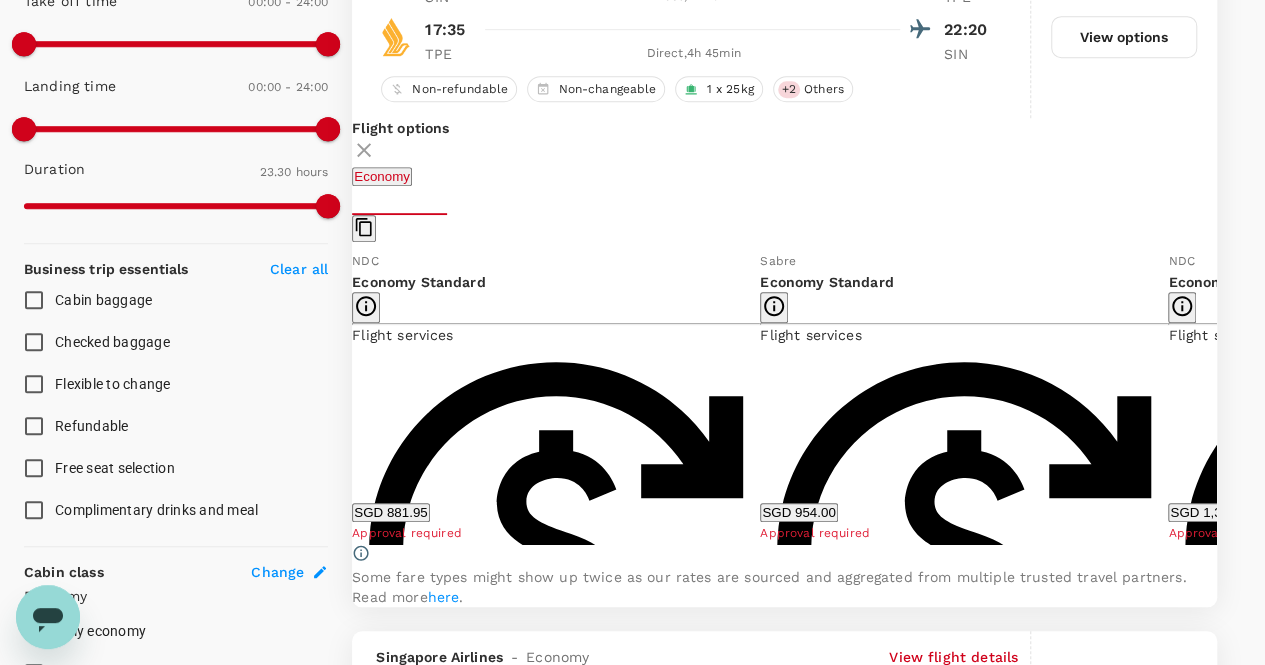 drag, startPoint x: 1202, startPoint y: 414, endPoint x: 692, endPoint y: 443, distance: 510.82385 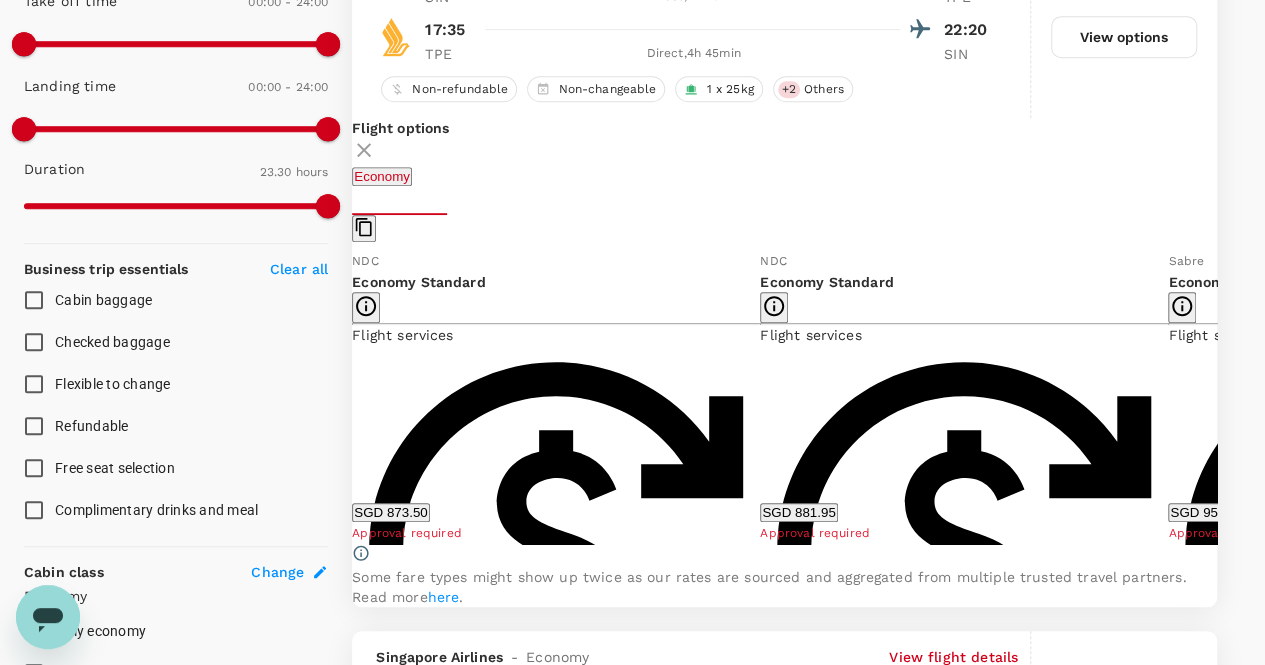 click 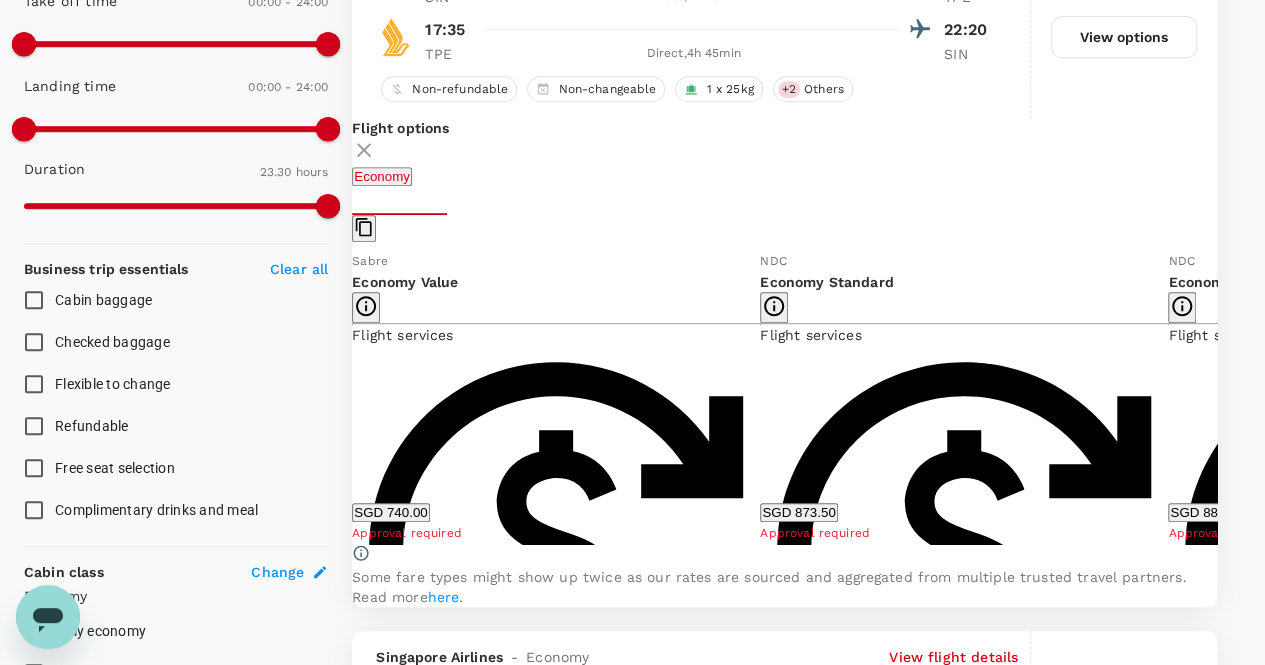 click 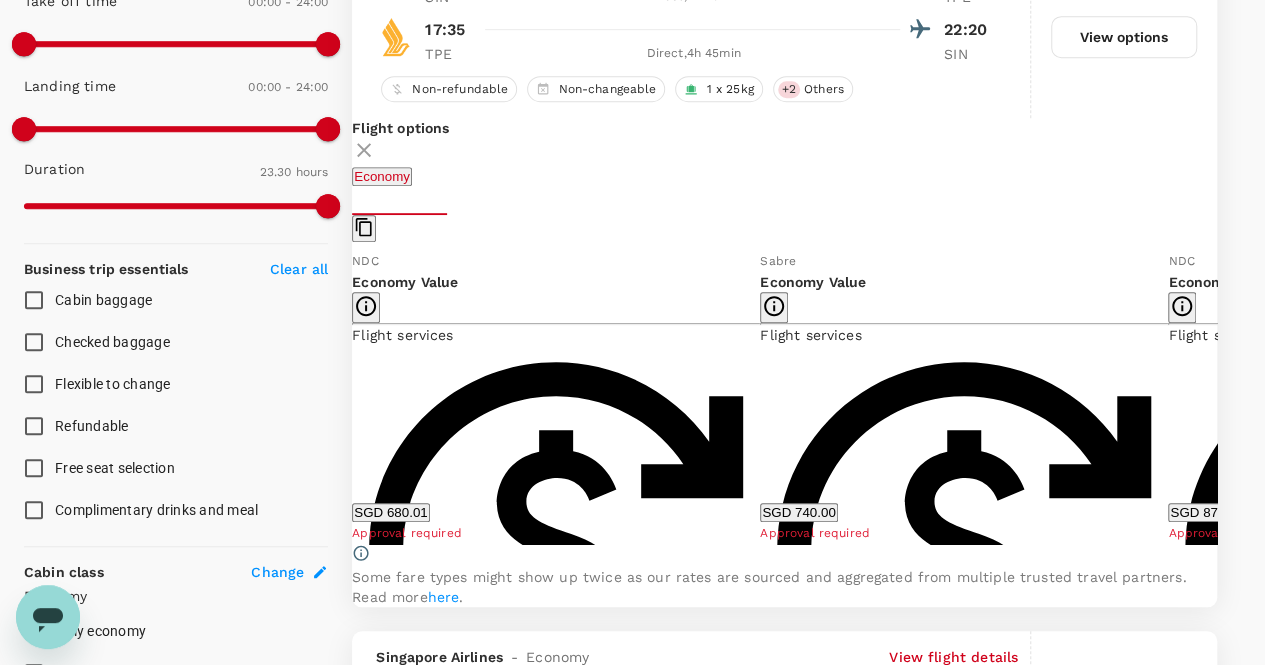 click 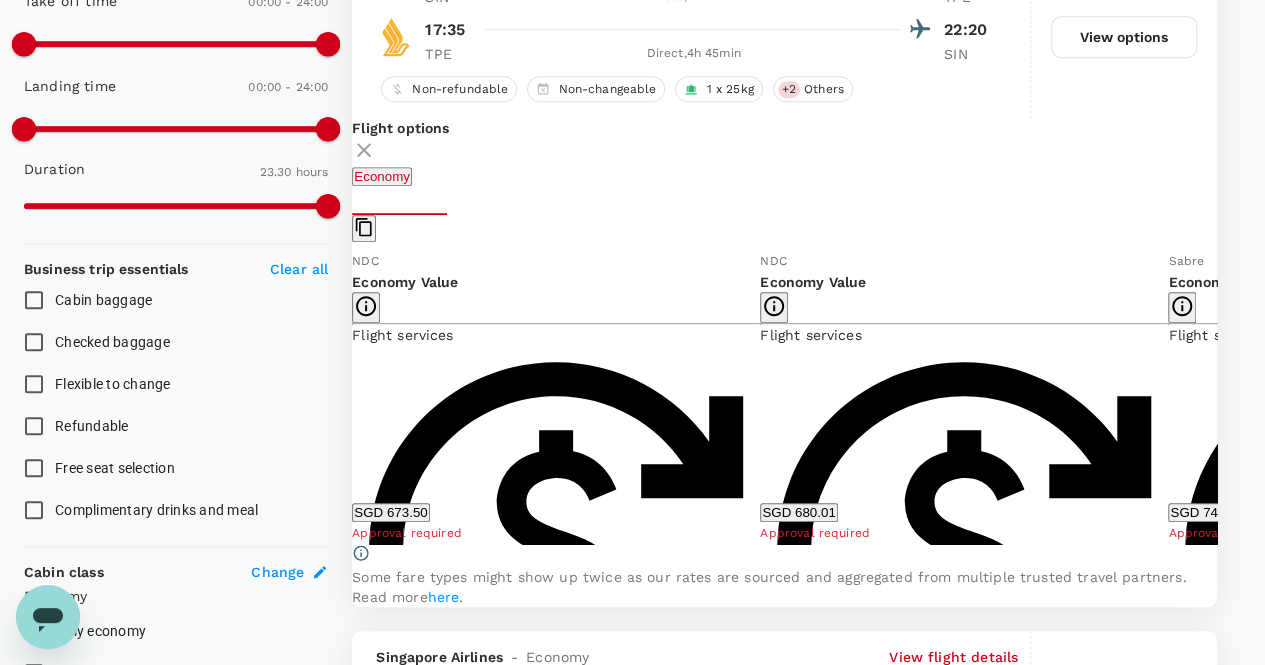 click 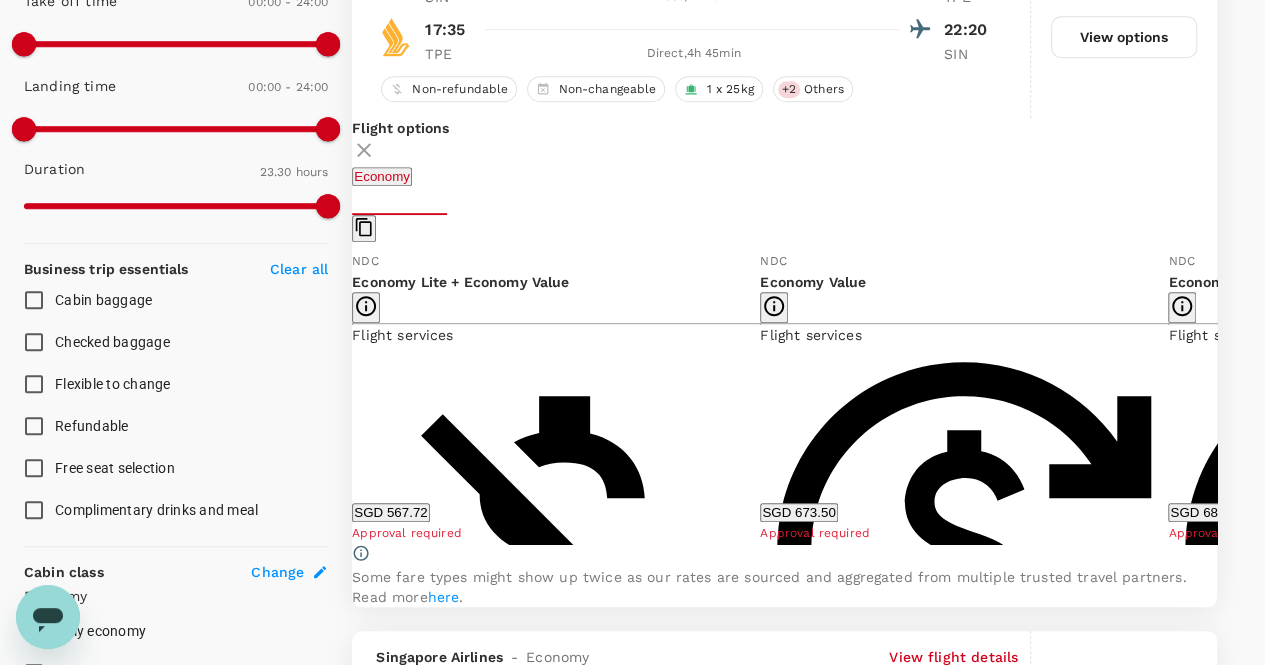 click 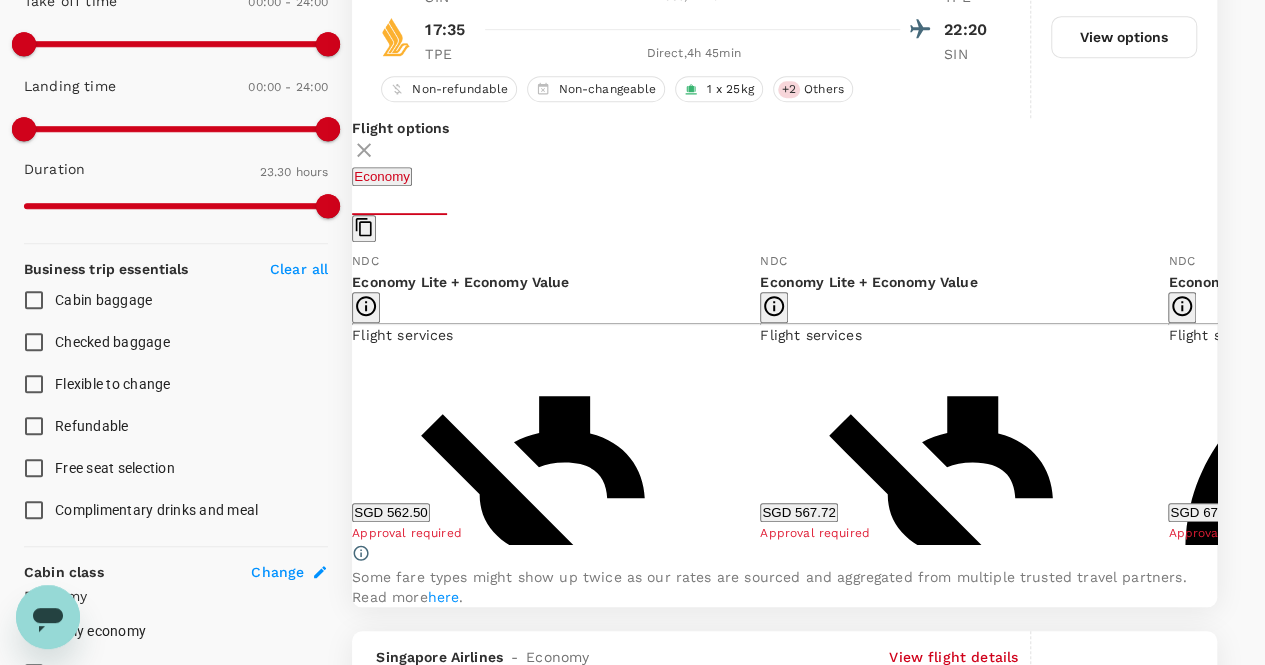 click 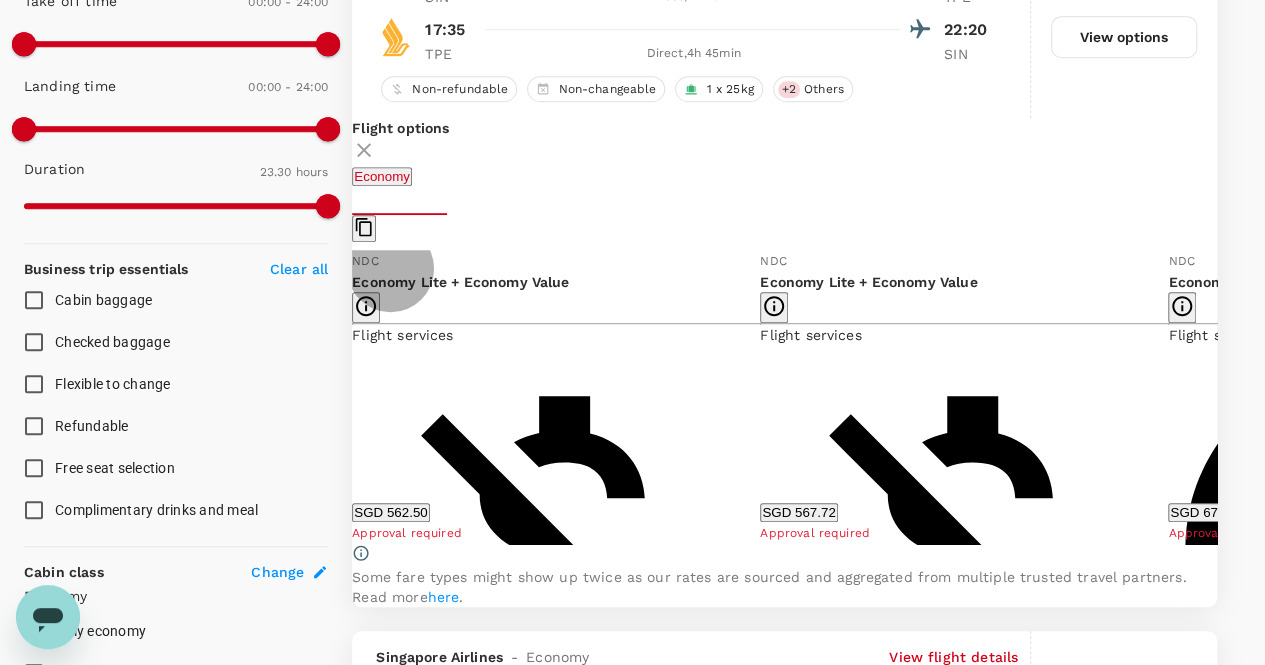 click on "Show more" at bounding box center [387, 1731] 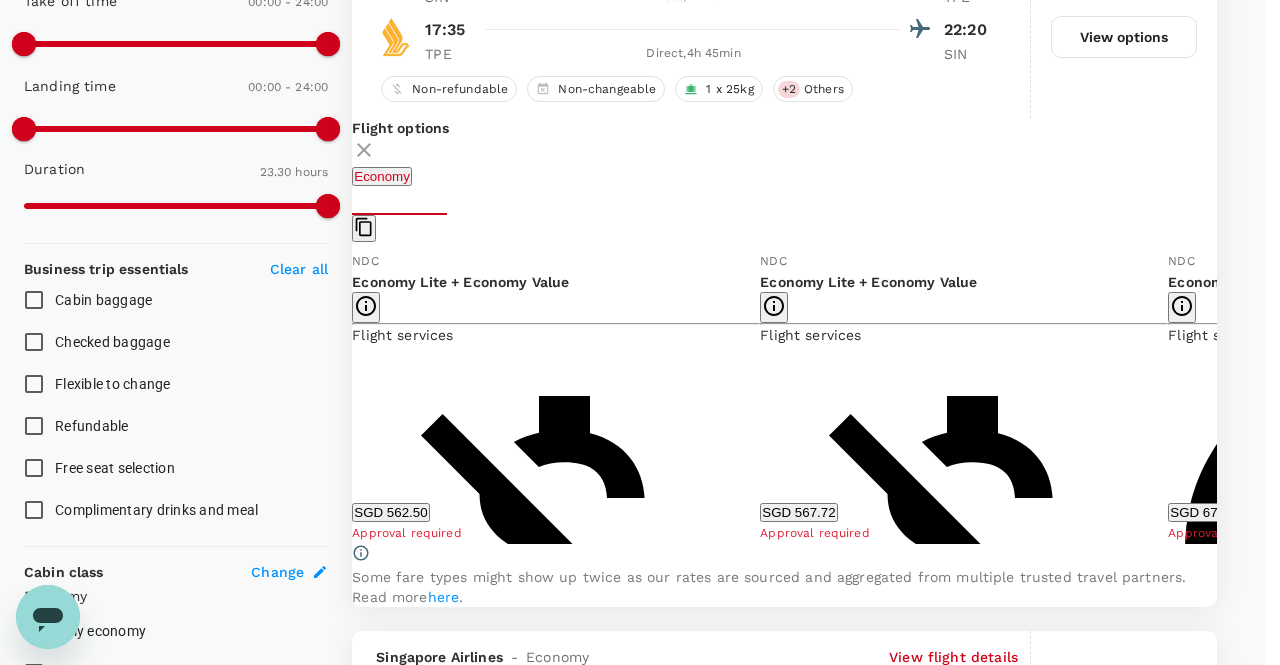 click 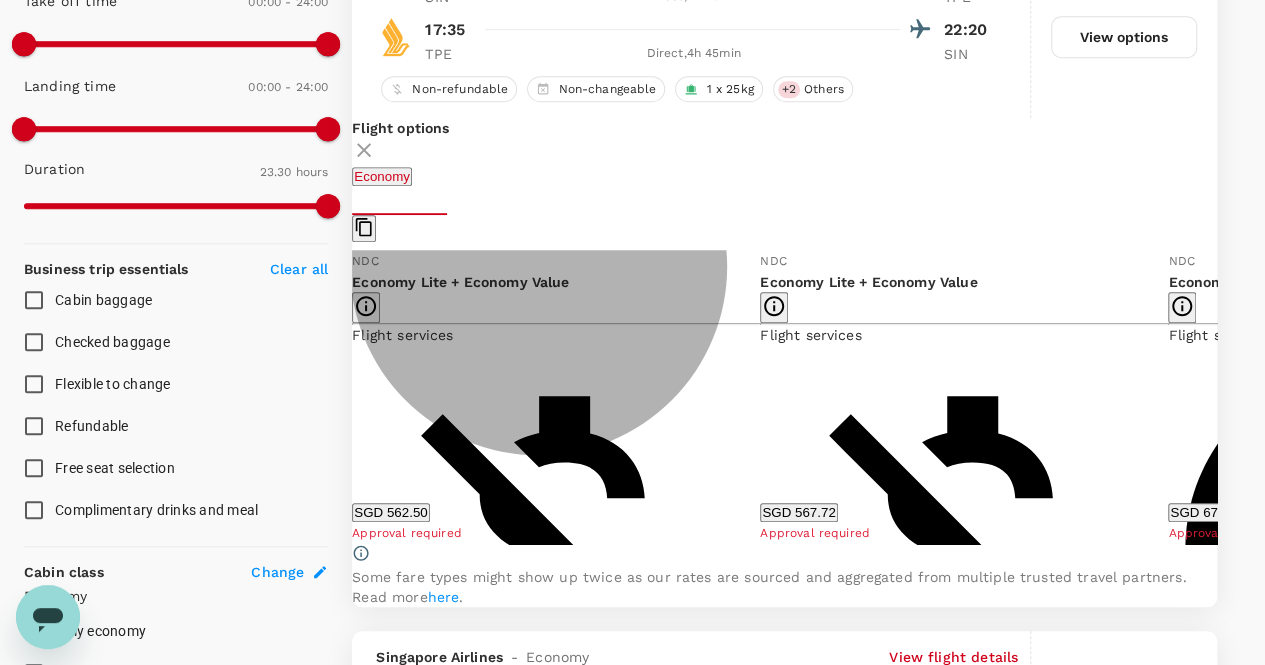 click on "SGD 562.50" at bounding box center [390, 512] 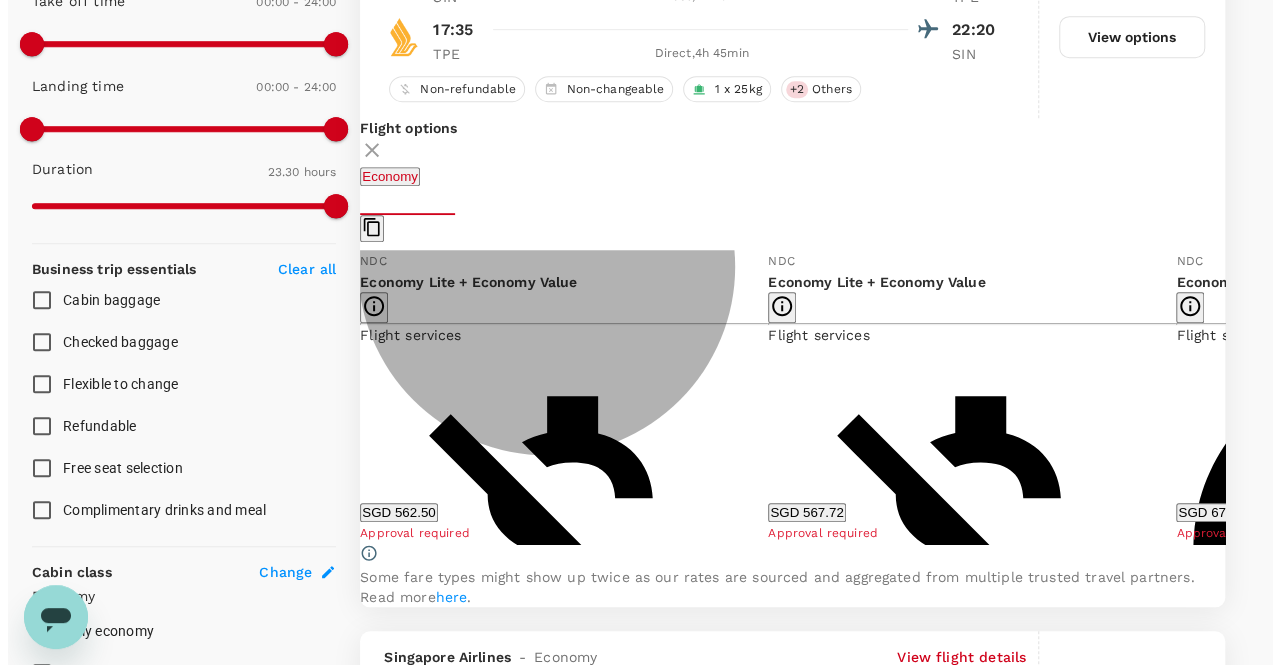 scroll, scrollTop: 0, scrollLeft: 0, axis: both 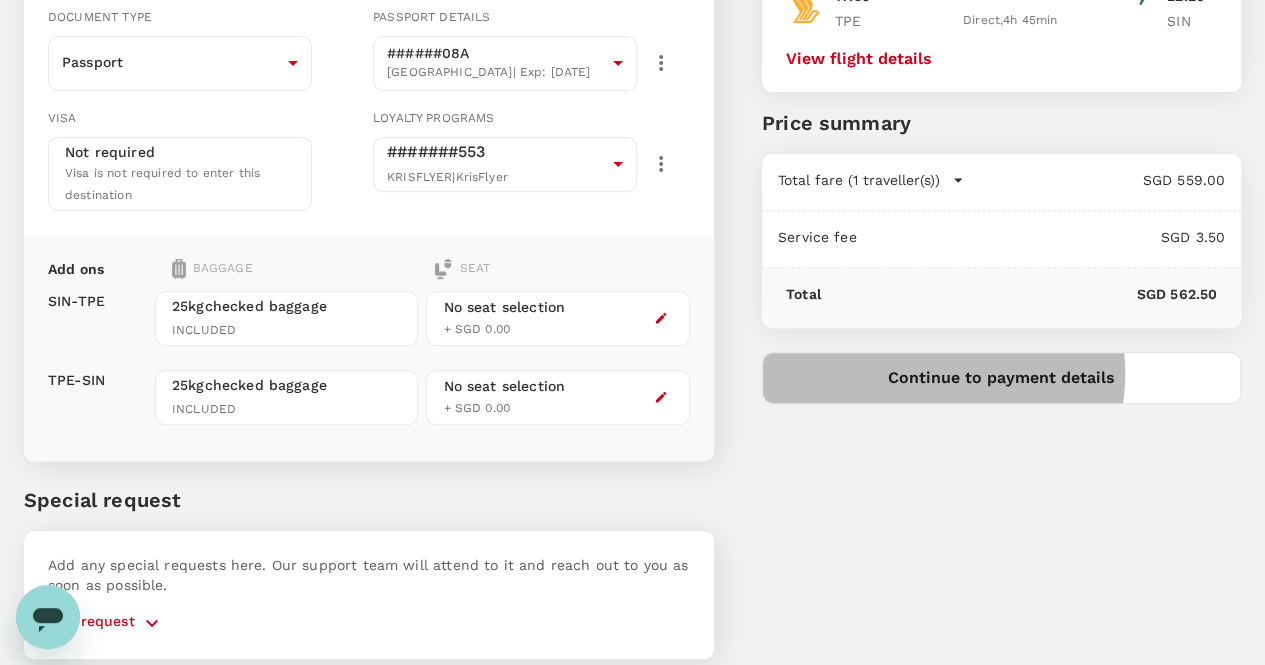 click on "Continue to payment details" at bounding box center [1001, 378] 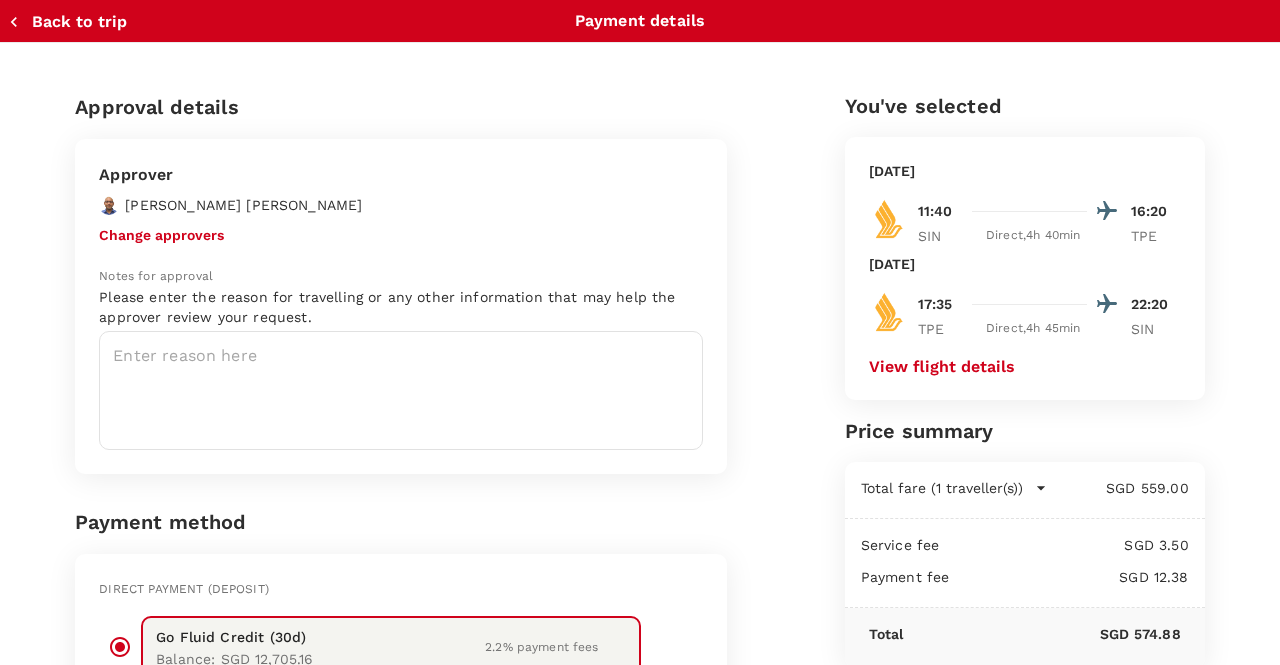 scroll, scrollTop: 0, scrollLeft: 0, axis: both 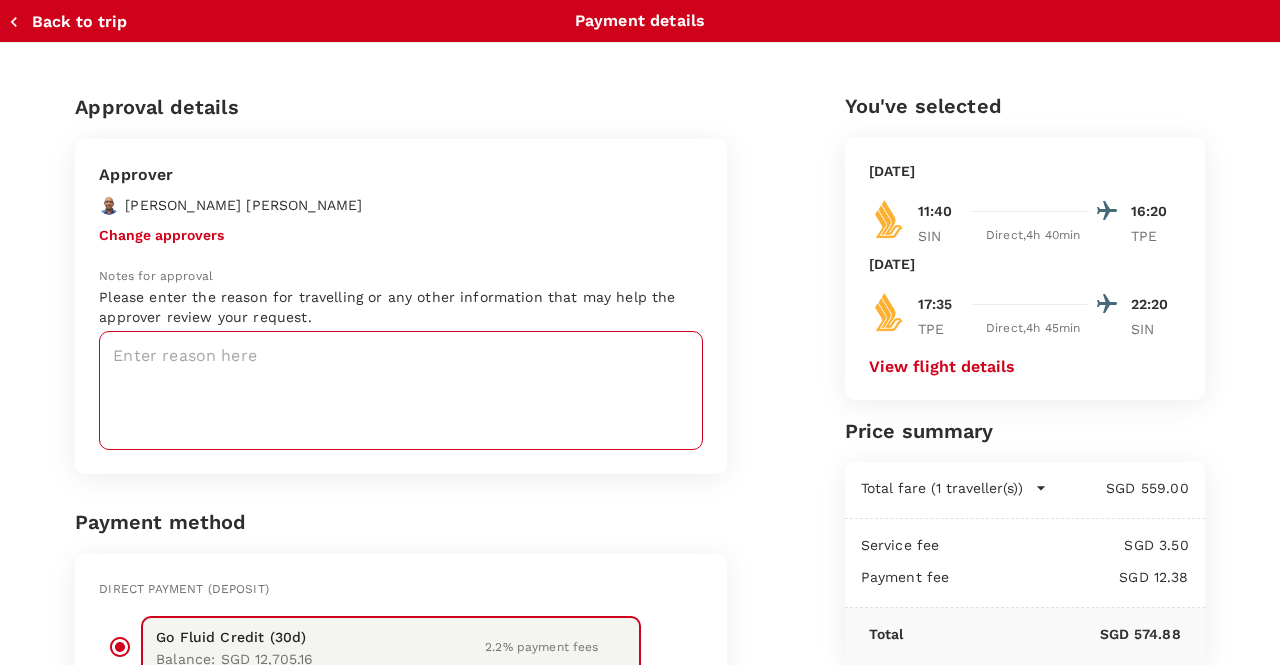 click at bounding box center (401, 390) 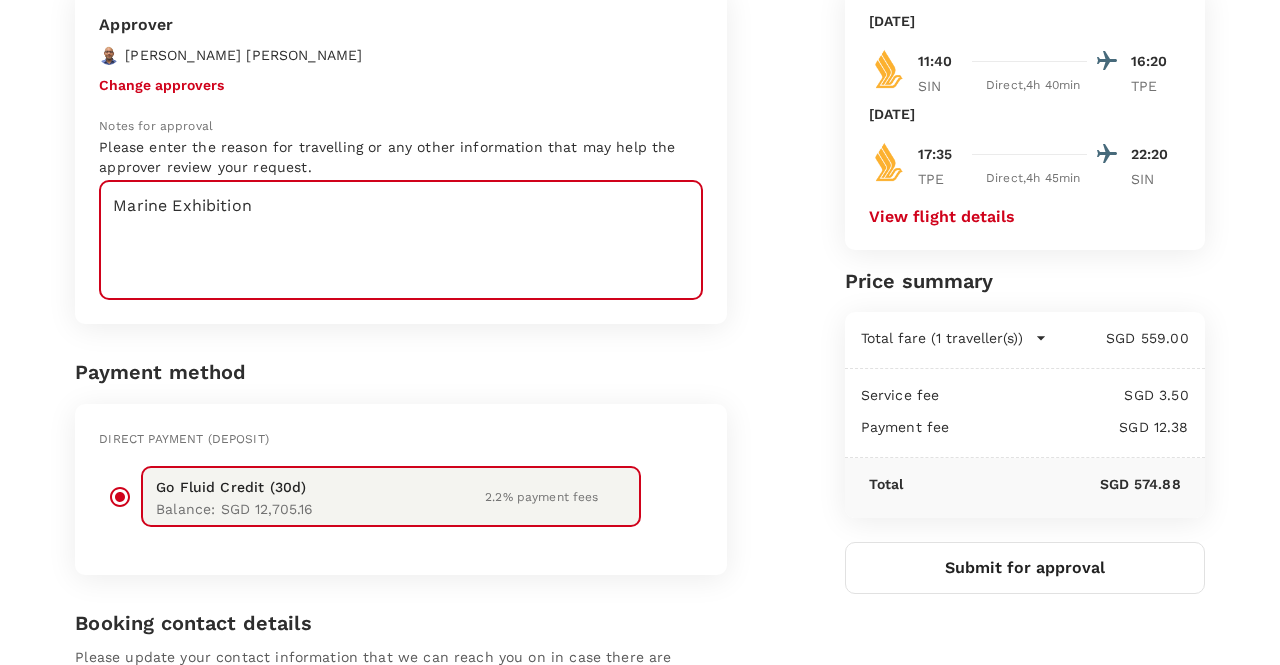 scroll, scrollTop: 200, scrollLeft: 0, axis: vertical 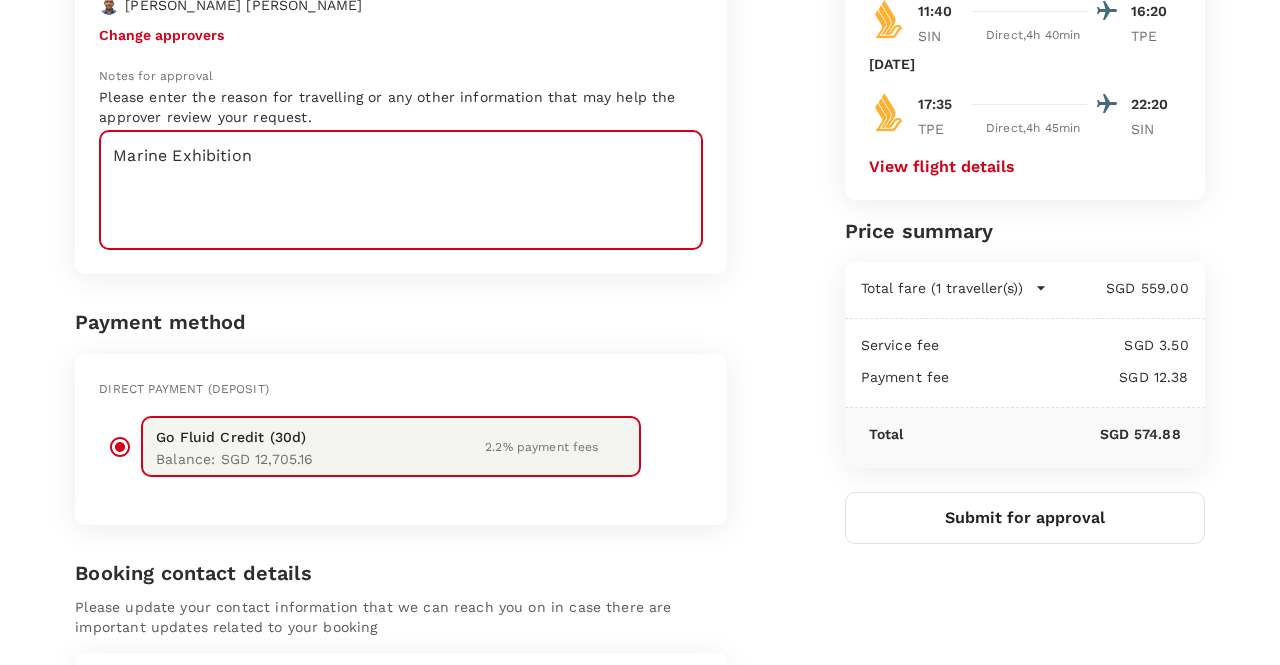type on "Marine Exhibition" 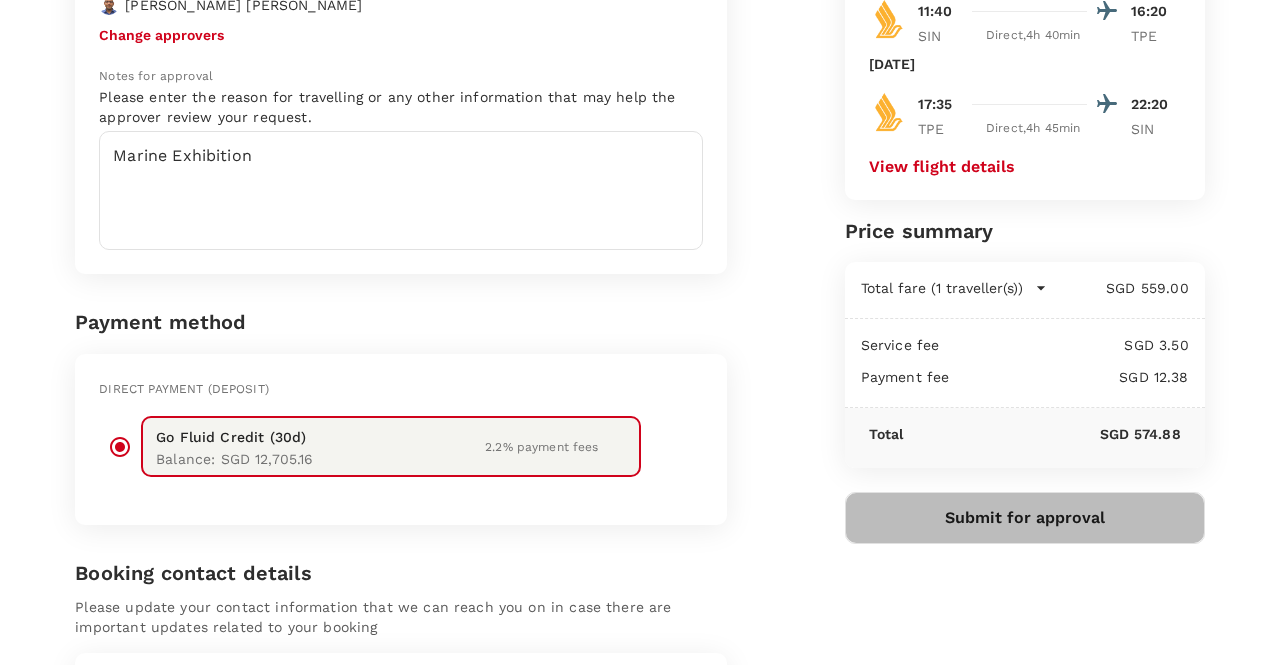 click on "Submit for approval" at bounding box center (1025, 518) 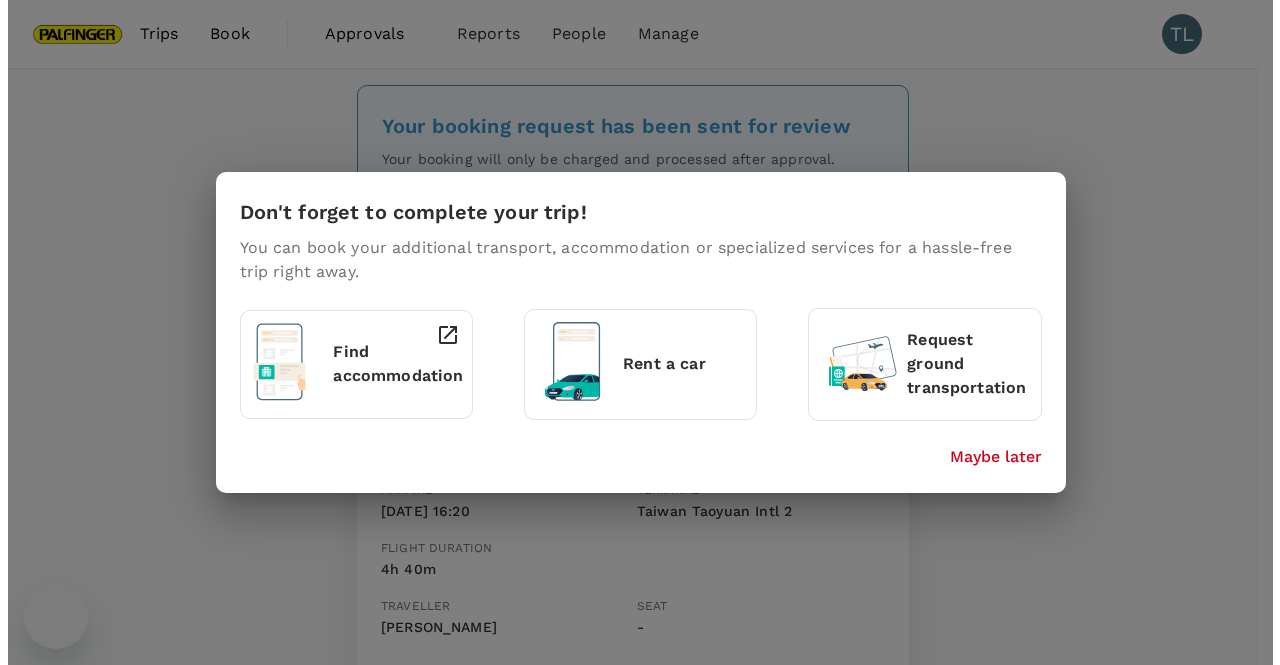 scroll, scrollTop: 0, scrollLeft: 0, axis: both 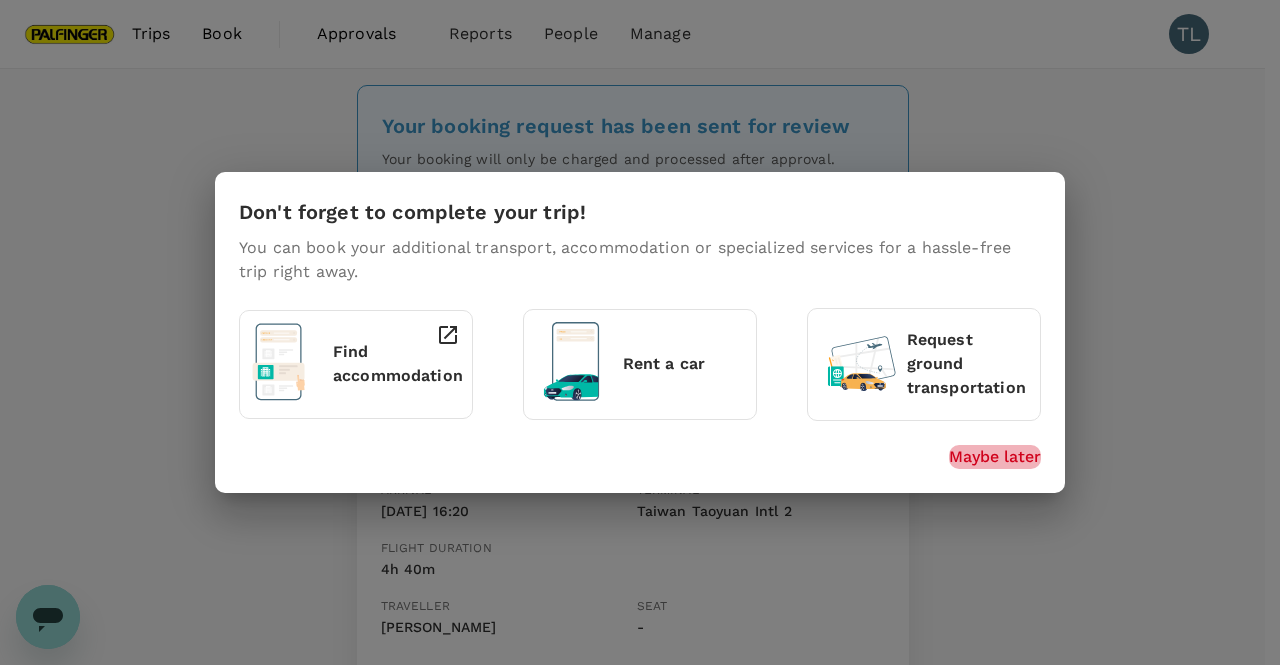 click on "Maybe later" at bounding box center (995, 457) 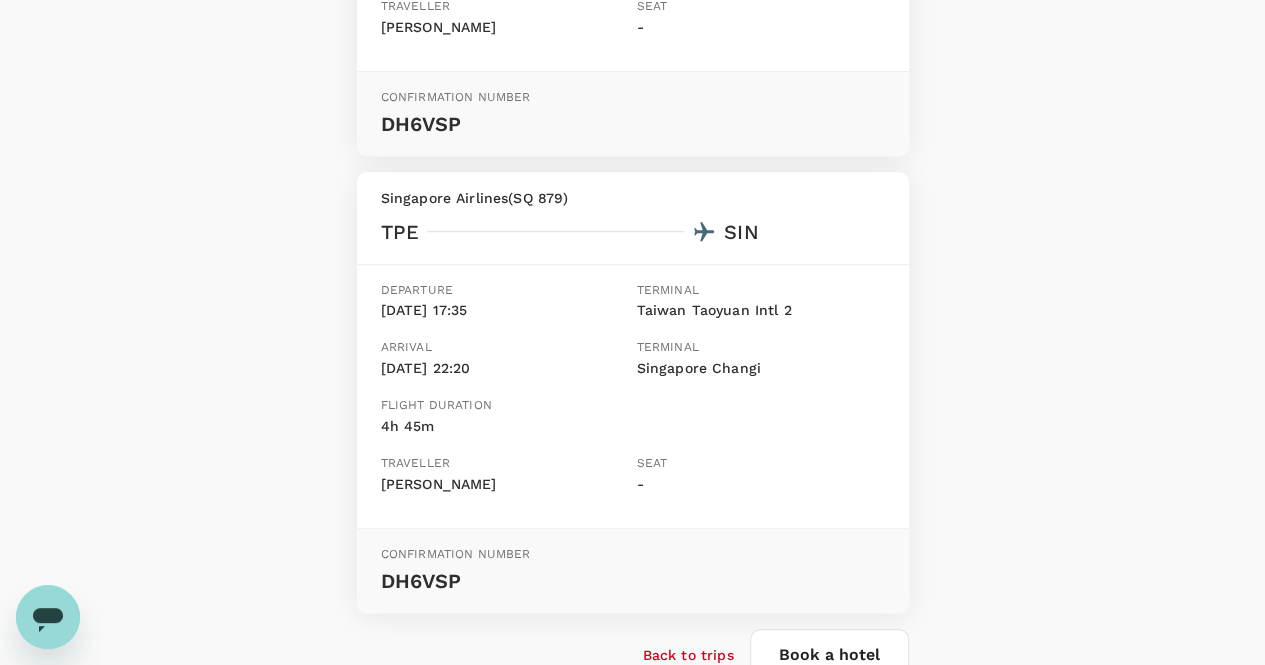 scroll, scrollTop: 729, scrollLeft: 0, axis: vertical 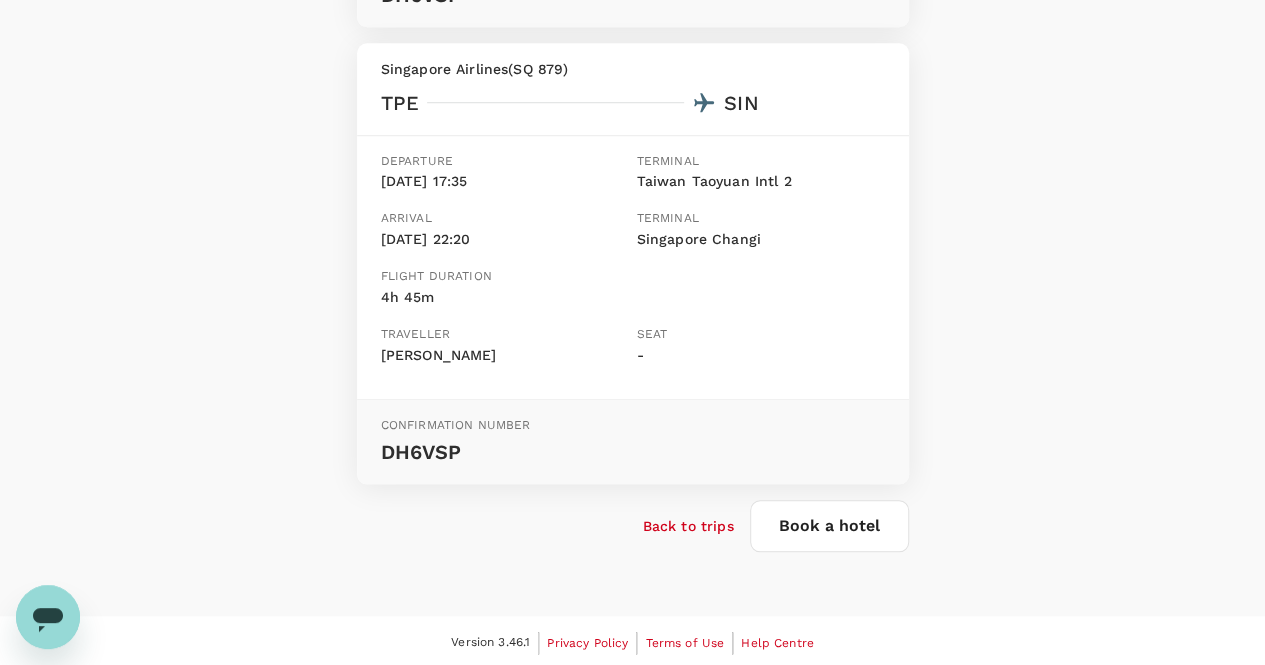click on "Back to trips" at bounding box center [688, 526] 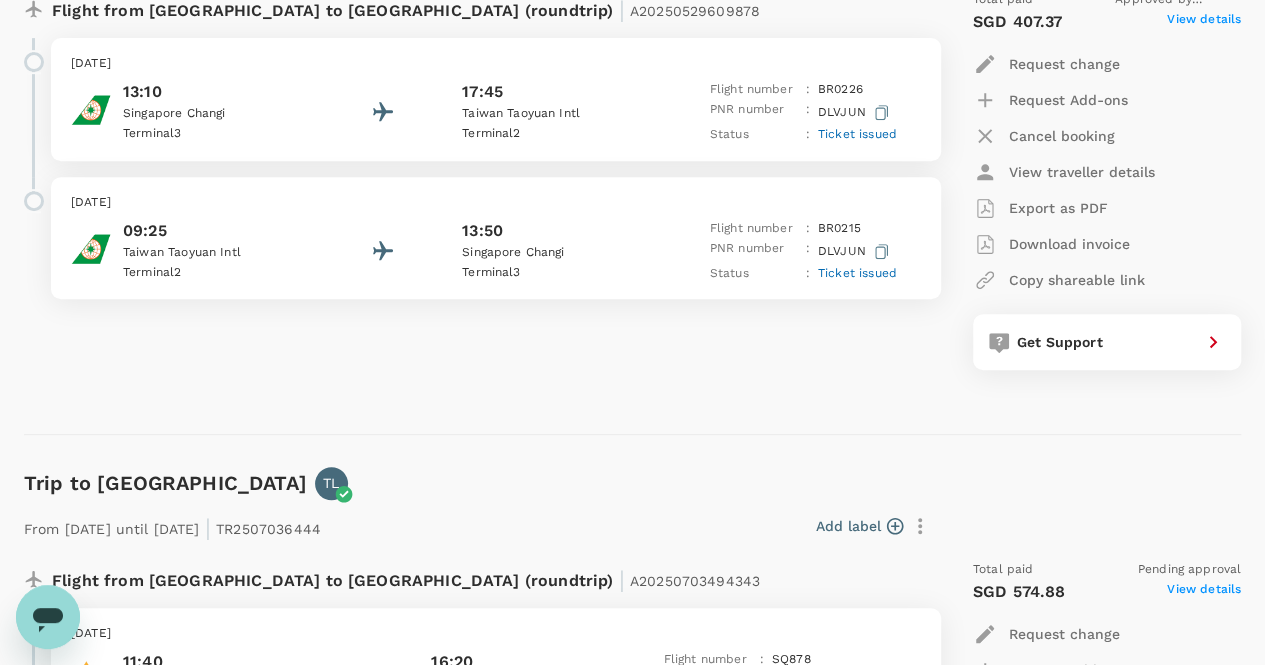 scroll, scrollTop: 0, scrollLeft: 0, axis: both 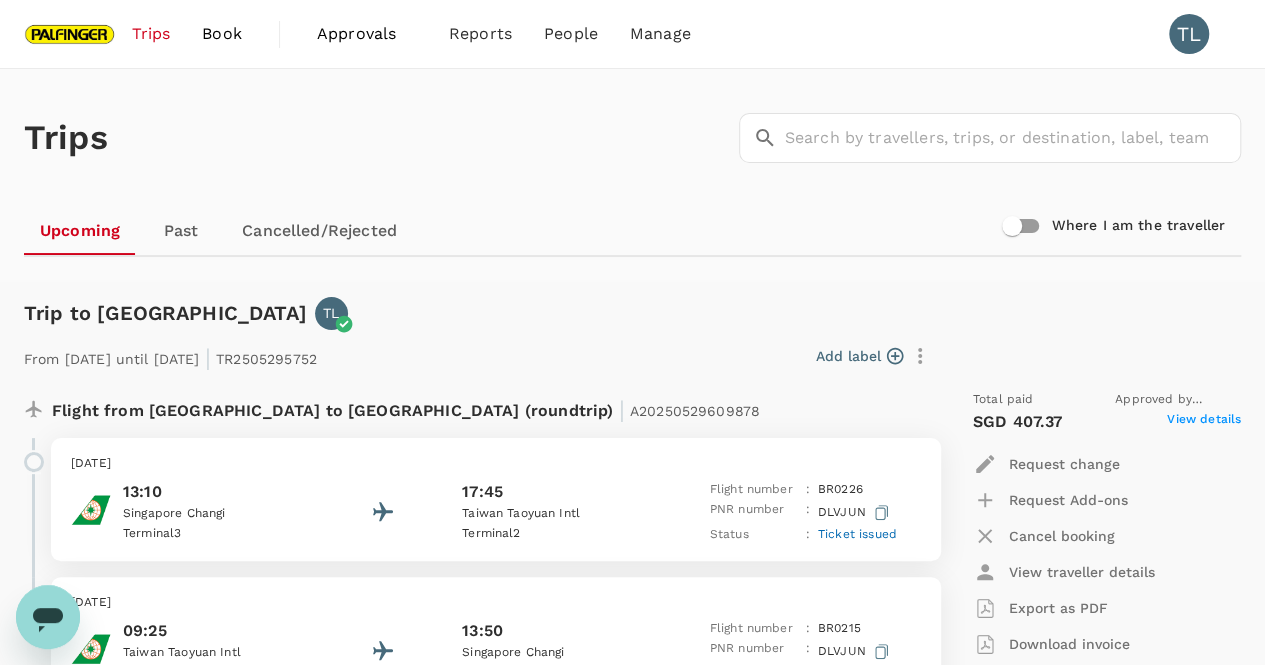 click on "Book" at bounding box center [222, 34] 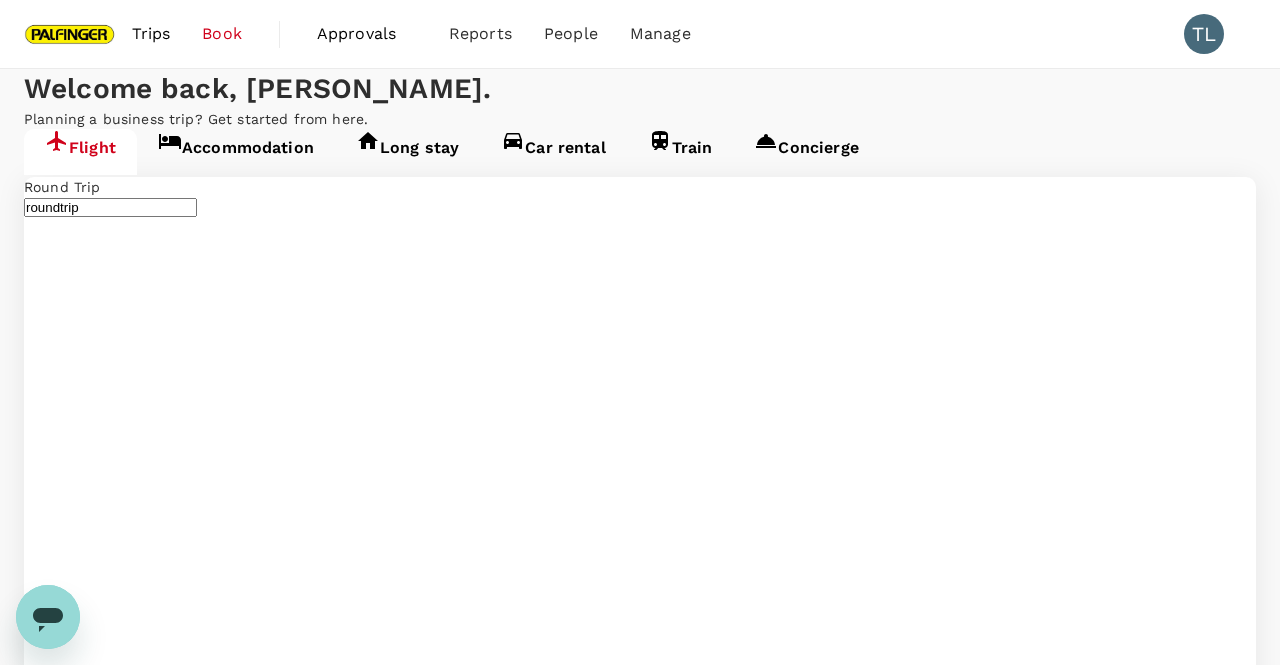 type 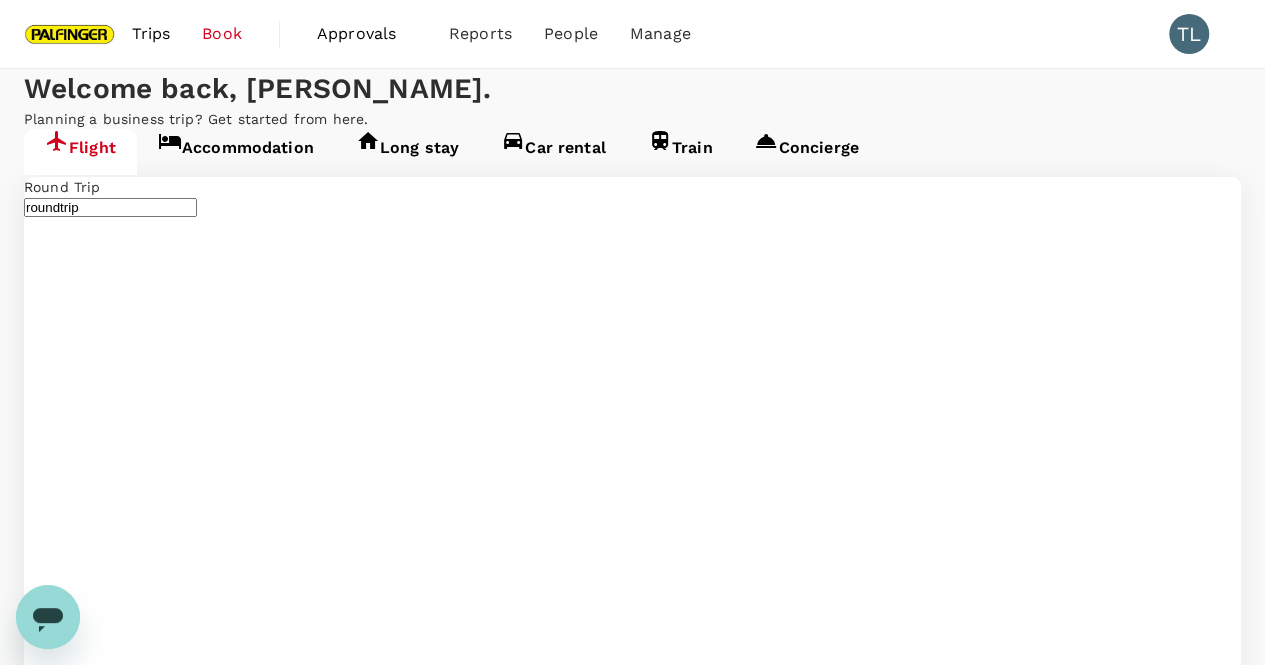 type 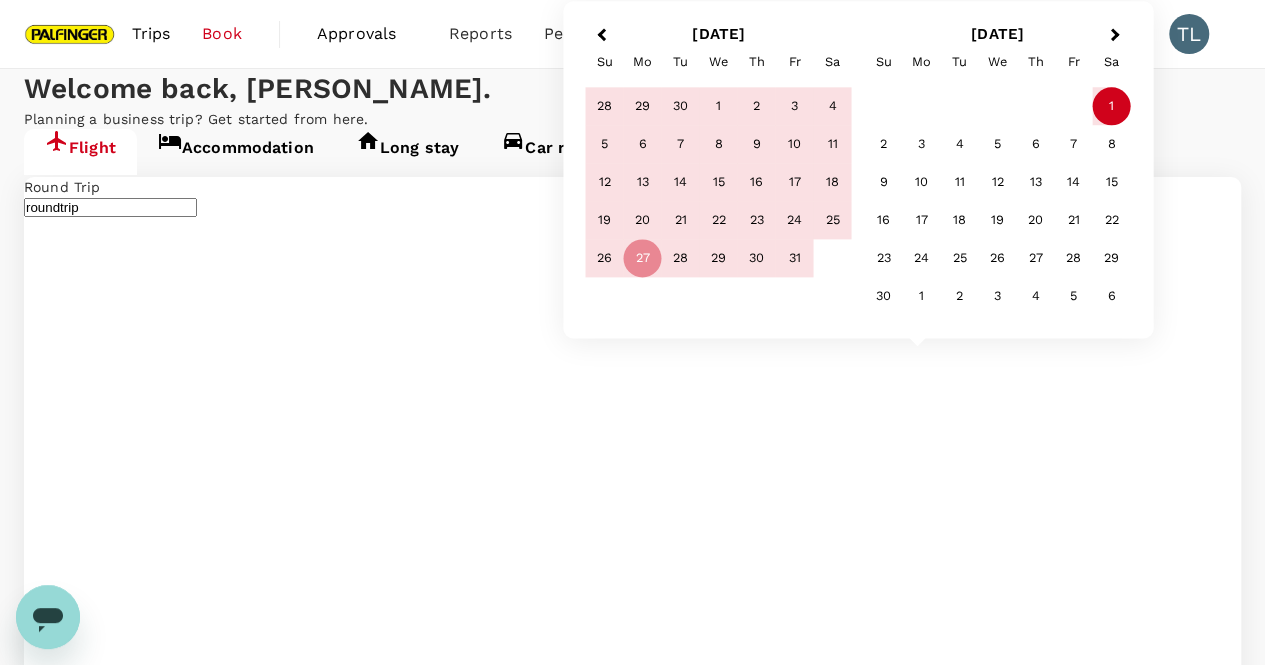 type on "Salzburg (SZG)" 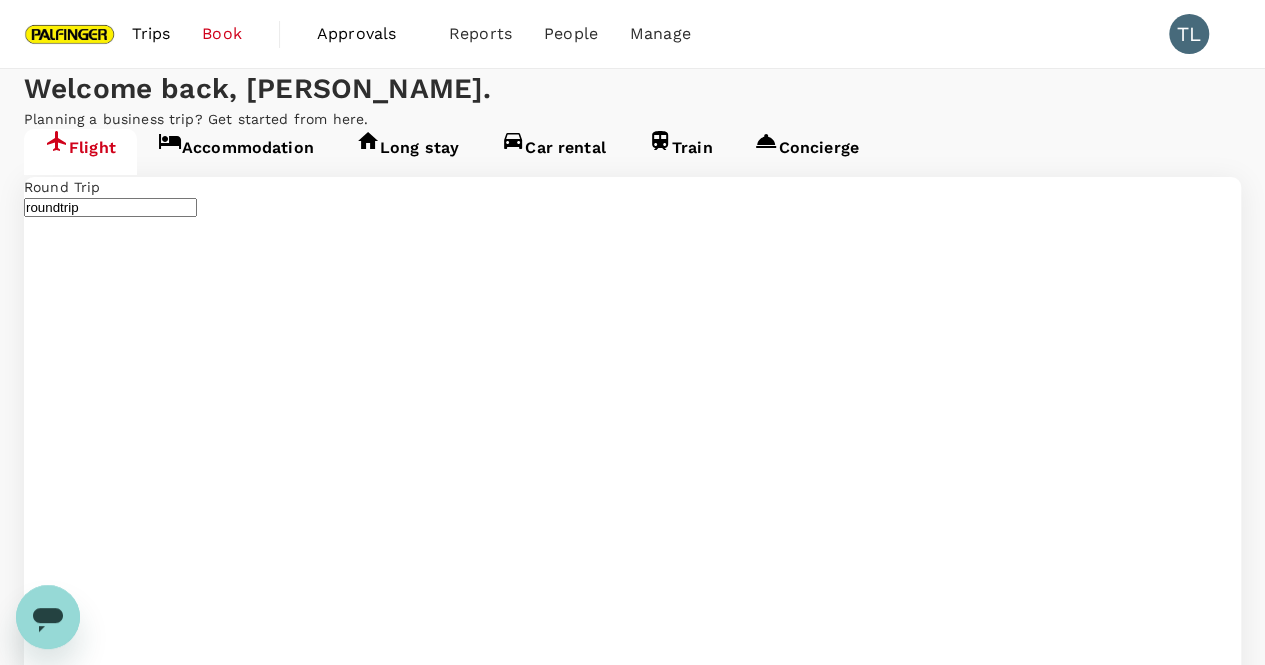 click on "Frequent flyer programme" at bounding box center [632, 2789] 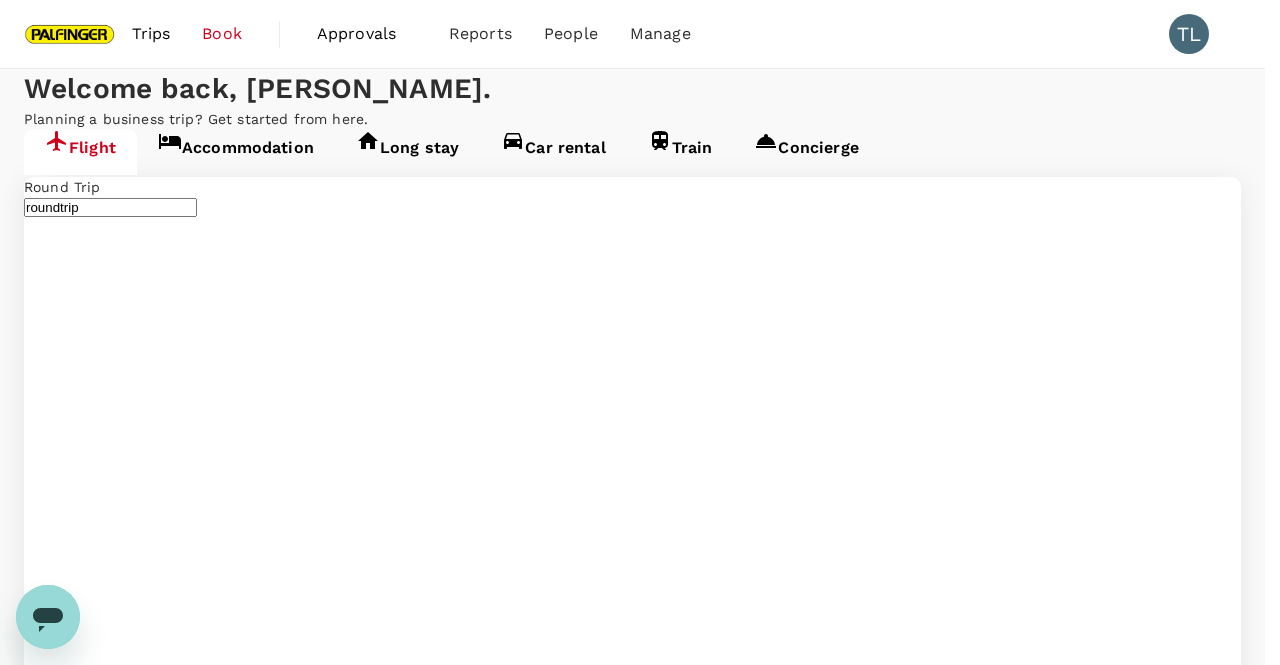 click on "Trips Book Approvals 0 Reports People Manage TL Welcome back , [PERSON_NAME] . Planning a business trip? Get started from here. Flight Accommodation Long stay Car rental Train Concierge Round Trip roundtrip Economy economy Frequent flyer programme Singapore Changi (SIN) [GEOGRAPHIC_DATA] ([GEOGRAPHIC_DATA]) [DATE] Nov Advanced search Travellers   [PERSON_NAME] [PERSON_NAME] Find flights Your recent search Flight to [GEOGRAPHIC_DATA] SIN - SZG [DATE] - [DATE] · 1 Traveller Flight to [GEOGRAPHIC_DATA] SIN - TPE [DATE] - [DATE] · 1 Traveller Flight to [GEOGRAPHIC_DATA] SIN - TSA [DATE] - [DATE] · 1 Traveller Version 3.46.1 Privacy Policy Terms of Use Help Centre Frequent flyer programme Korean Air SKYPASS Singapore Airlines PPS Club/ KrisFlyer British Airways Executive Club Add new Economy Premium economy Business First" at bounding box center [640, 1817] 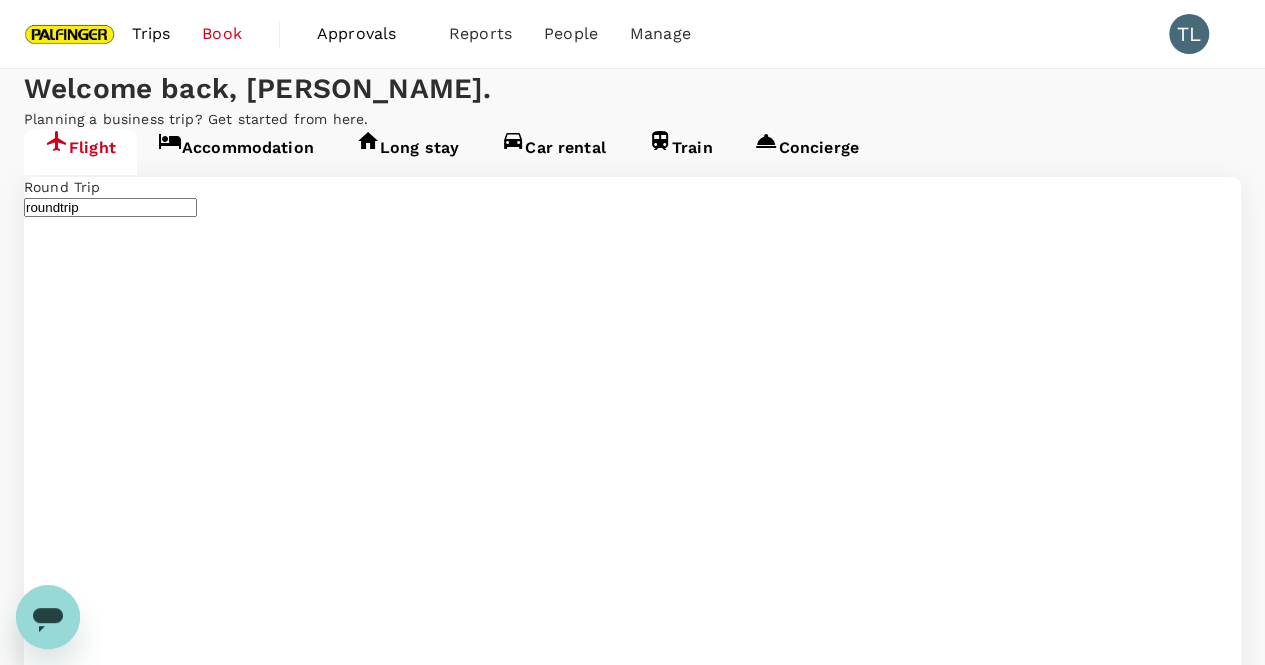 click on "Salzburg (SZG)" at bounding box center [777, 2913] 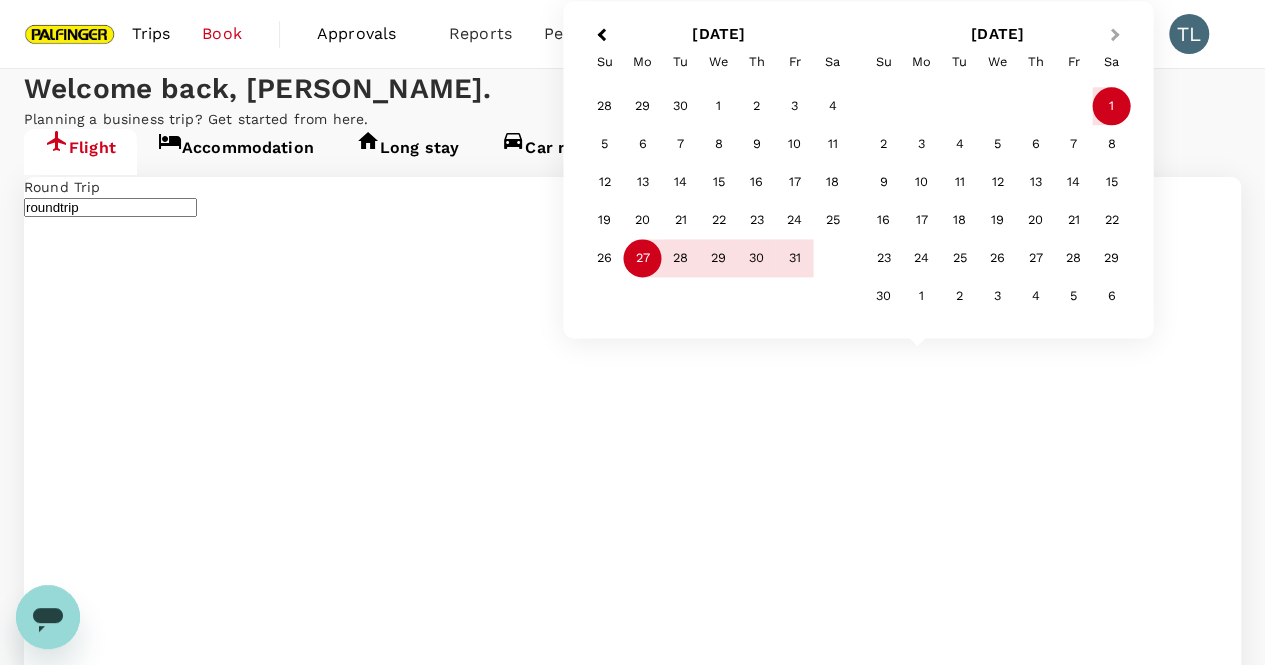 click on "Next Month" at bounding box center [1115, 35] 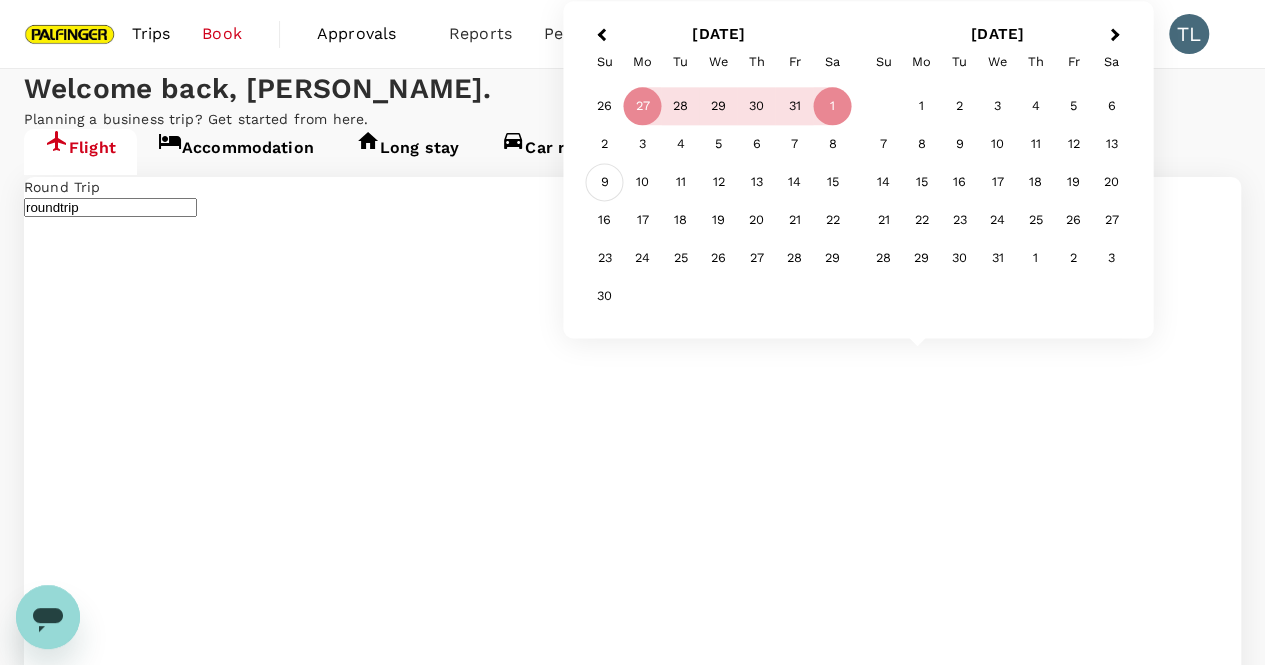 click on "9" at bounding box center [605, 183] 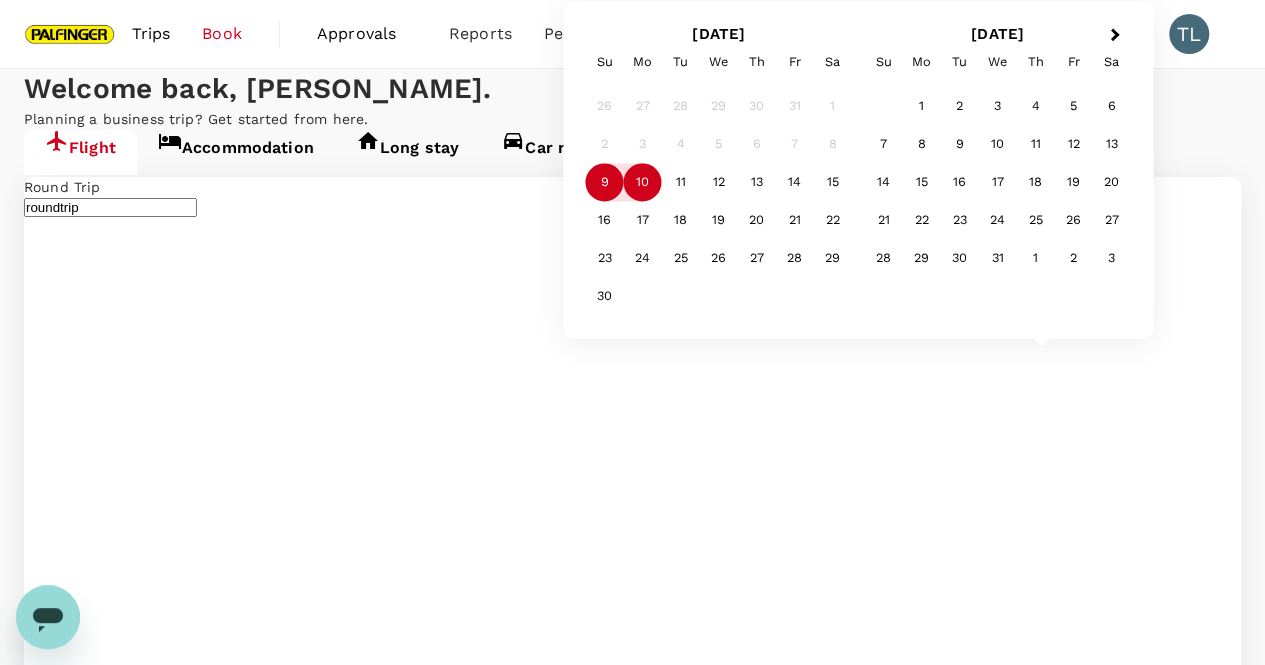 click on "10" at bounding box center (643, 183) 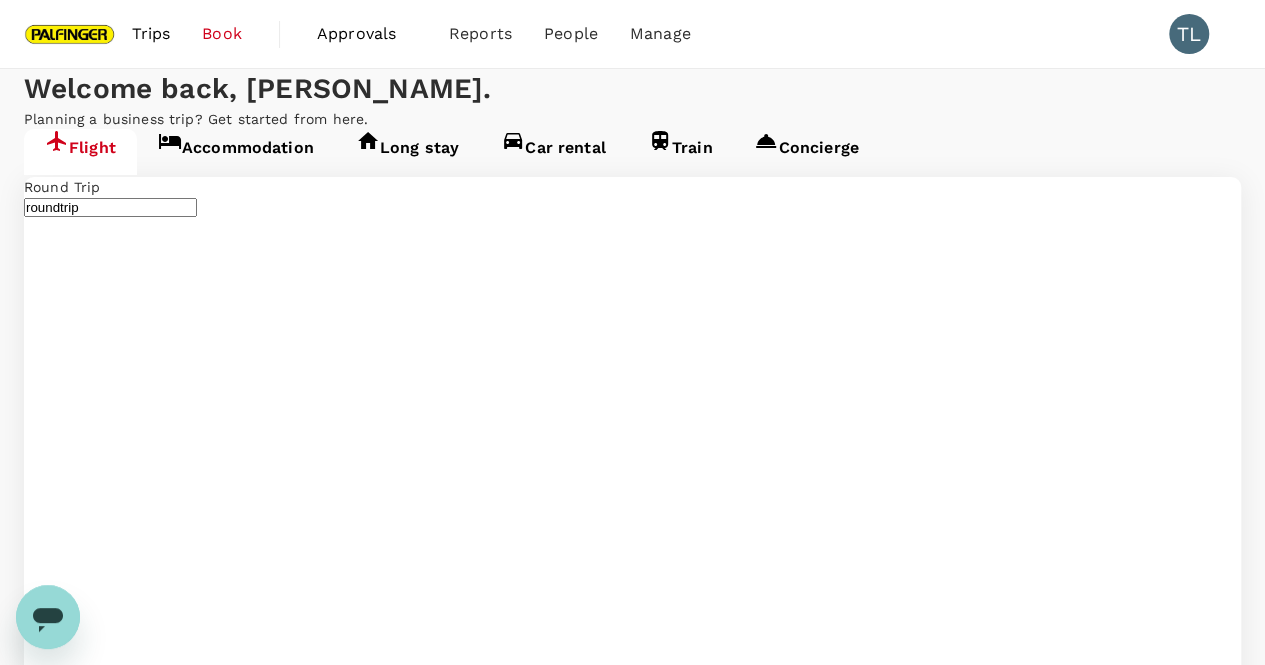 click on "[DATE]" at bounding box center [47, 3014] 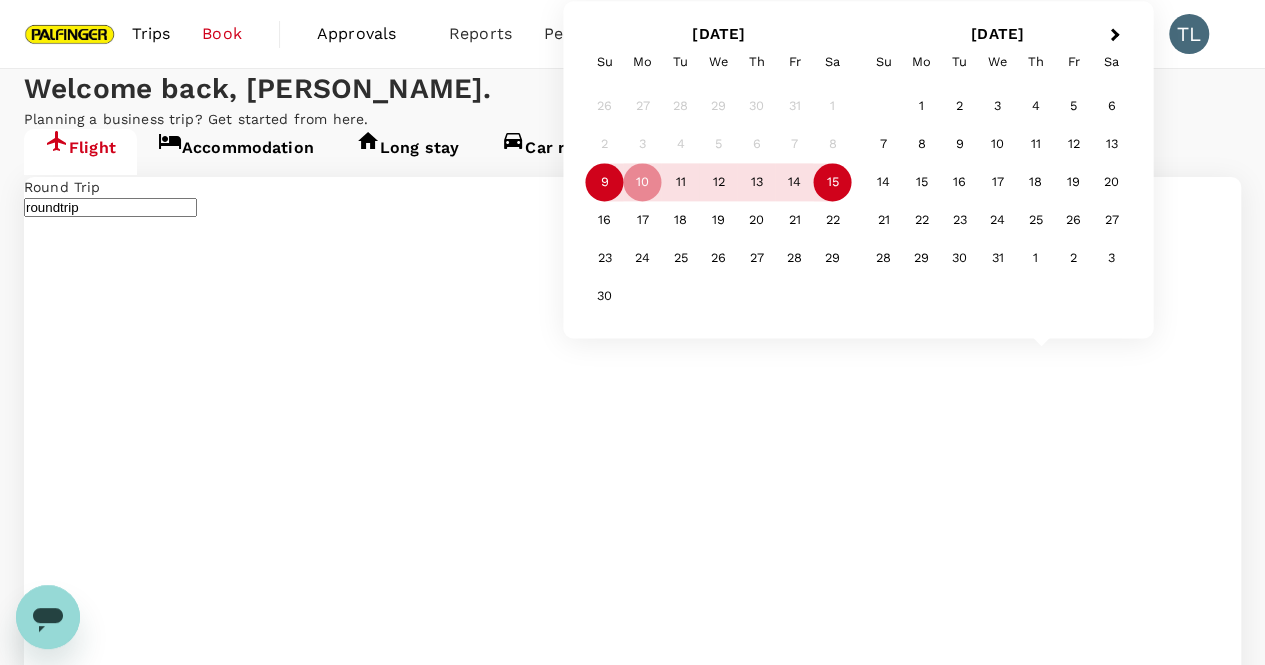 click on "15" at bounding box center [833, 183] 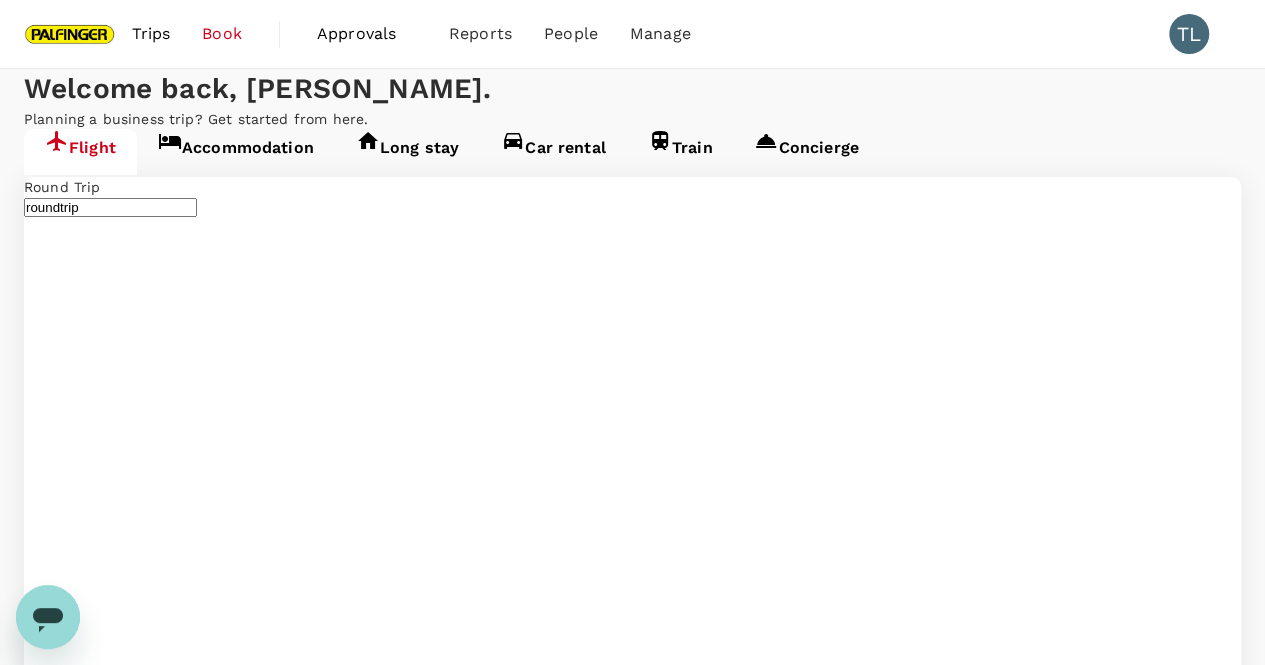 click on "[DATE]" at bounding box center [47, 2992] 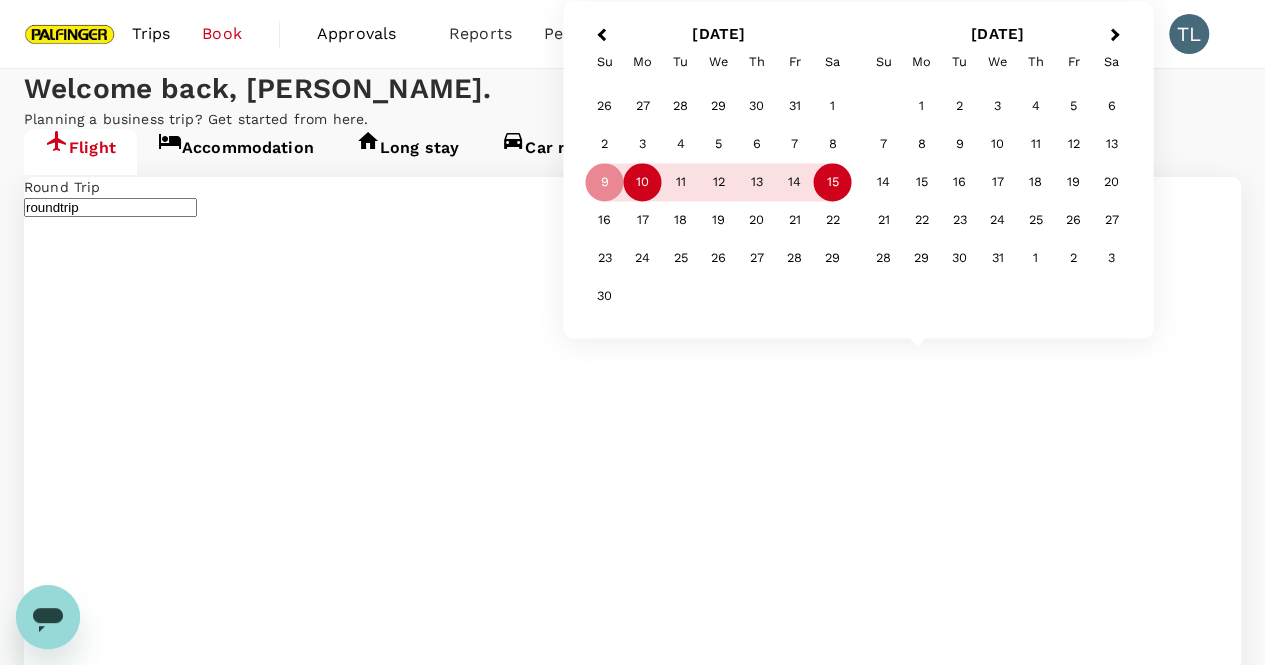 click on "10" at bounding box center [643, 183] 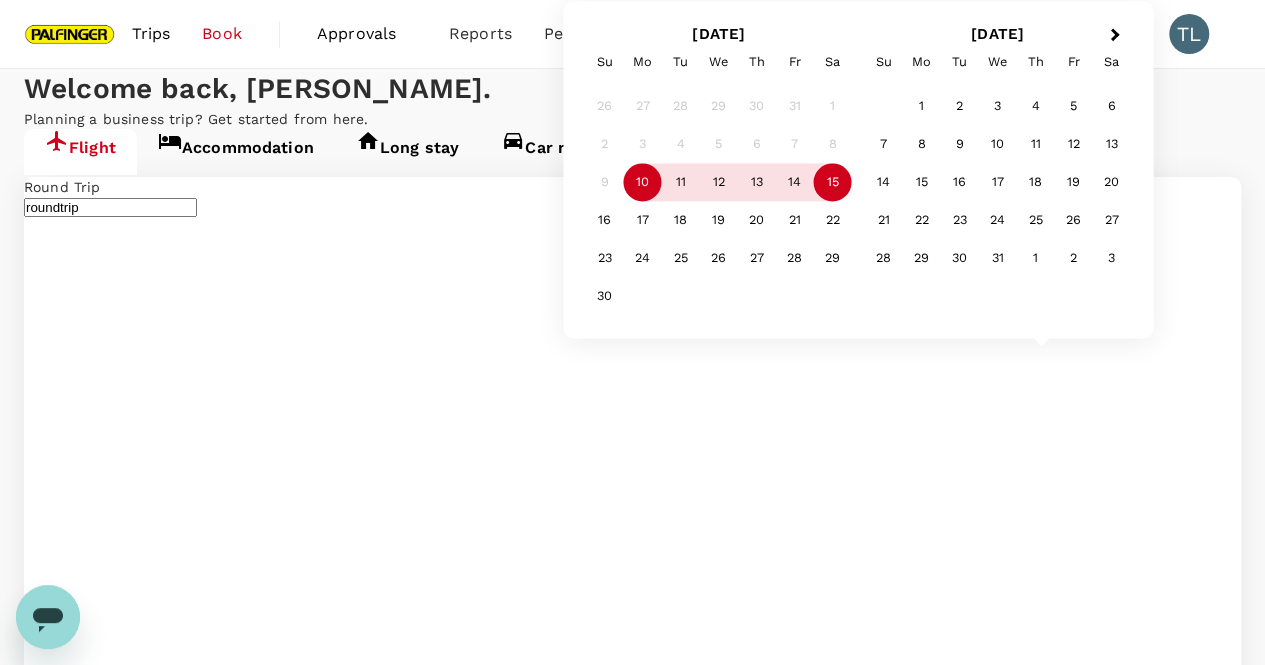 click on "15" at bounding box center [833, 183] 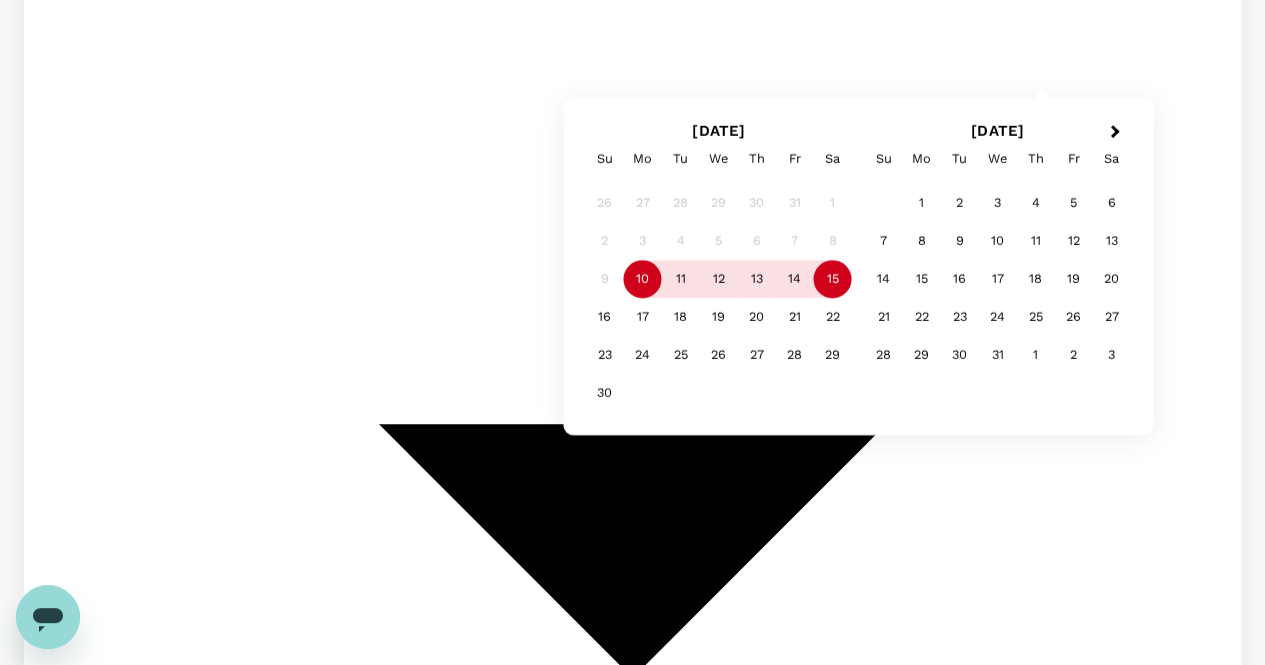 scroll, scrollTop: 300, scrollLeft: 0, axis: vertical 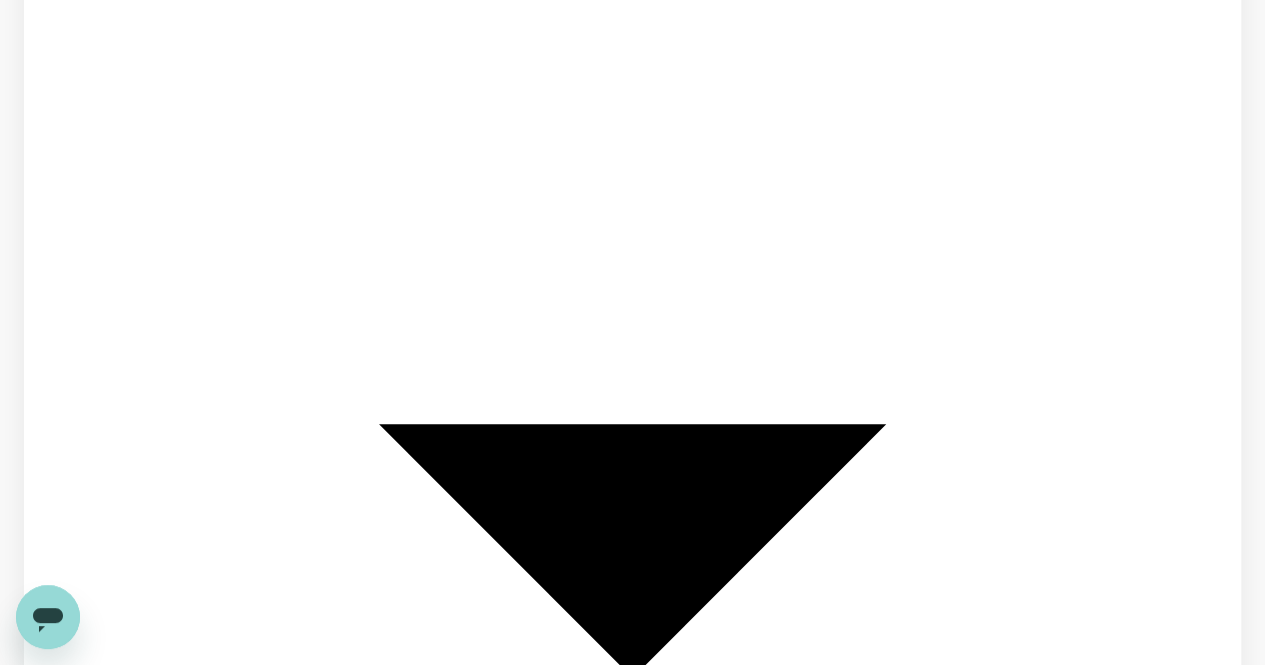 click on "Flight to [GEOGRAPHIC_DATA] SIN - SZG [DATE] - [DATE] · 1 Traveller Flight to [GEOGRAPHIC_DATA] SIN - TPE [DATE] - [DATE] · 1 Traveller Flight to [GEOGRAPHIC_DATA] SIN - TSA [DATE] - [DATE] · 1 Traveller" at bounding box center (628, 3035) 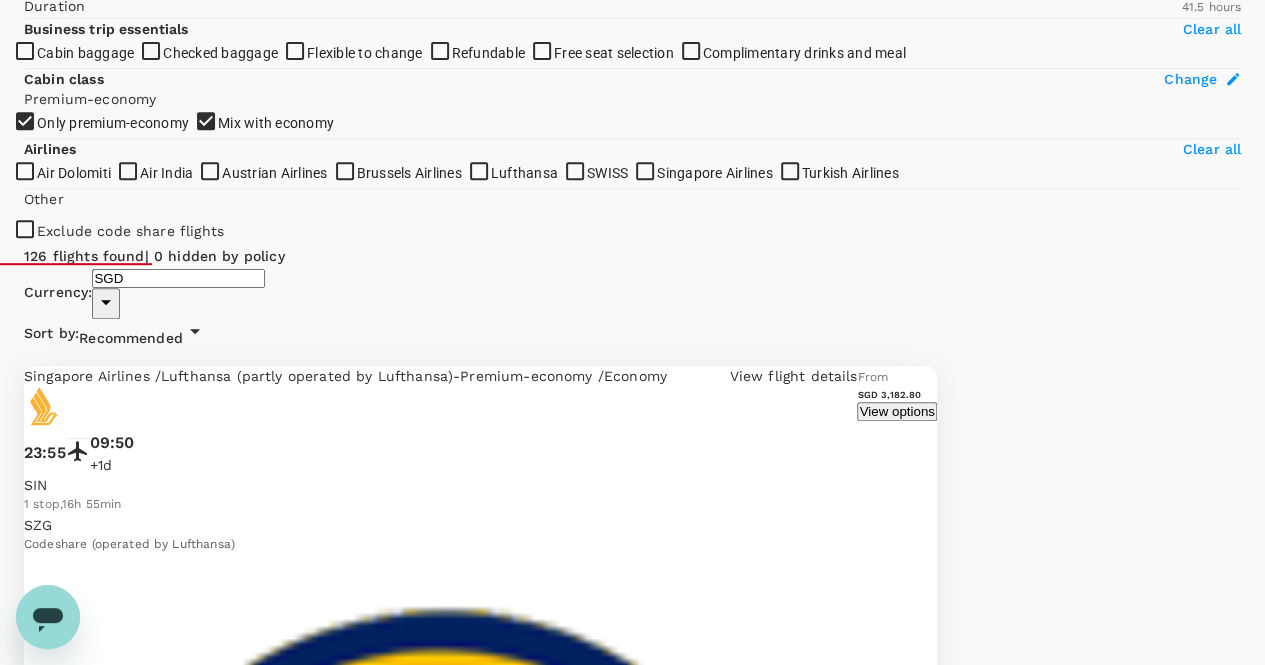 scroll, scrollTop: 0, scrollLeft: 0, axis: both 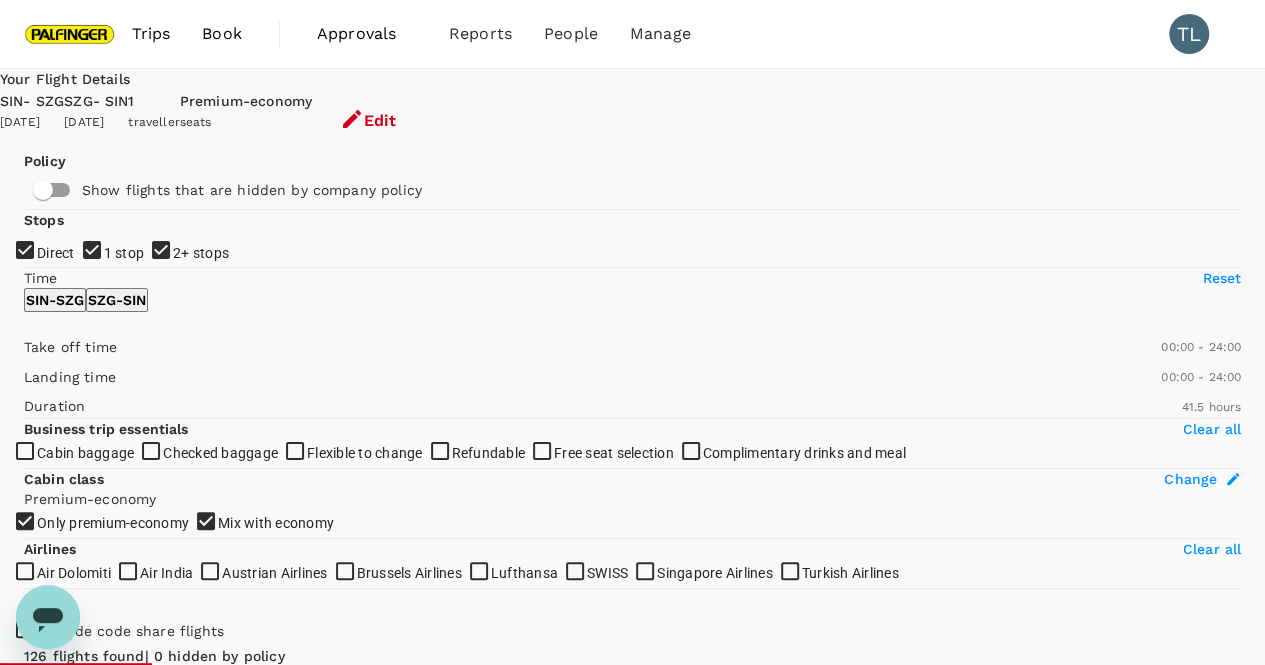 click on "[DATE]" at bounding box center (32, 123) 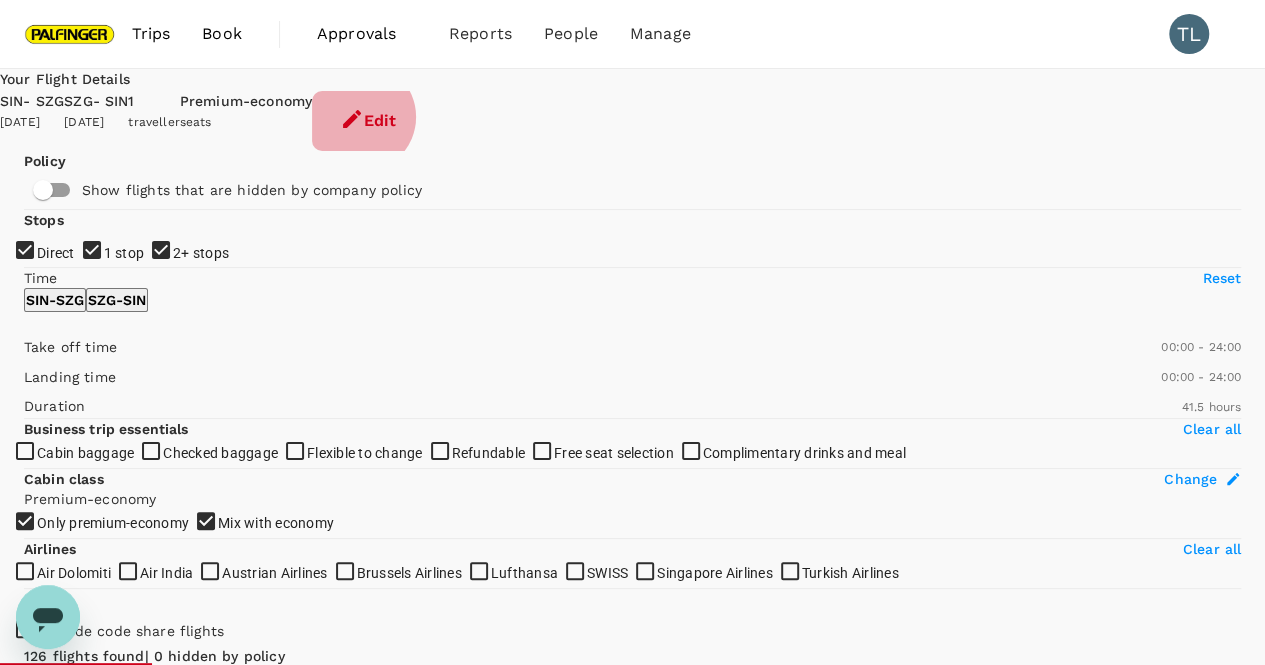 click on "Edit" at bounding box center (368, 121) 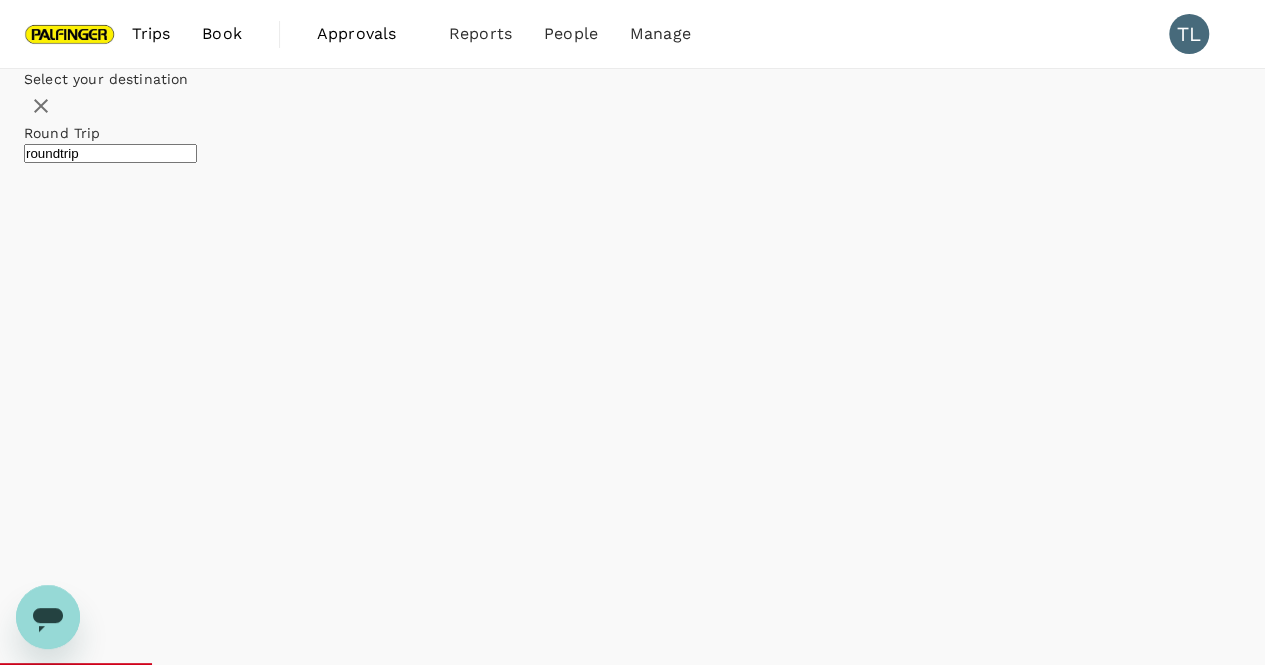 type on "Singapore Changi (SIN)" 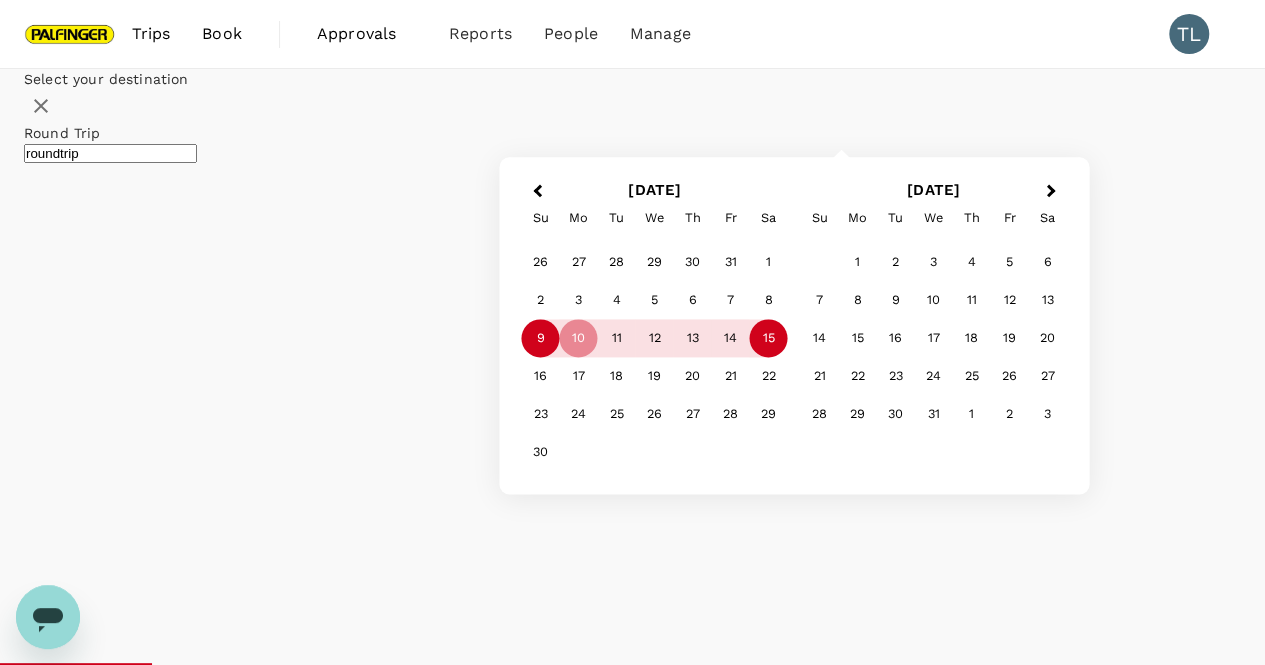 click on "9" at bounding box center [541, 339] 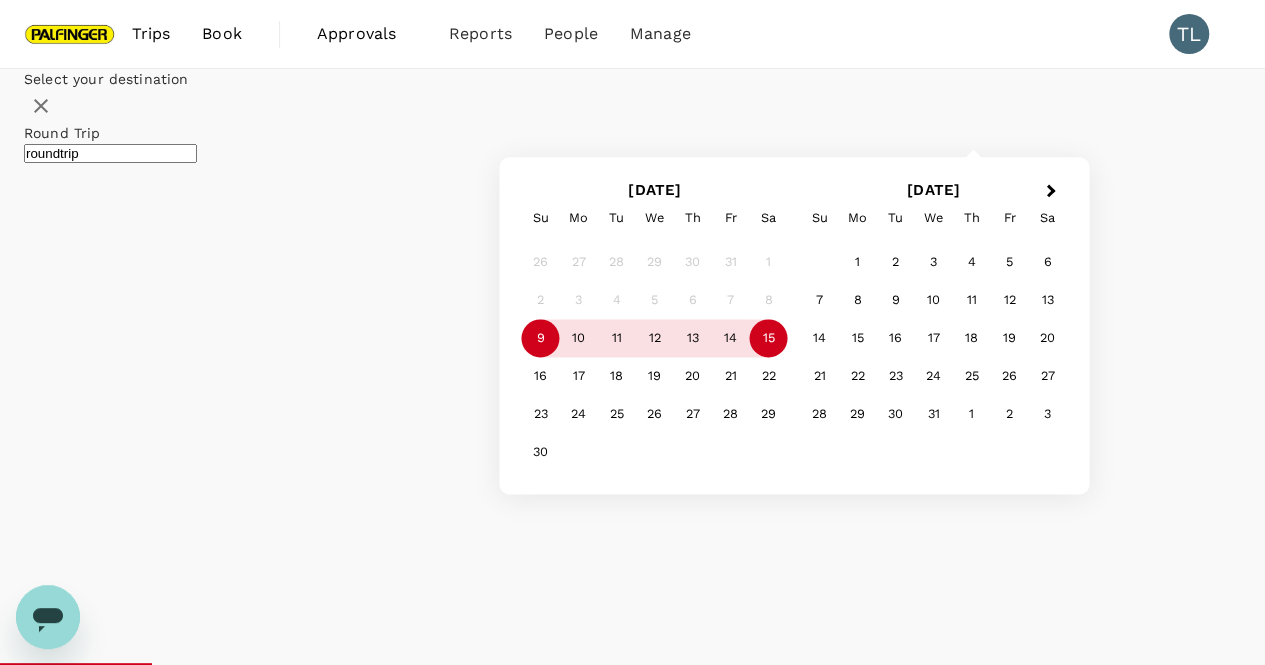 click on "15" at bounding box center [769, 339] 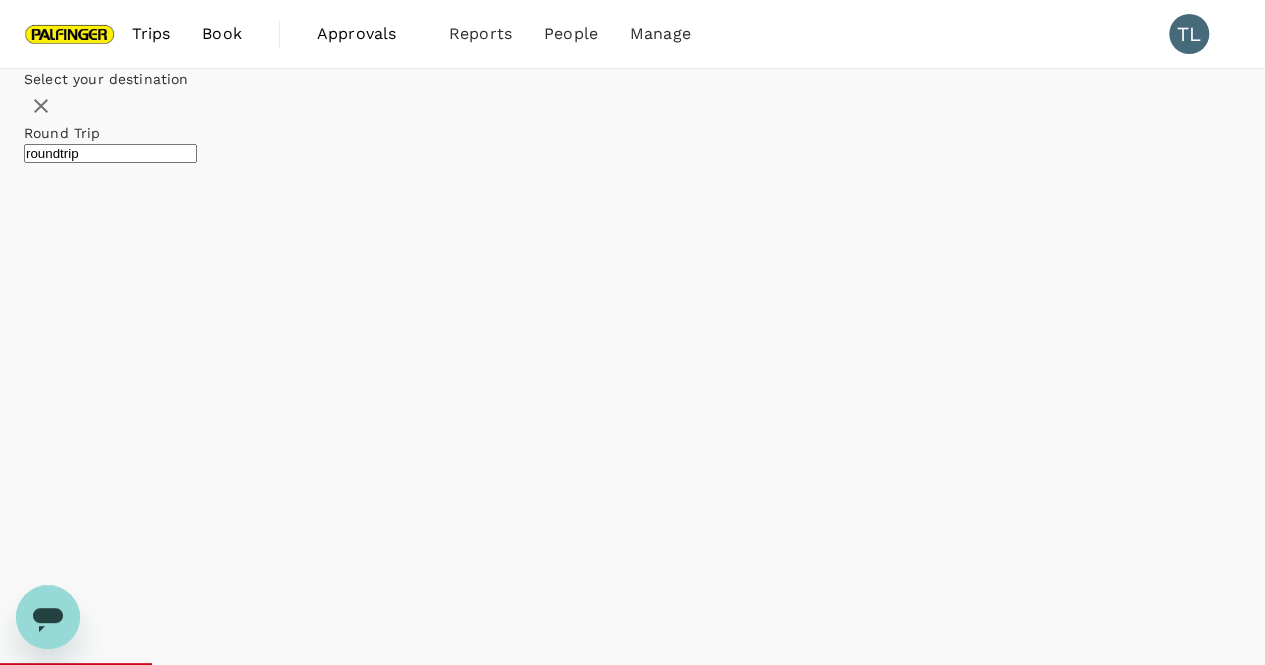 click on "Select your destination Round Trip roundtrip Premium economy premium-economy 1   traveller Frequent flyer programme Singapore Changi (SIN) [GEOGRAPHIC_DATA] (SZG) Selected date: [DATE] [DATE] Selected date: [DATE] [DATE] Apply edit" at bounding box center [632, 1568] 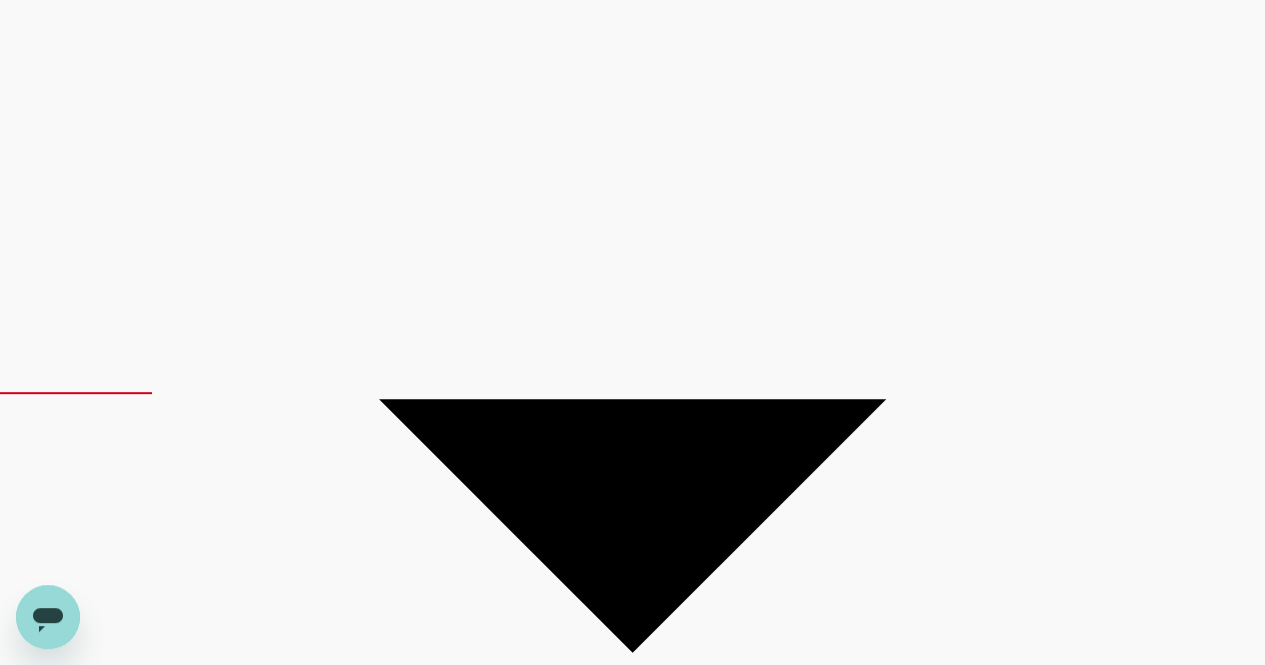 scroll, scrollTop: 100, scrollLeft: 0, axis: vertical 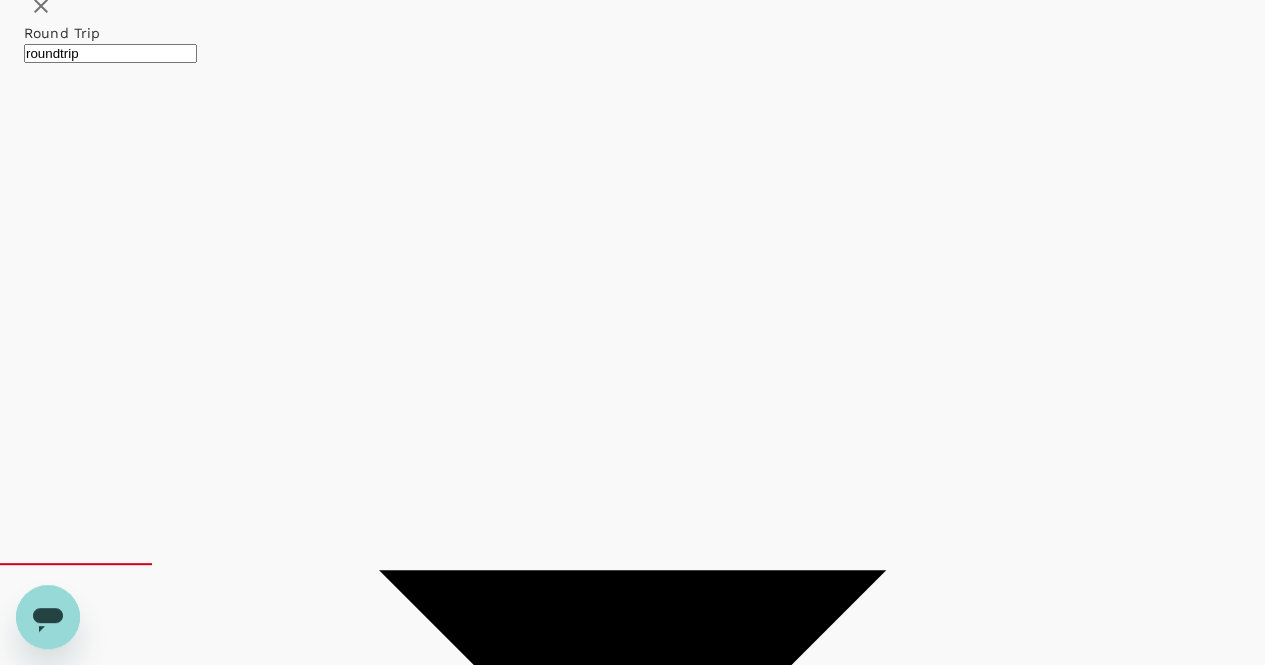 click on "Apply edit" at bounding box center (55, 2958) 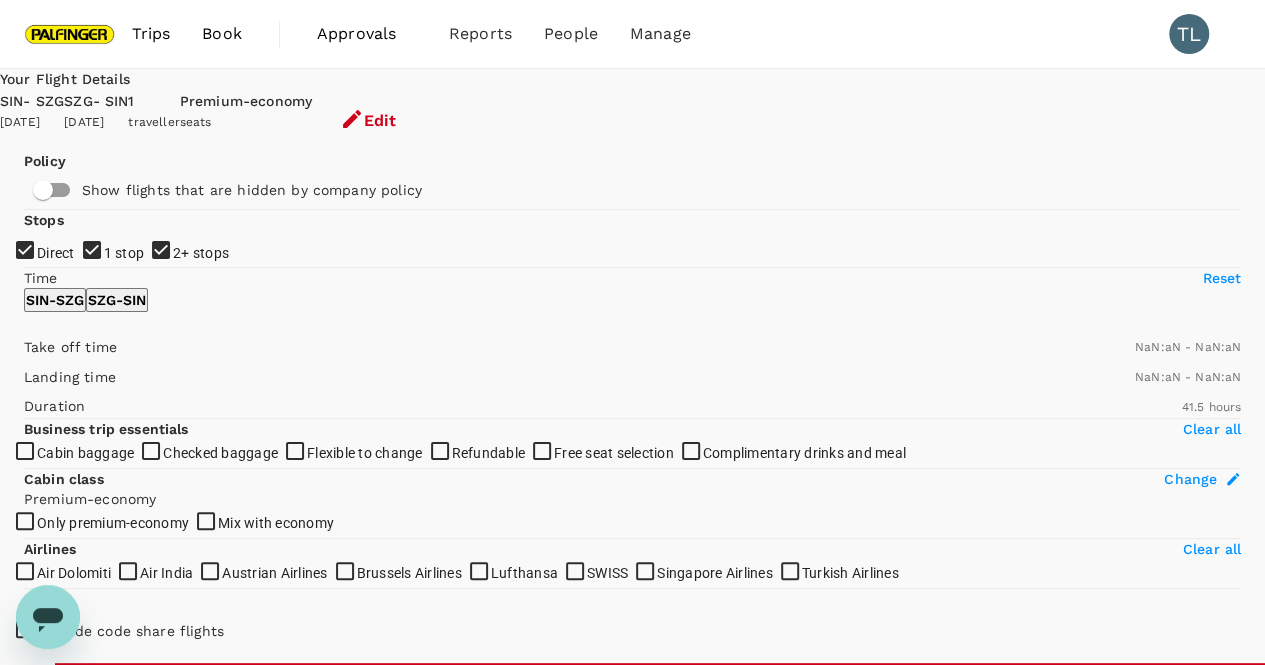 type on "1440" 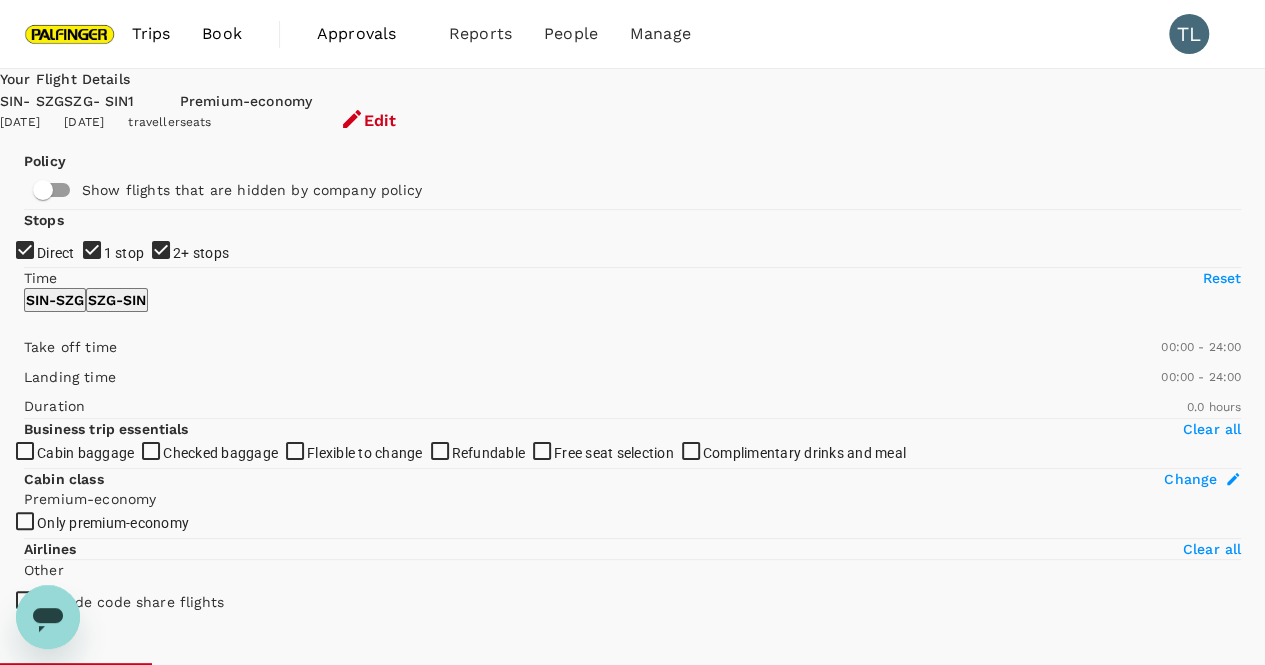 type on "2030" 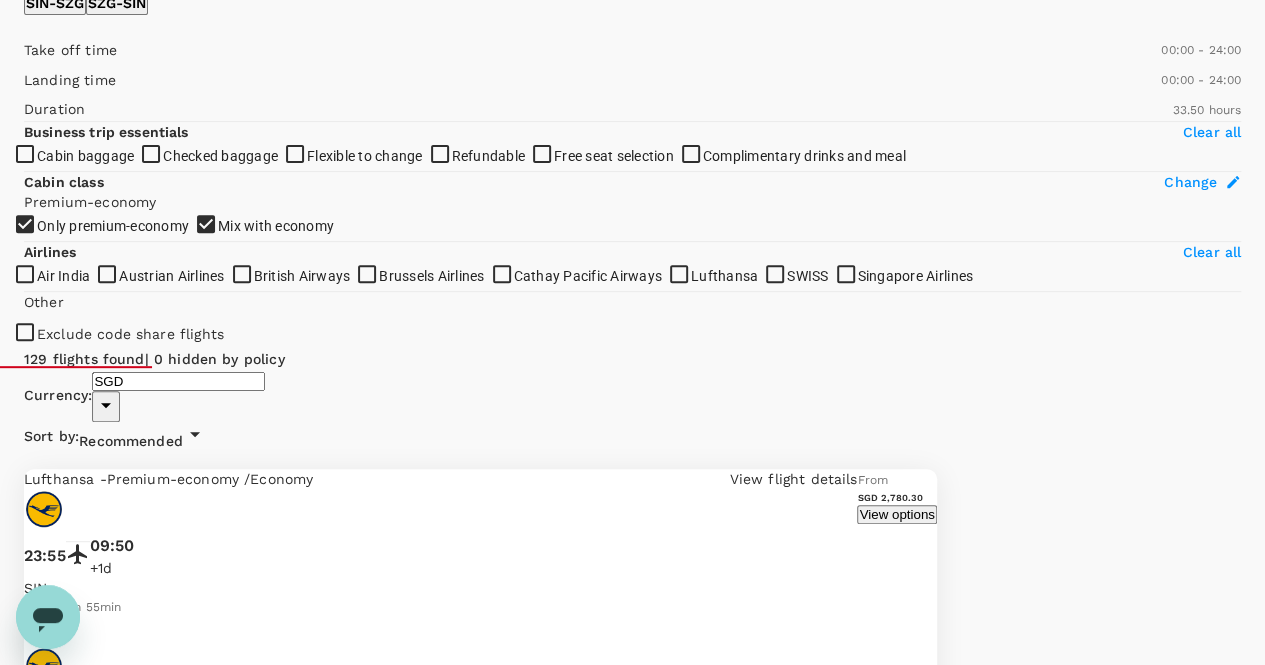 scroll, scrollTop: 200, scrollLeft: 0, axis: vertical 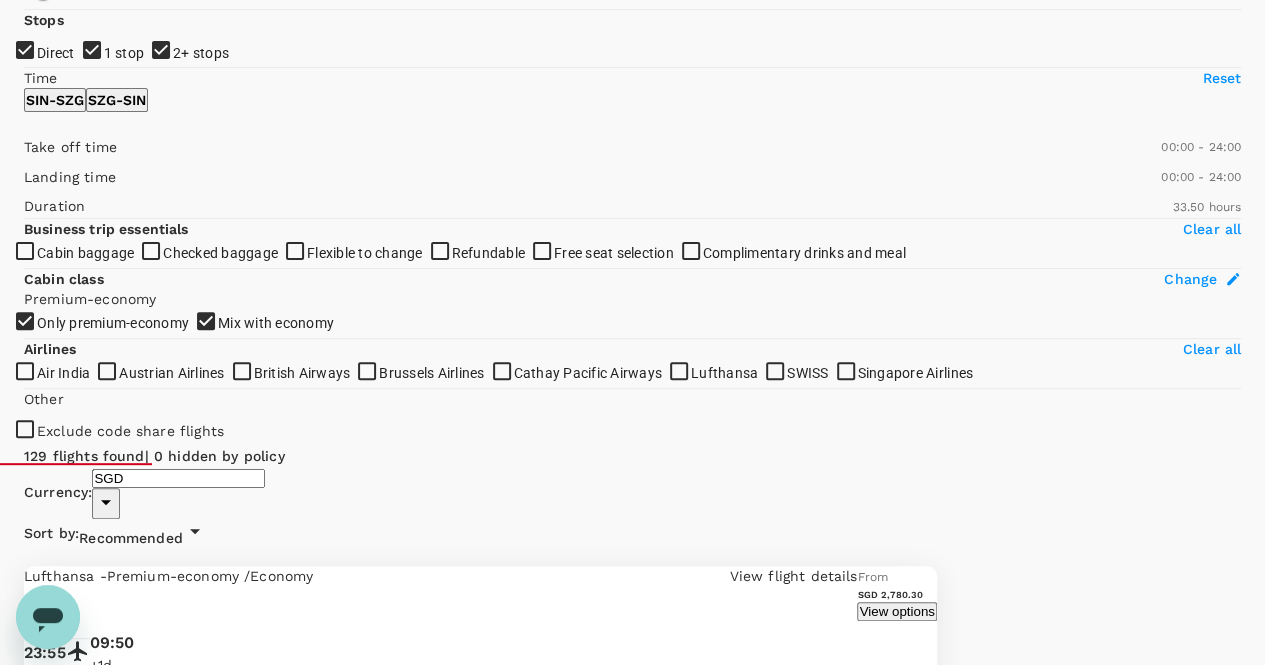 click on "2+ stops" at bounding box center [632, 132] 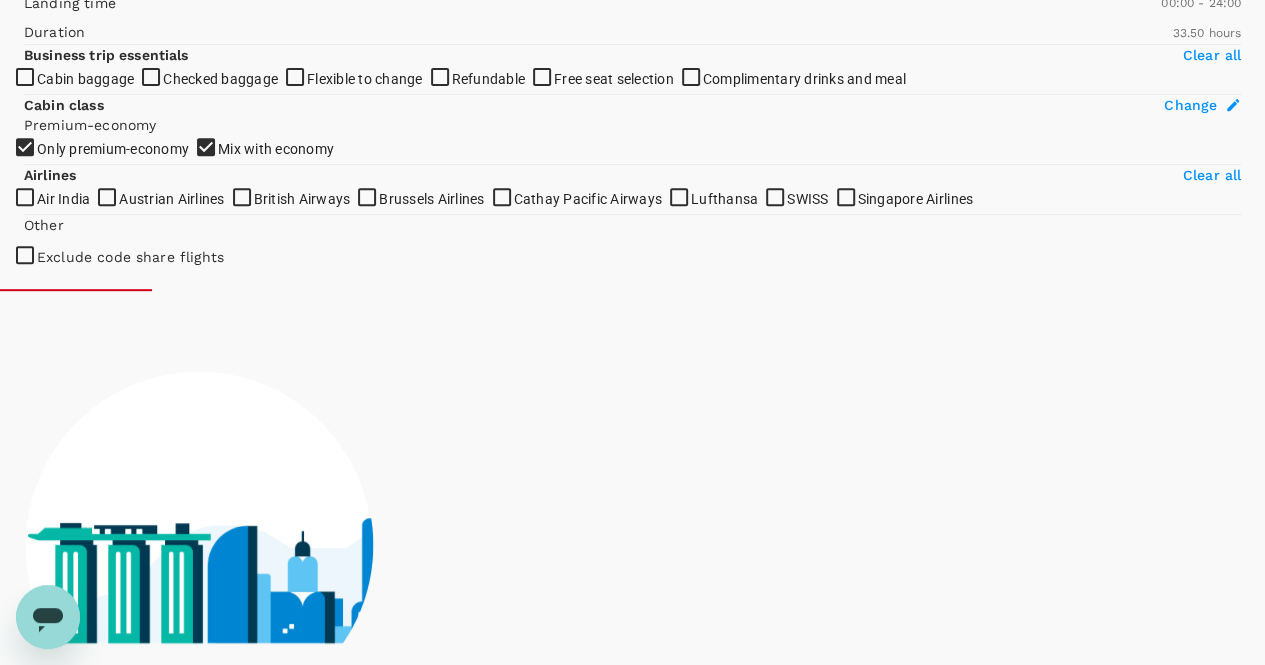 scroll, scrollTop: 400, scrollLeft: 0, axis: vertical 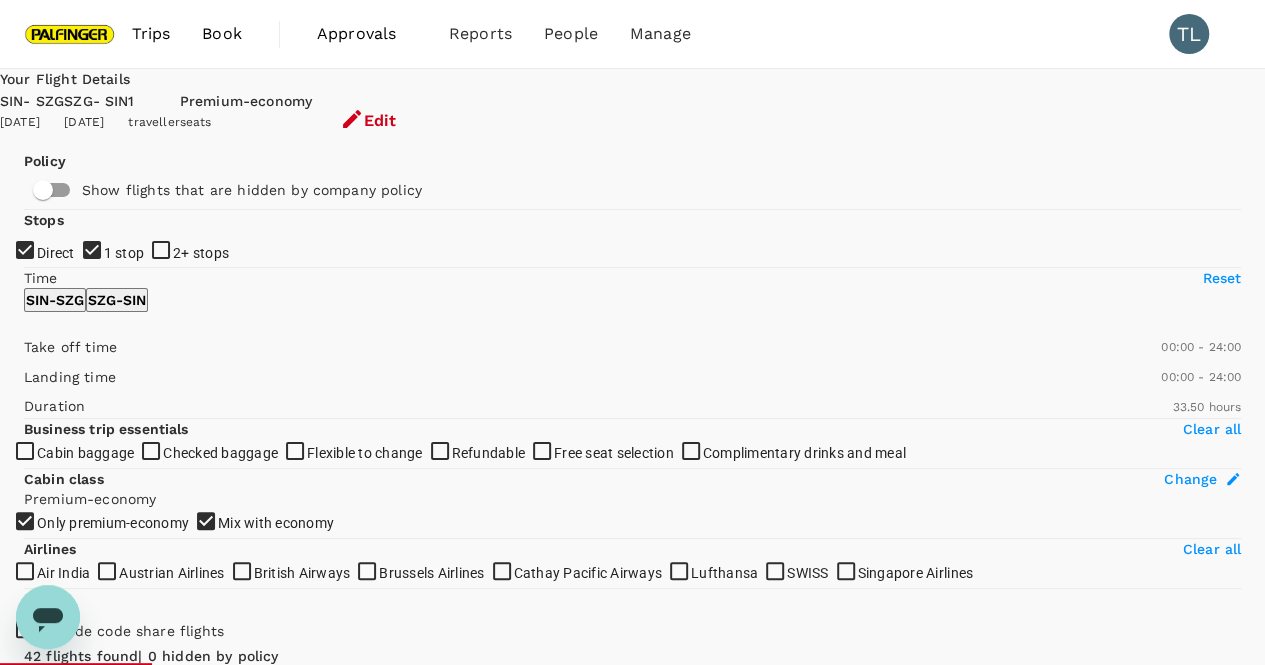 click on "Recommended" at bounding box center [131, 738] 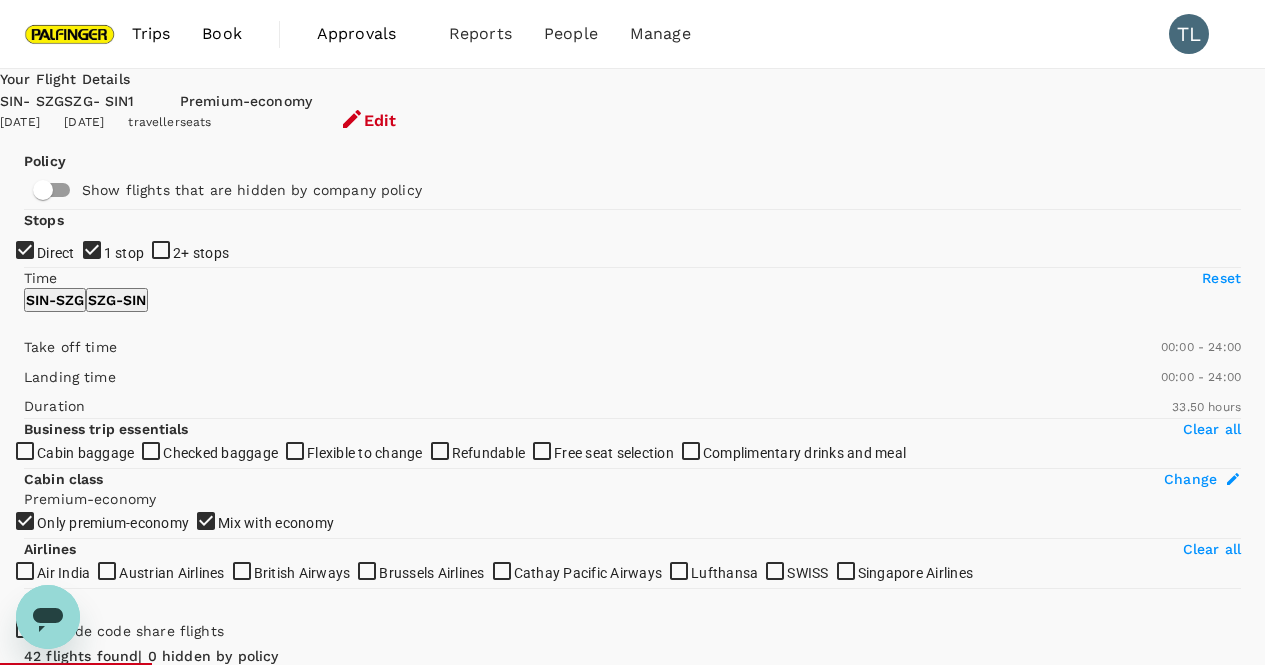 click on "Lowest Price" at bounding box center [632, 57983] 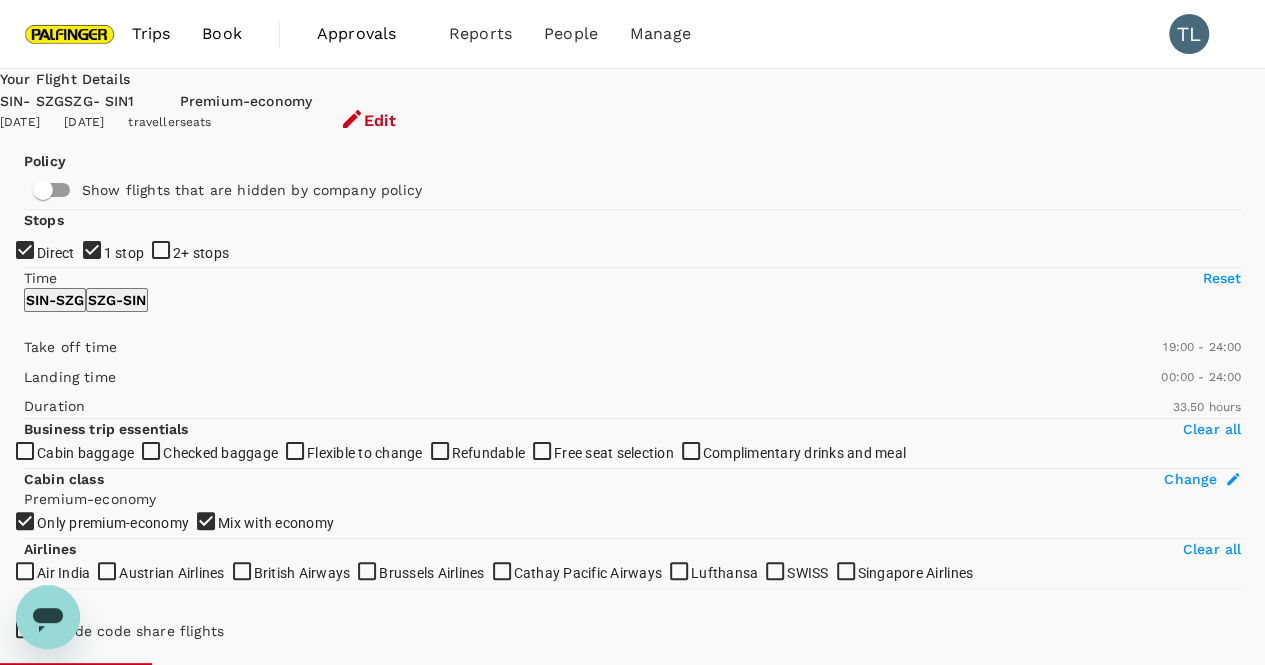 type on "1170" 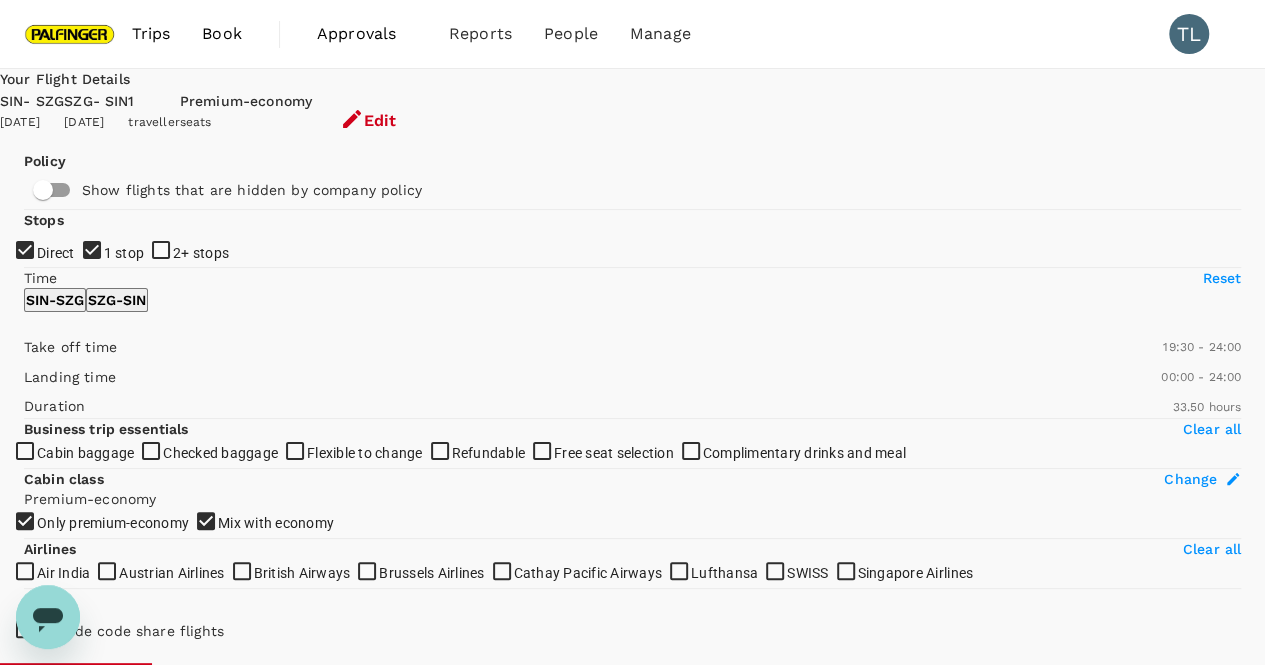 drag, startPoint x: 18, startPoint y: 587, endPoint x: 270, endPoint y: 590, distance: 252.01785 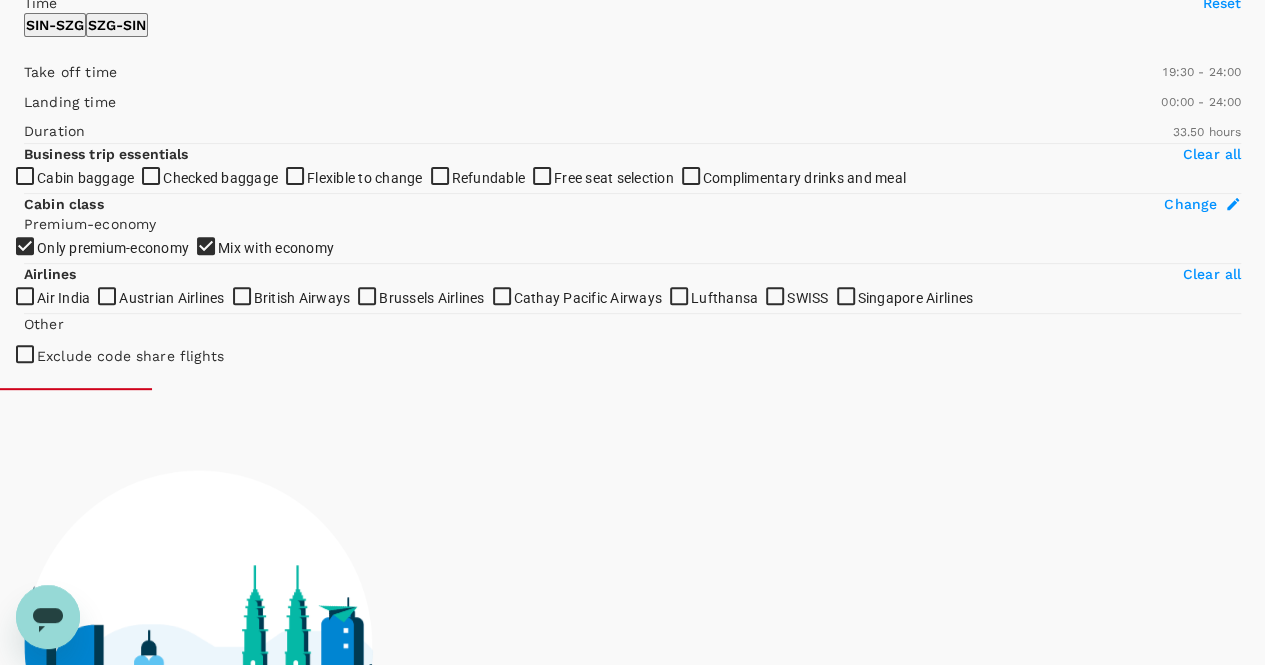 scroll, scrollTop: 300, scrollLeft: 0, axis: vertical 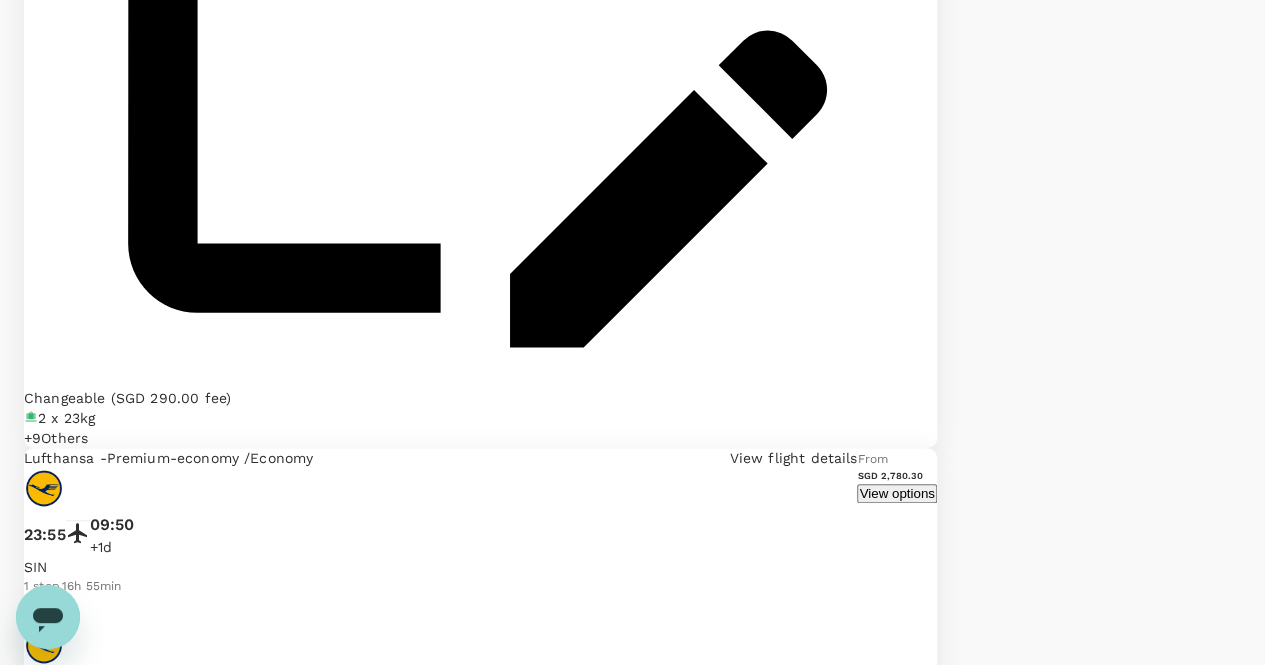 click at bounding box center (78, 34542) 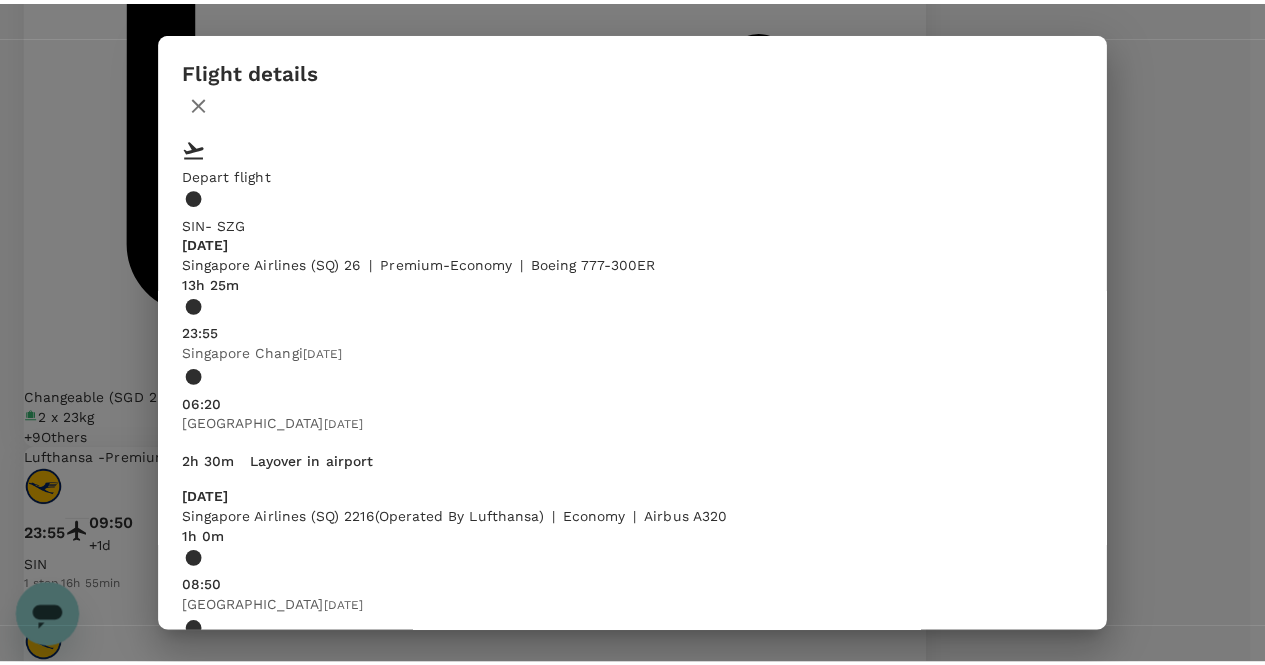 scroll, scrollTop: 703, scrollLeft: 0, axis: vertical 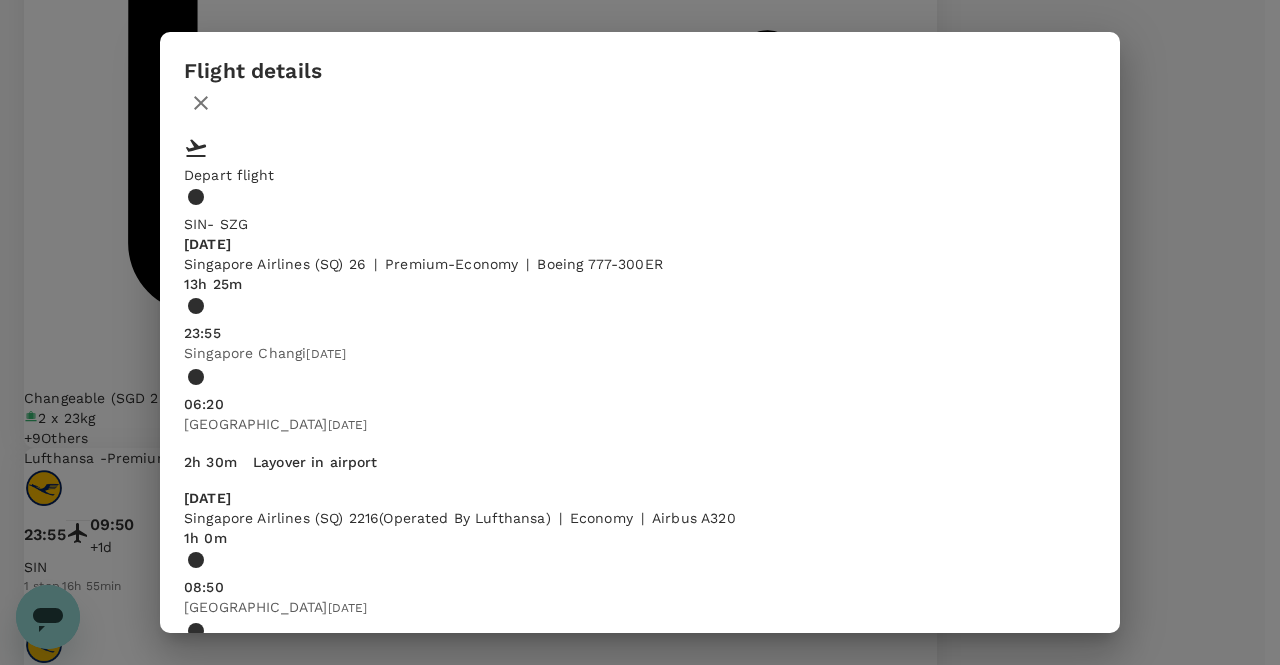 click 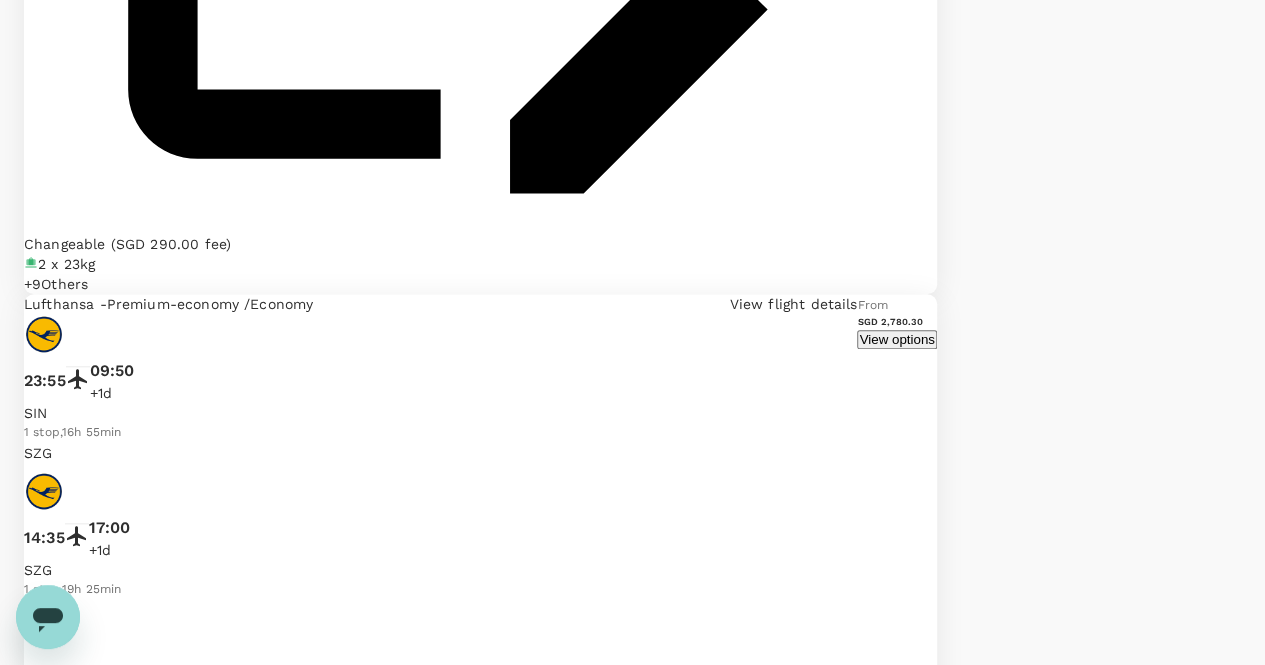 scroll, scrollTop: 4900, scrollLeft: 0, axis: vertical 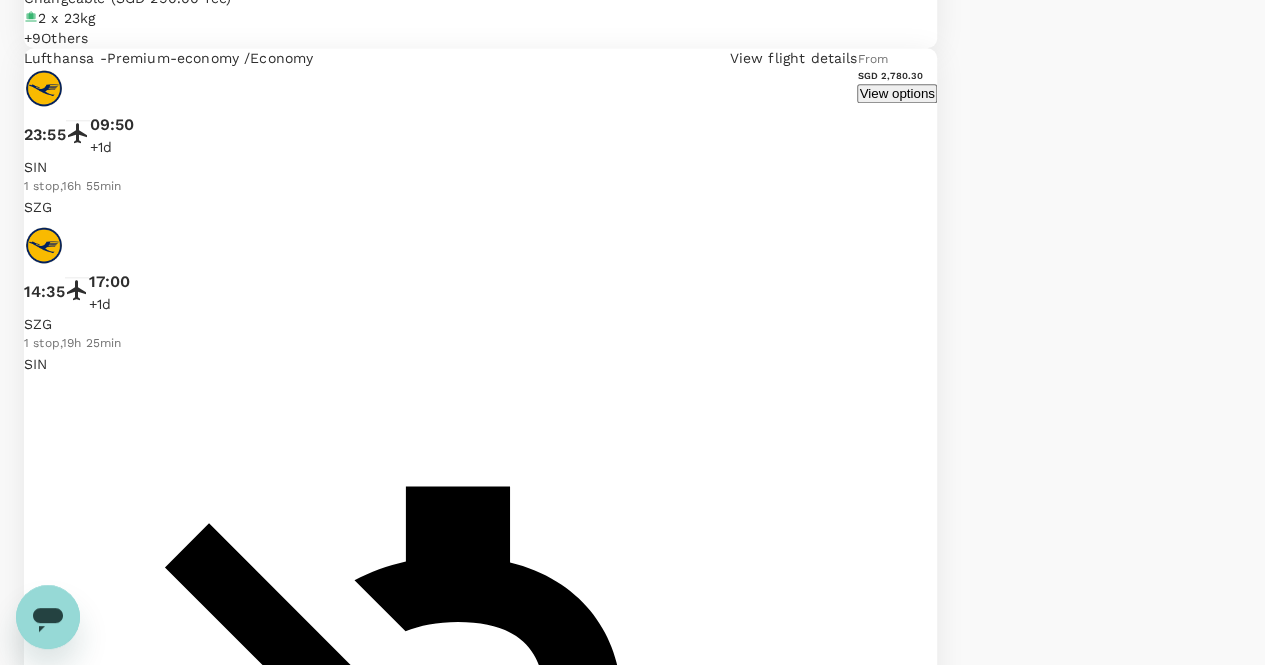 click on "View flight details" at bounding box center (794, 41590) 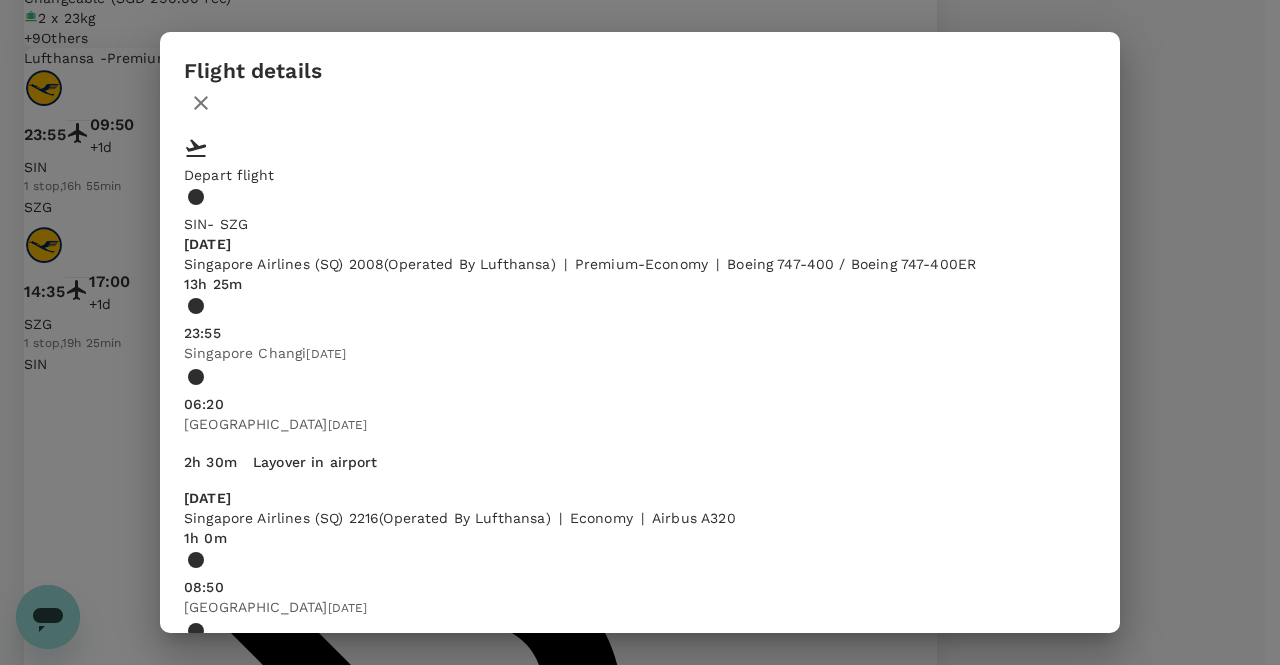 click at bounding box center [640, 103] 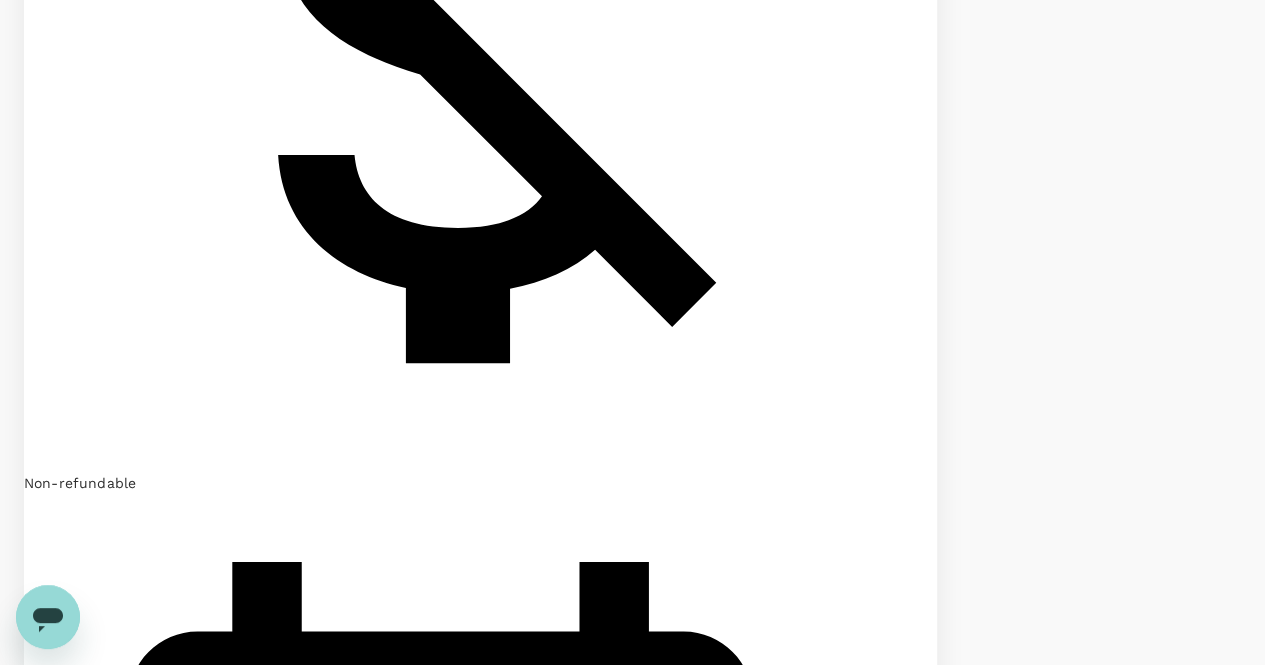 scroll, scrollTop: 1300, scrollLeft: 0, axis: vertical 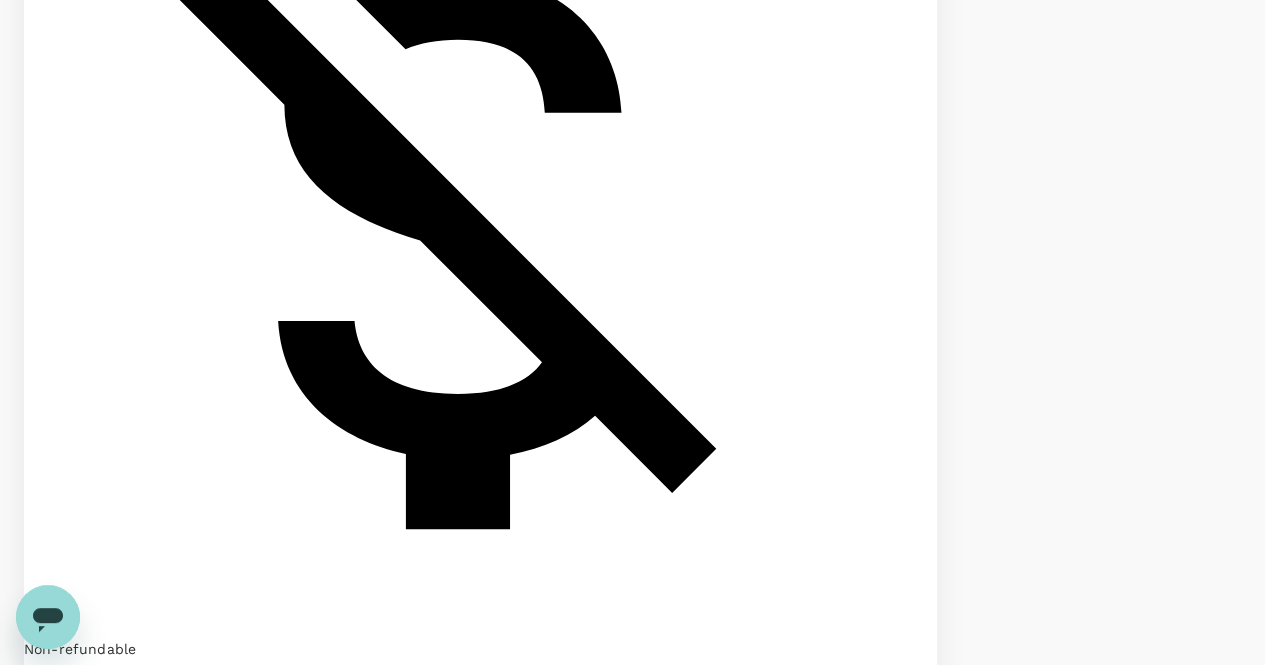 click on "Exclude code share flights" at bounding box center (632, -968) 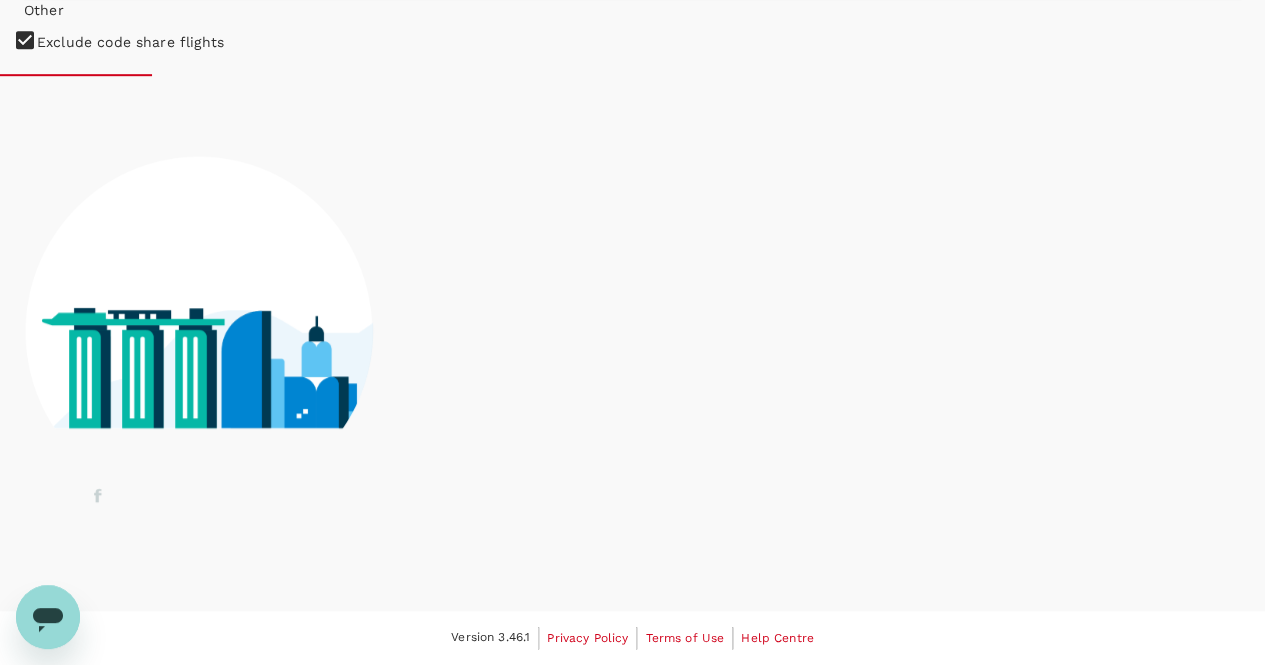 scroll, scrollTop: 1149, scrollLeft: 0, axis: vertical 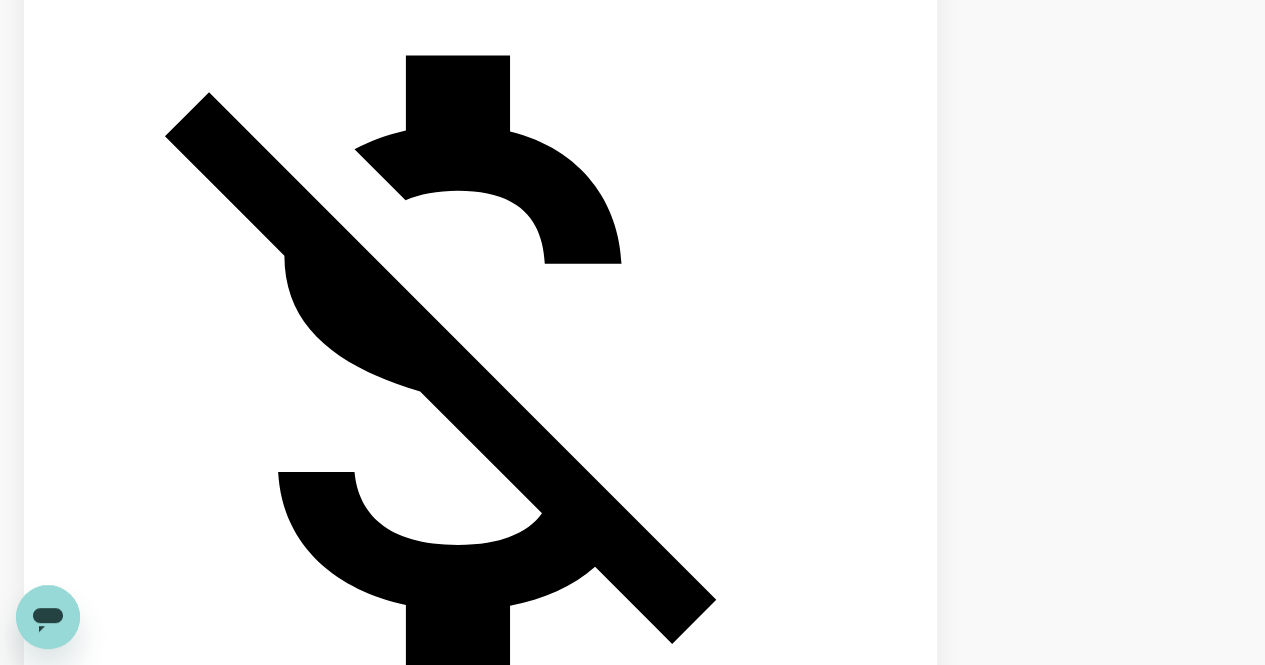 click on "Singapore Airlines" at bounding box center (632, -817) 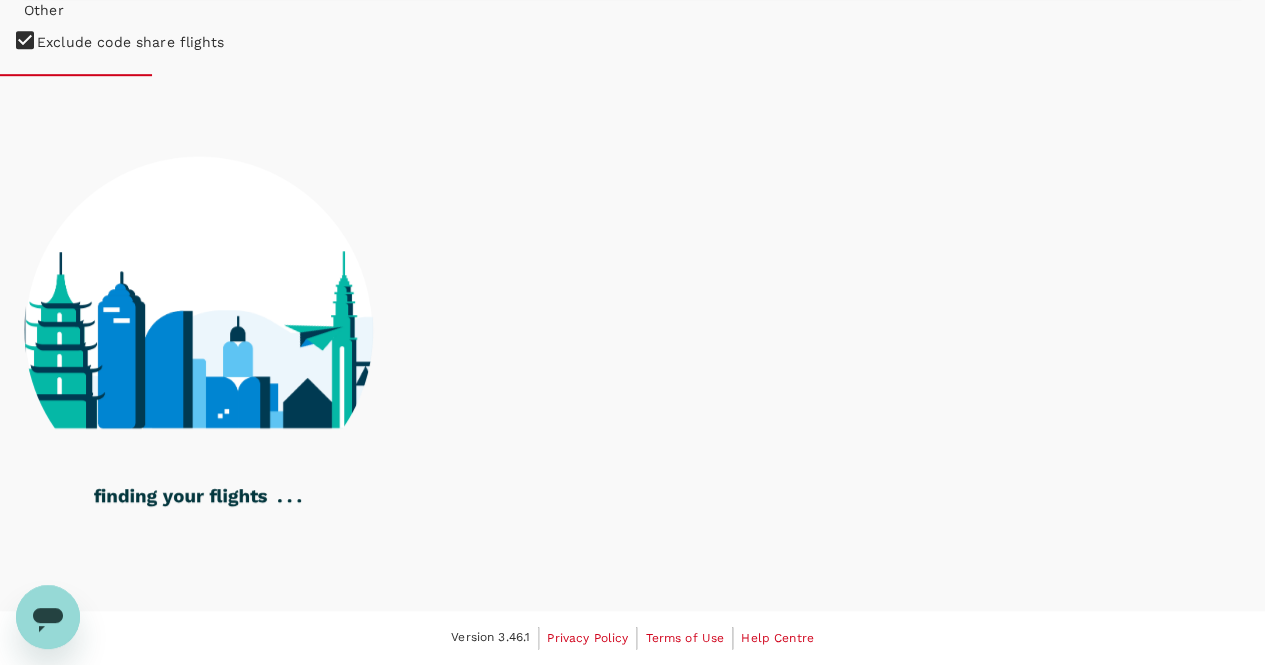 scroll, scrollTop: 549, scrollLeft: 0, axis: vertical 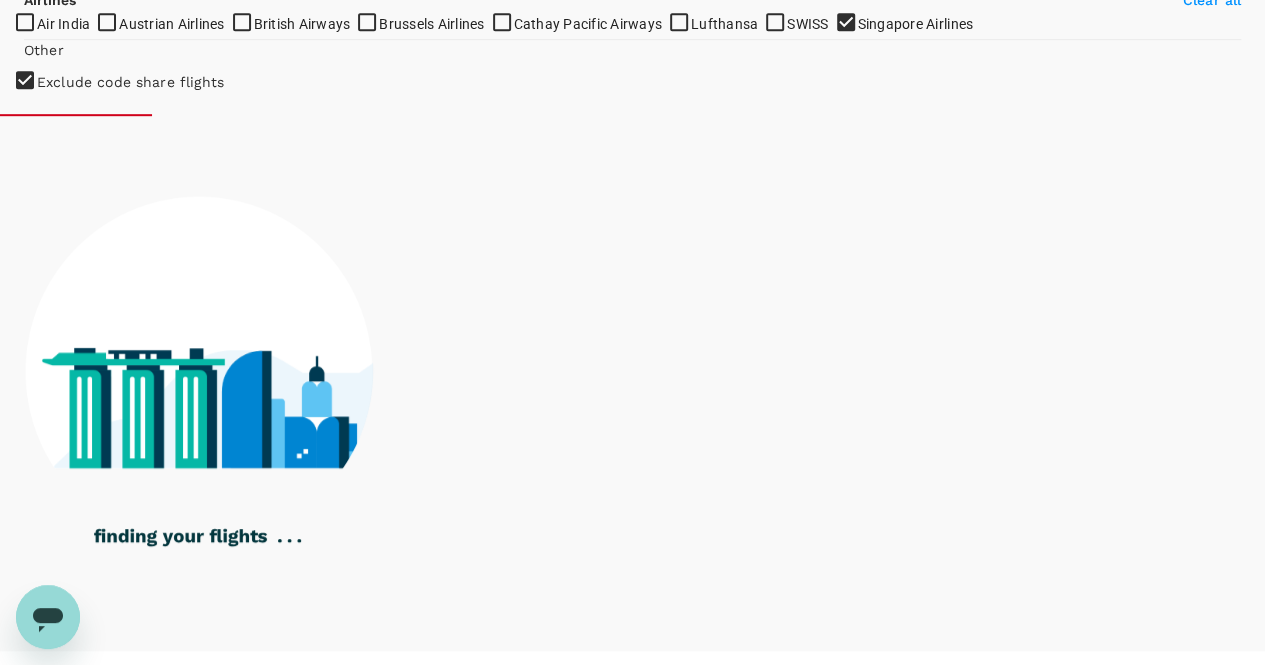 checkbox on "false" 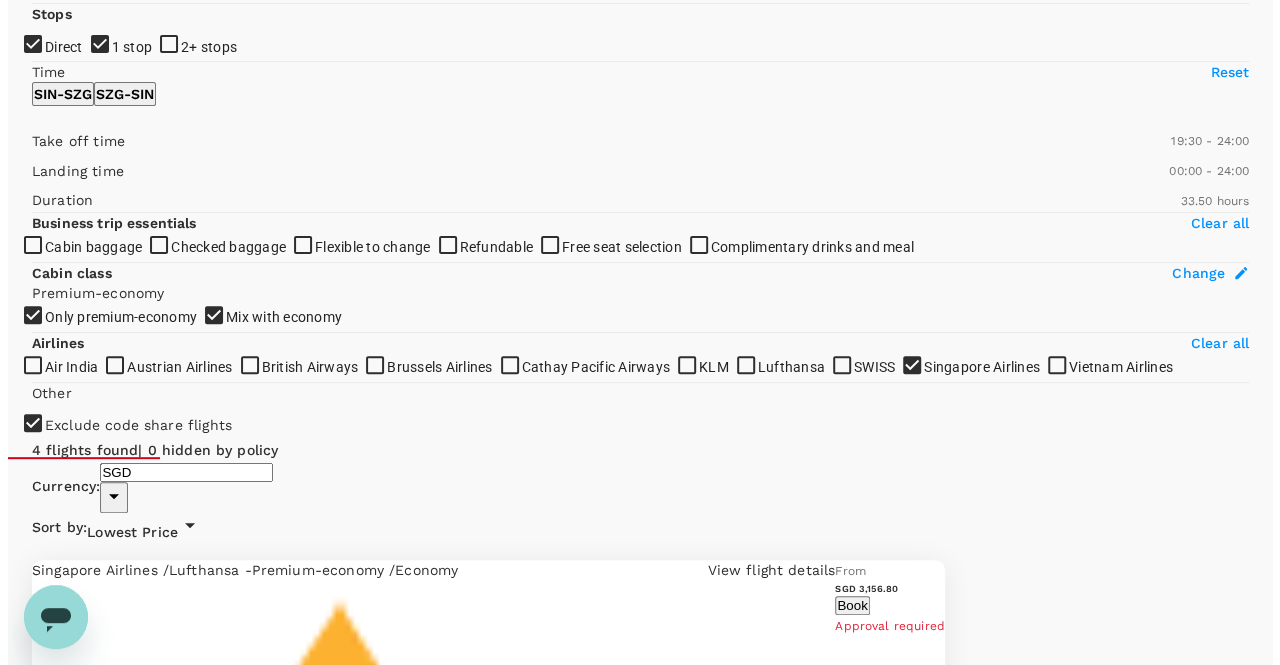 scroll, scrollTop: 200, scrollLeft: 0, axis: vertical 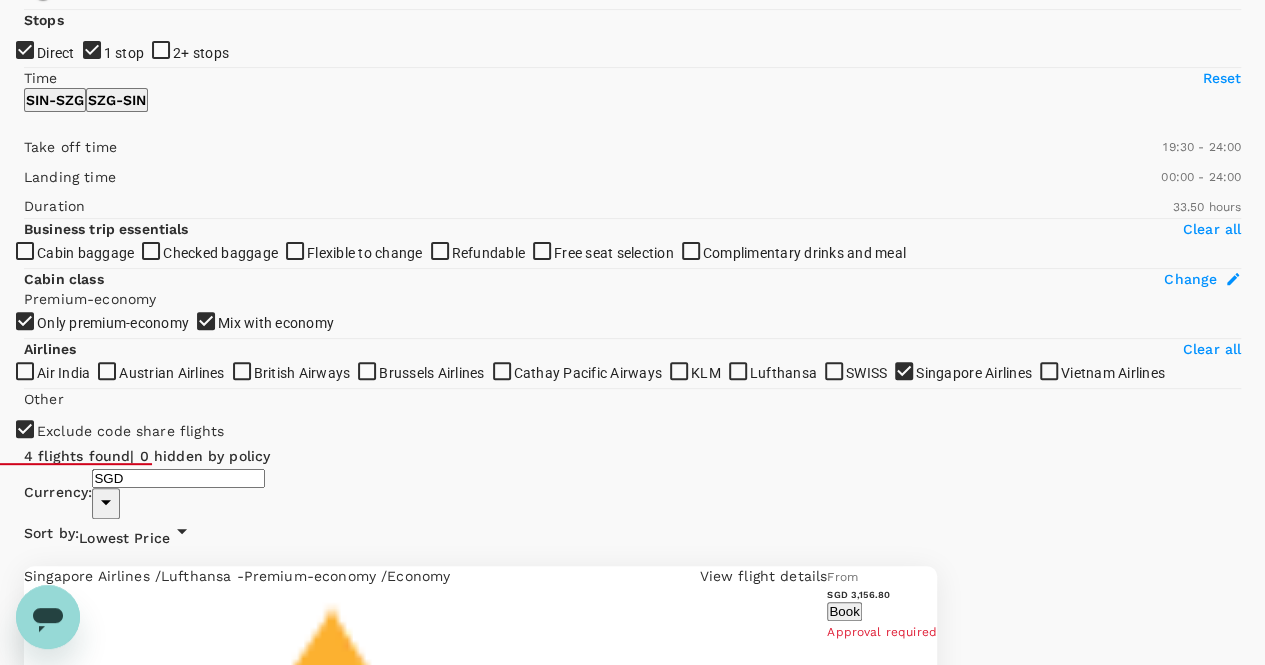 click on "View flight details" at bounding box center [763, 5749] 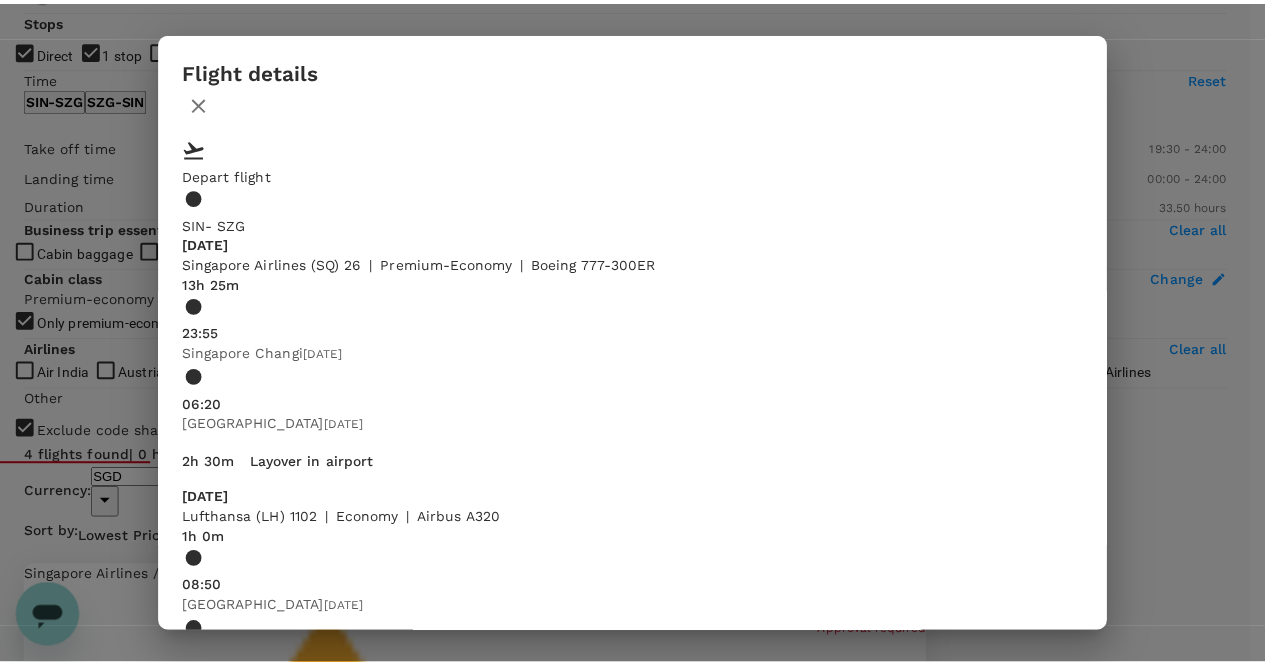 scroll, scrollTop: 100, scrollLeft: 0, axis: vertical 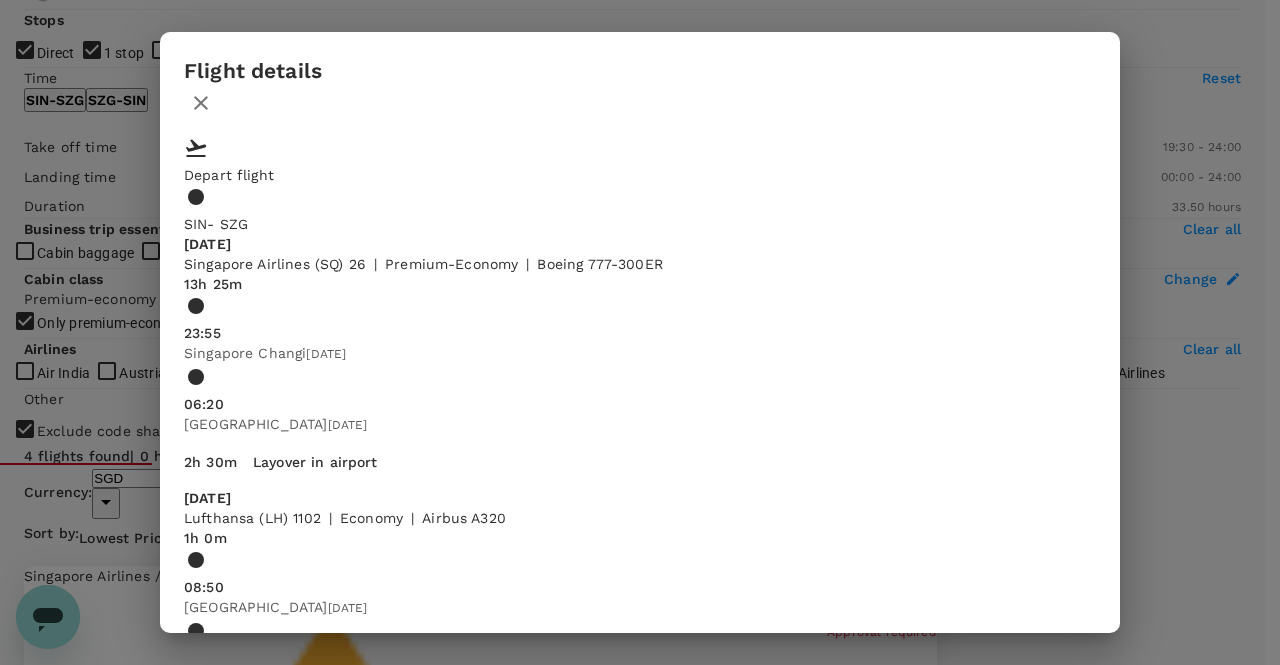click 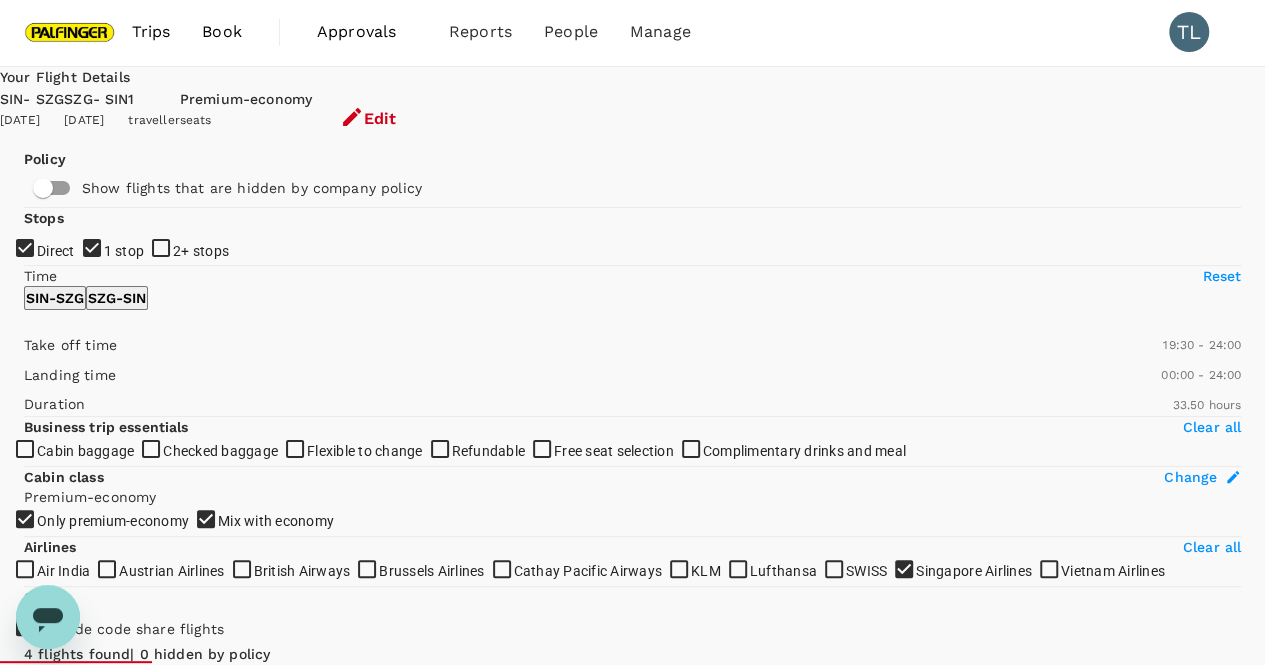 scroll, scrollTop: 0, scrollLeft: 0, axis: both 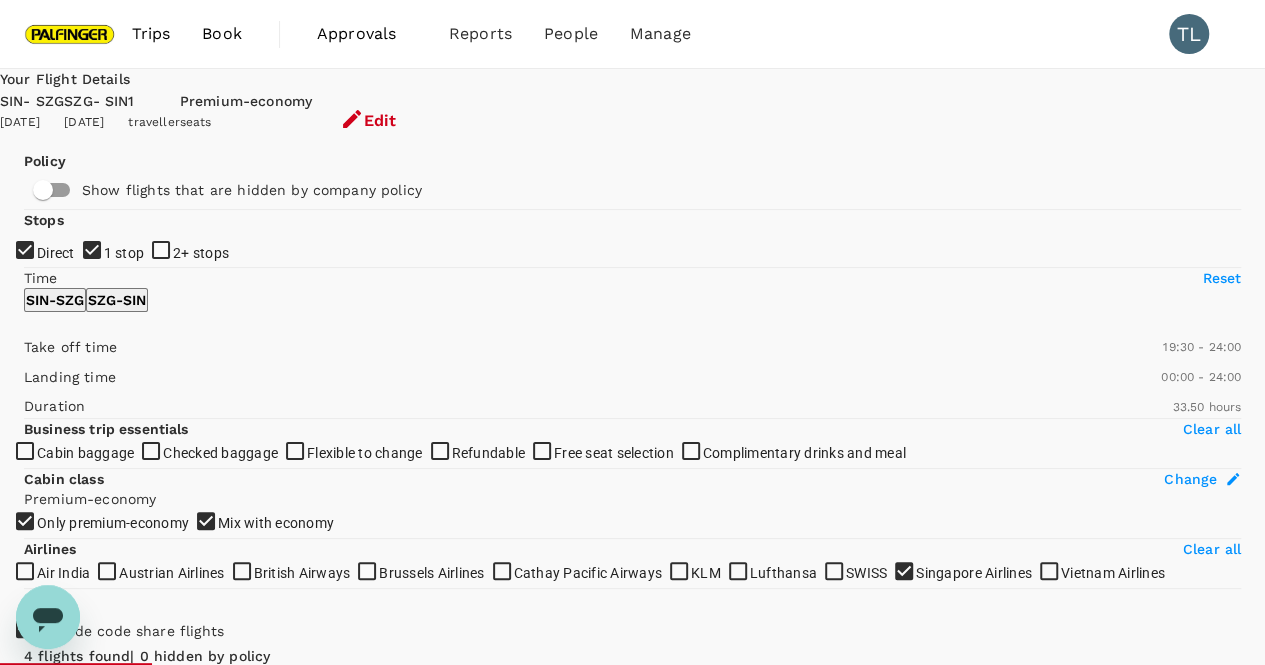 click on "SZG  -   SIN" at bounding box center [96, 102] 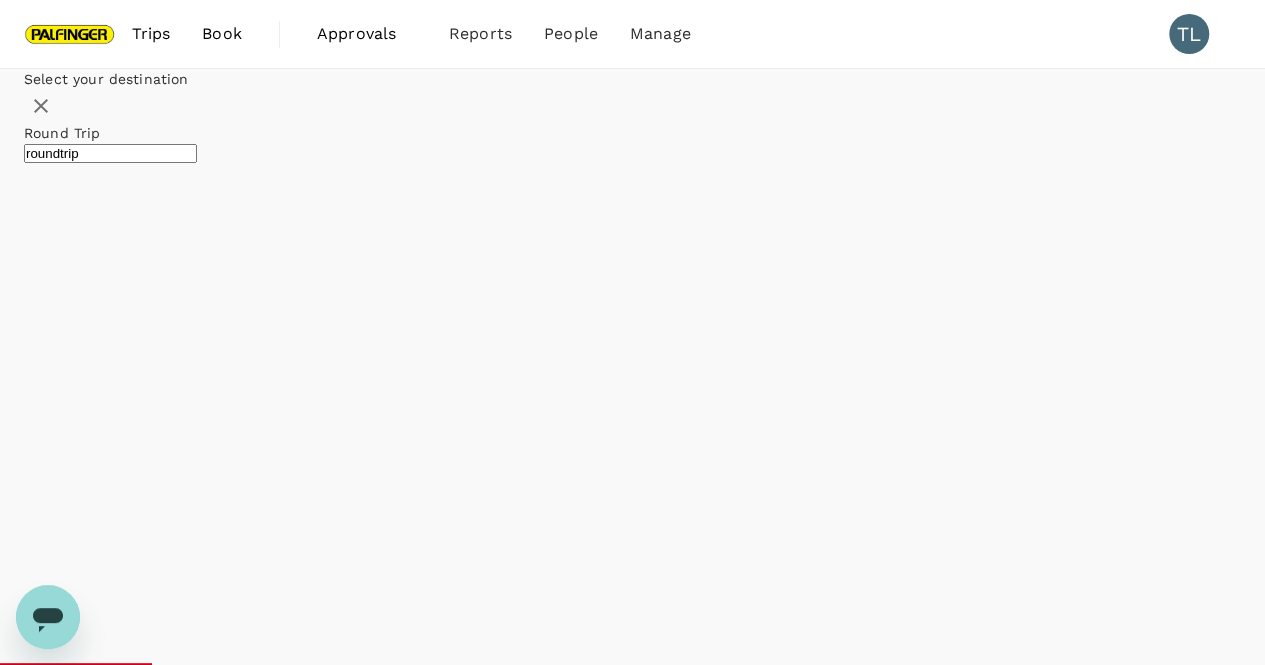 type on "undefined, undefined (any)" 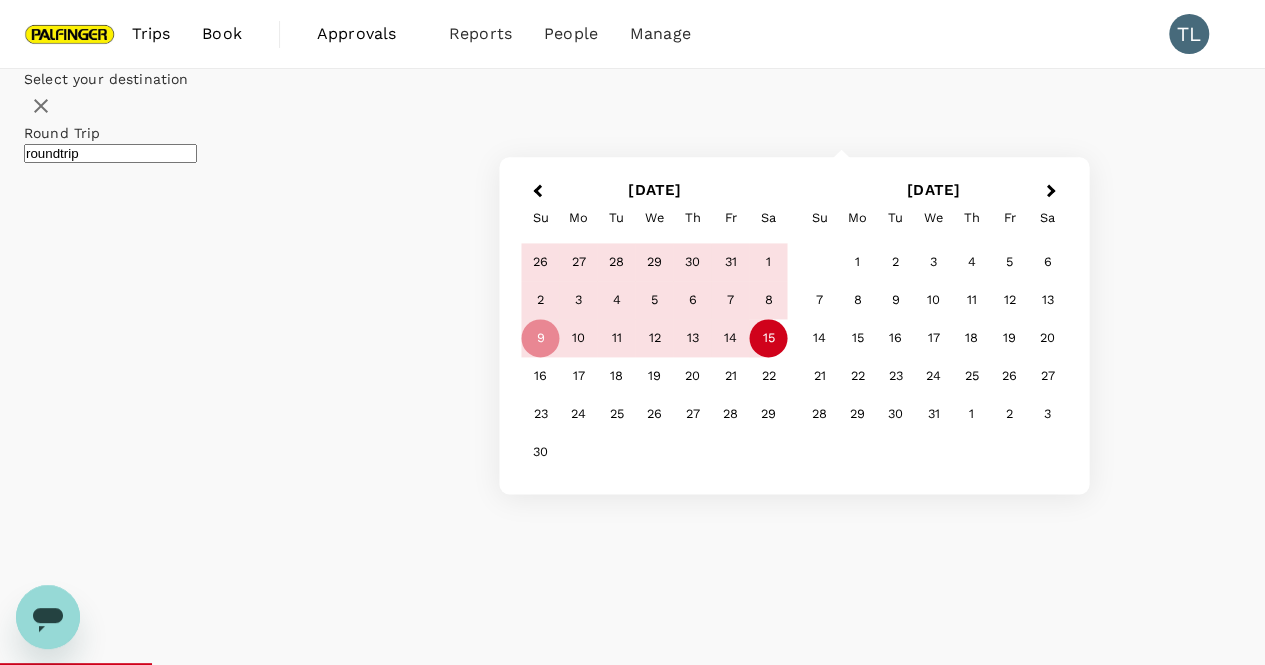 type on "[GEOGRAPHIC_DATA], [GEOGRAPHIC_DATA] (any)" 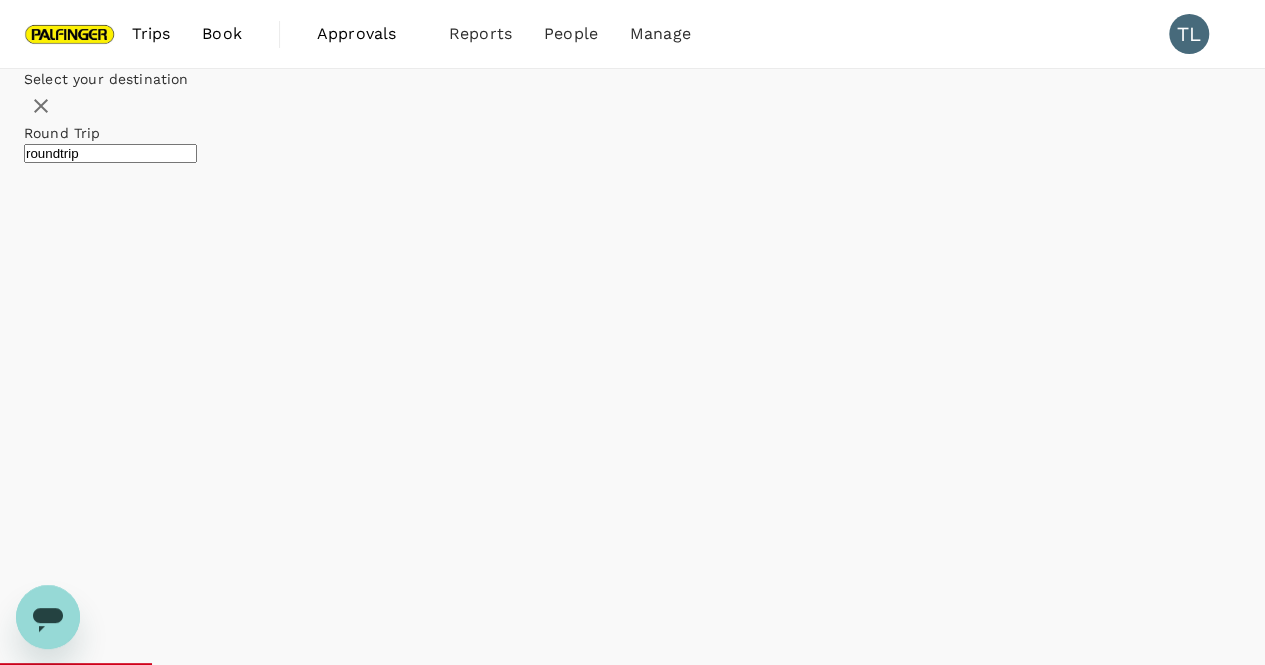 click on "Select your destination Round Trip roundtrip Premium economy premium-economy 1   traveller Frequent flyer programme Singapore Changi (SIN) [GEOGRAPHIC_DATA], [GEOGRAPHIC_DATA] (any) [DATE] Nov Apply edit" at bounding box center [632, 1568] 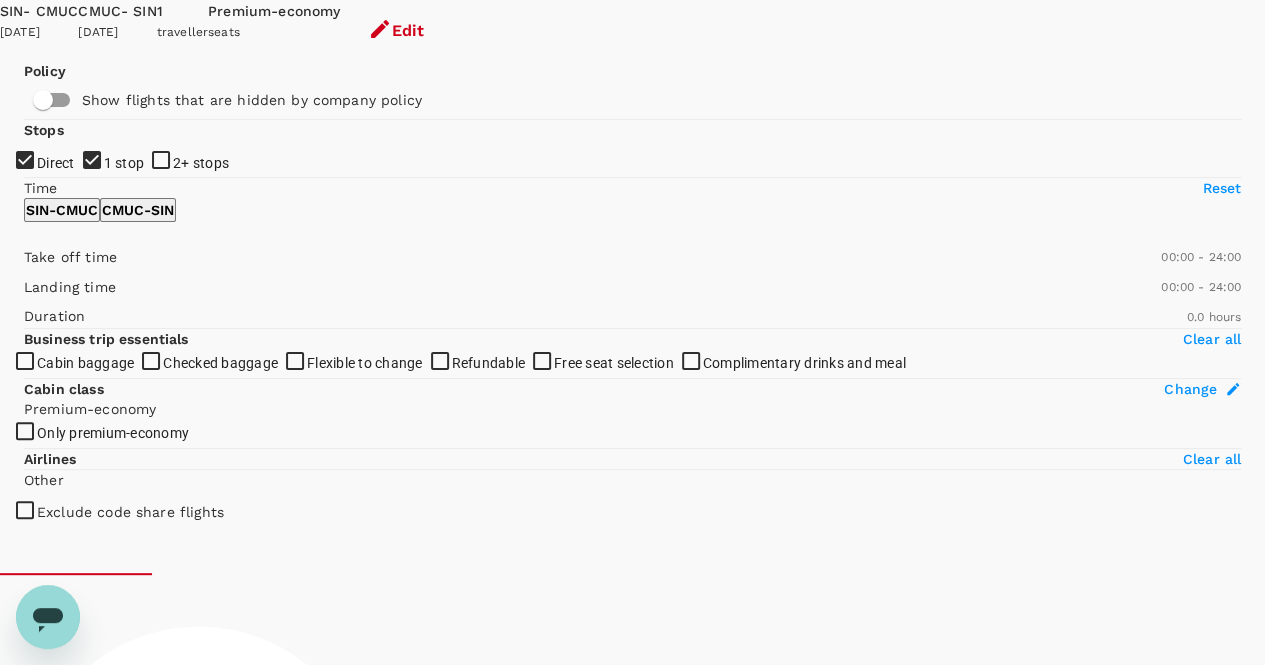 scroll, scrollTop: 200, scrollLeft: 0, axis: vertical 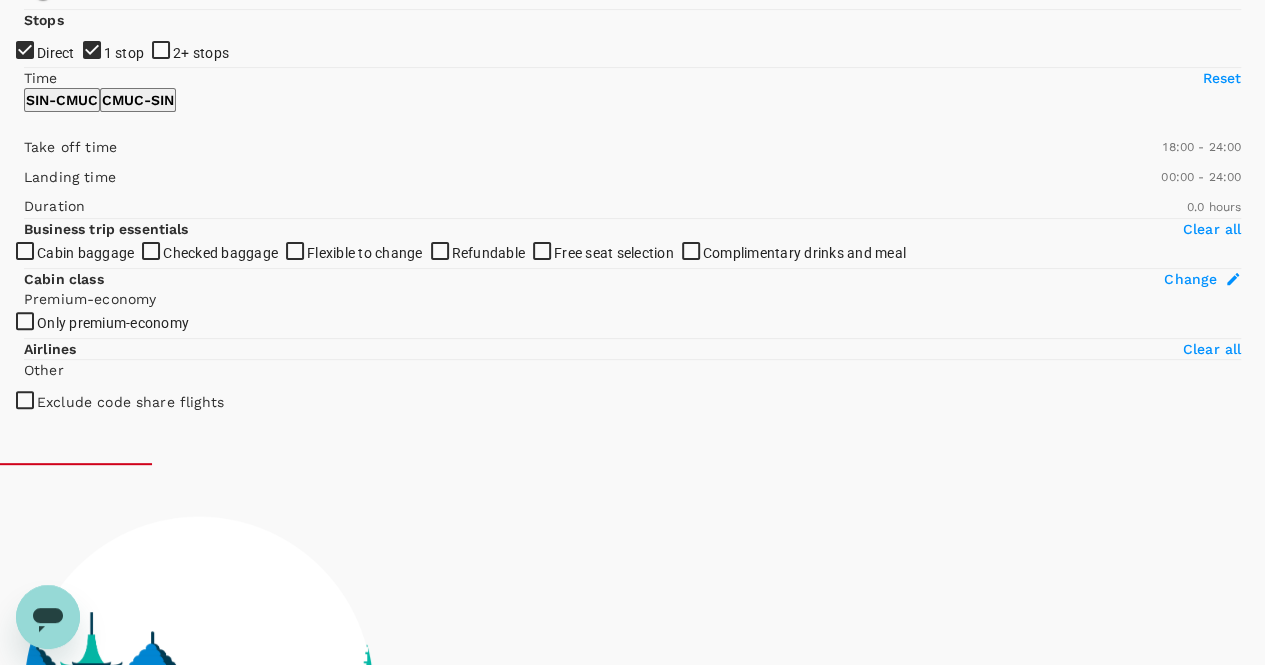 type on "1140" 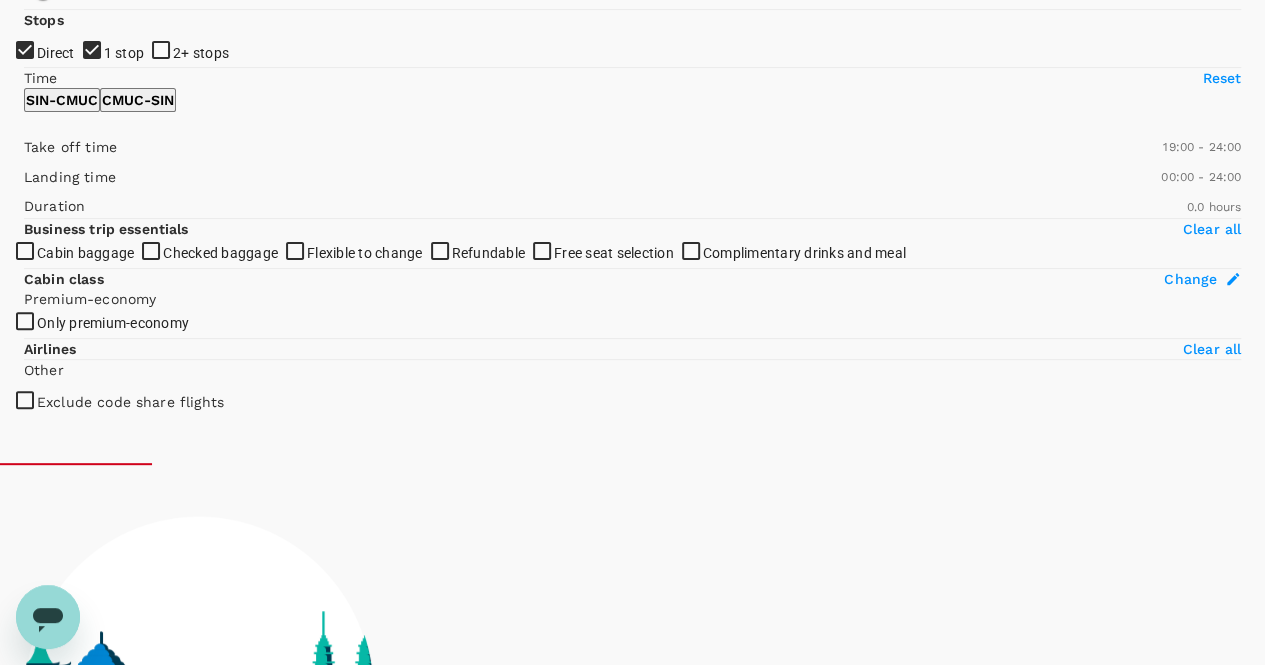 drag, startPoint x: 29, startPoint y: 391, endPoint x: 267, endPoint y: 389, distance: 238.0084 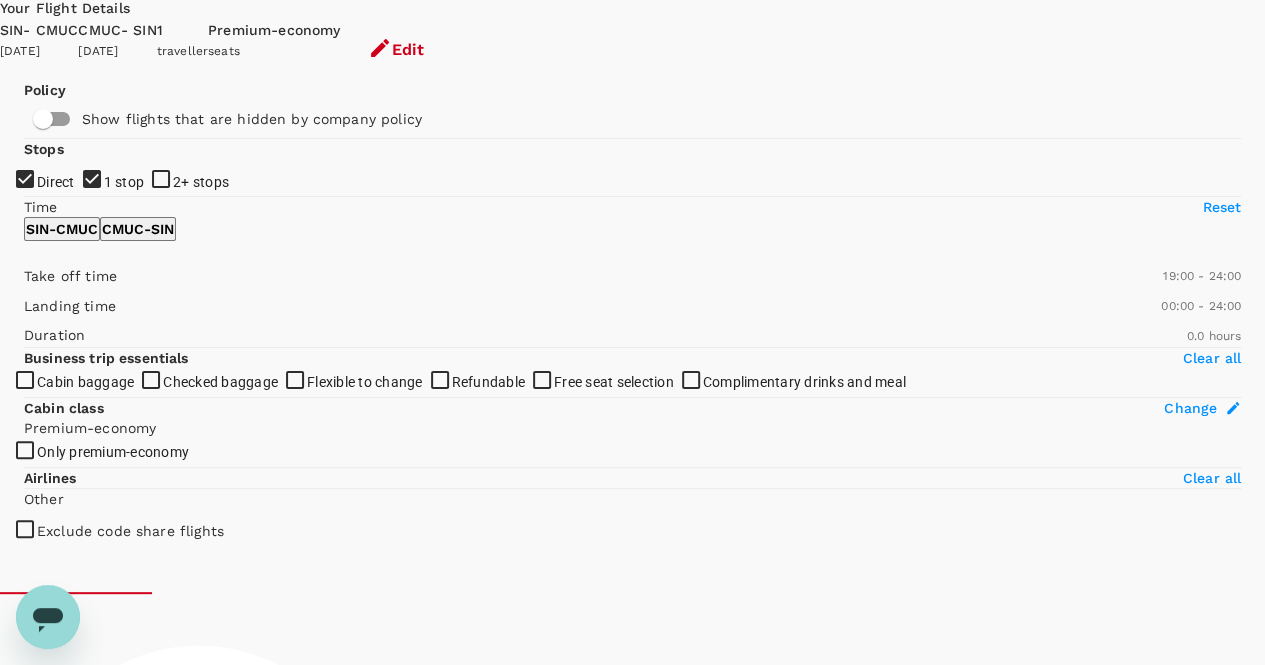 scroll, scrollTop: 0, scrollLeft: 0, axis: both 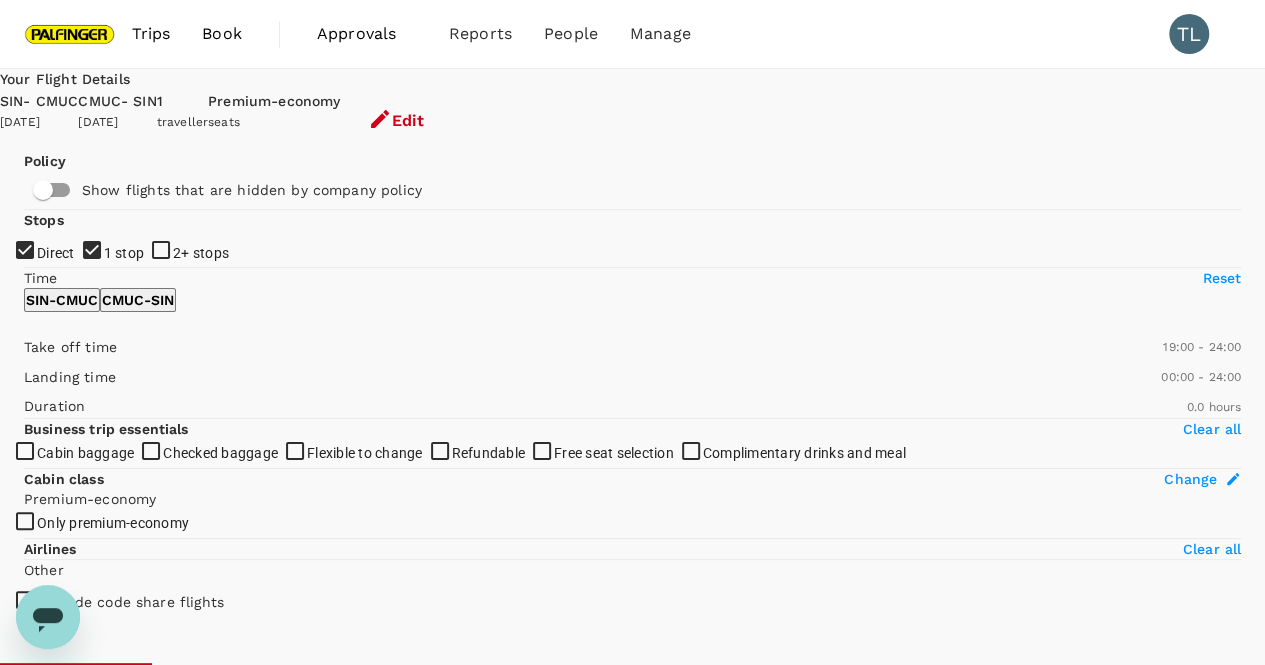 checkbox on "true" 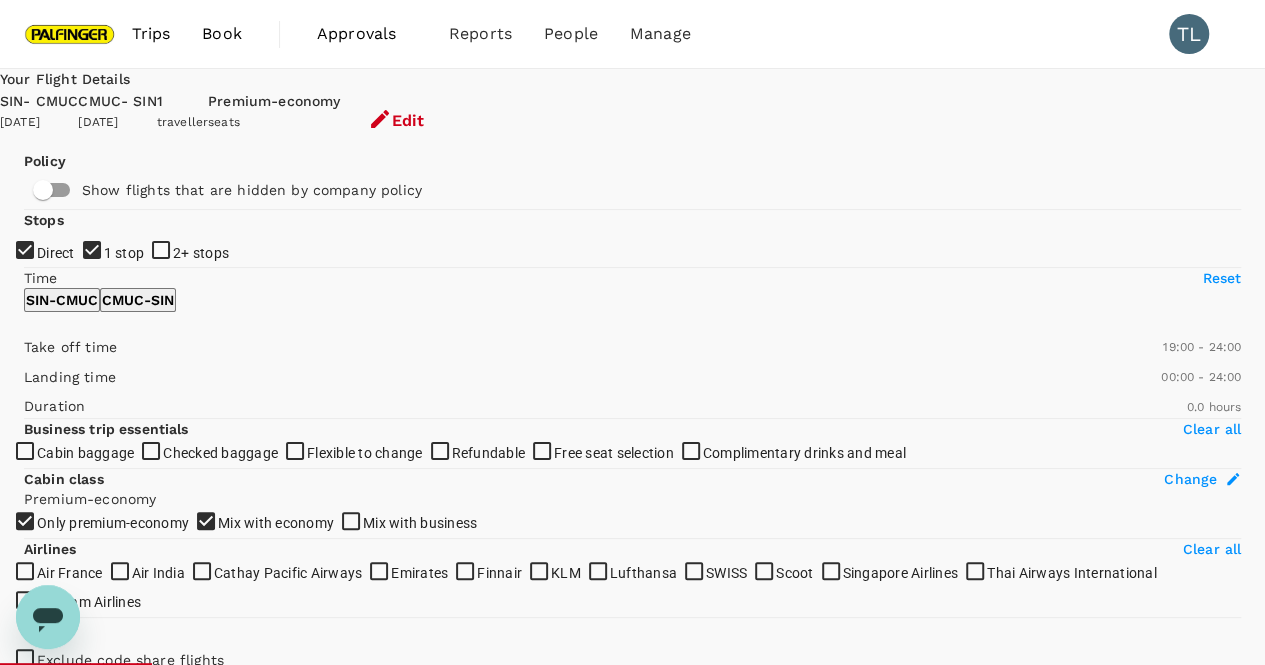 type on "720" 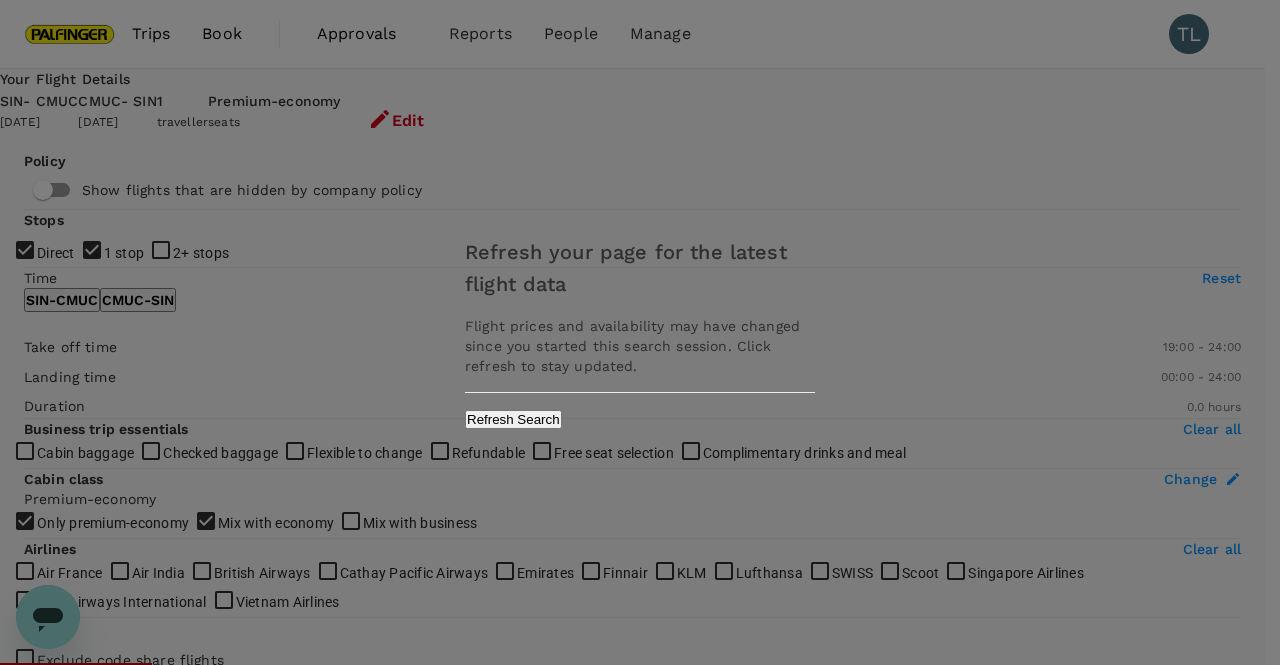 click on "Refresh your page for the latest flight data Flight prices and availability may have changed since you started this search session. Click refresh to stay updated. Refresh Search" at bounding box center (640, 332) 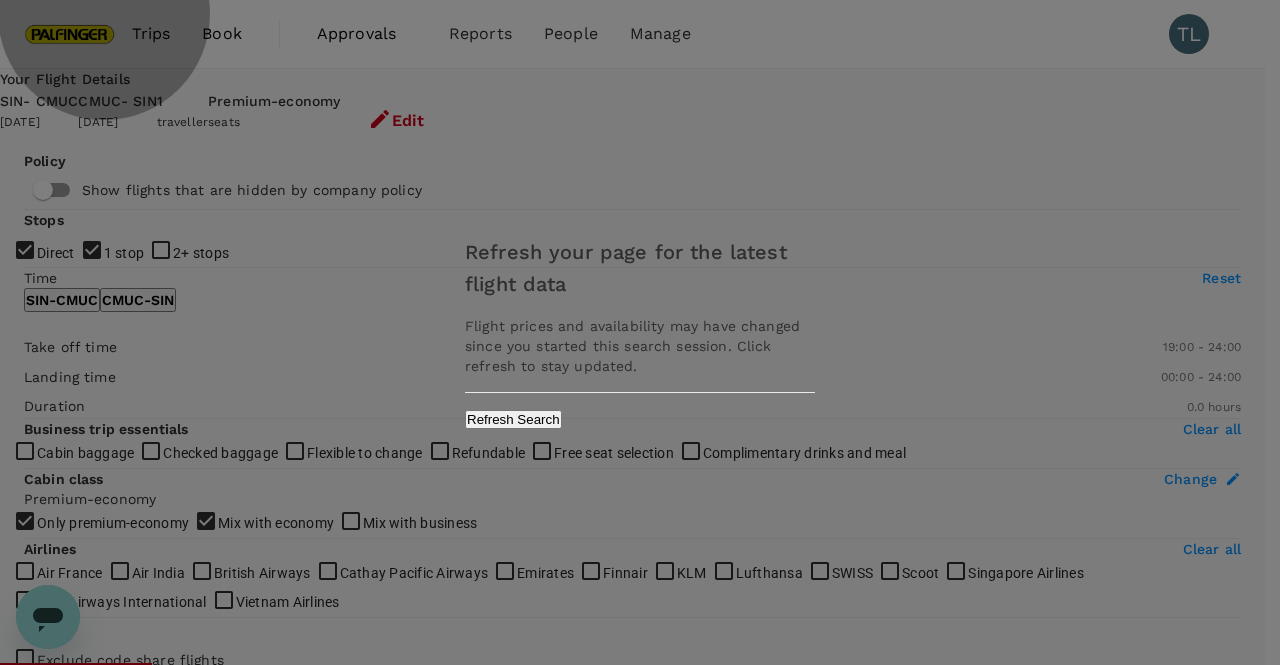 click on "Refresh Search" at bounding box center (513, 419) 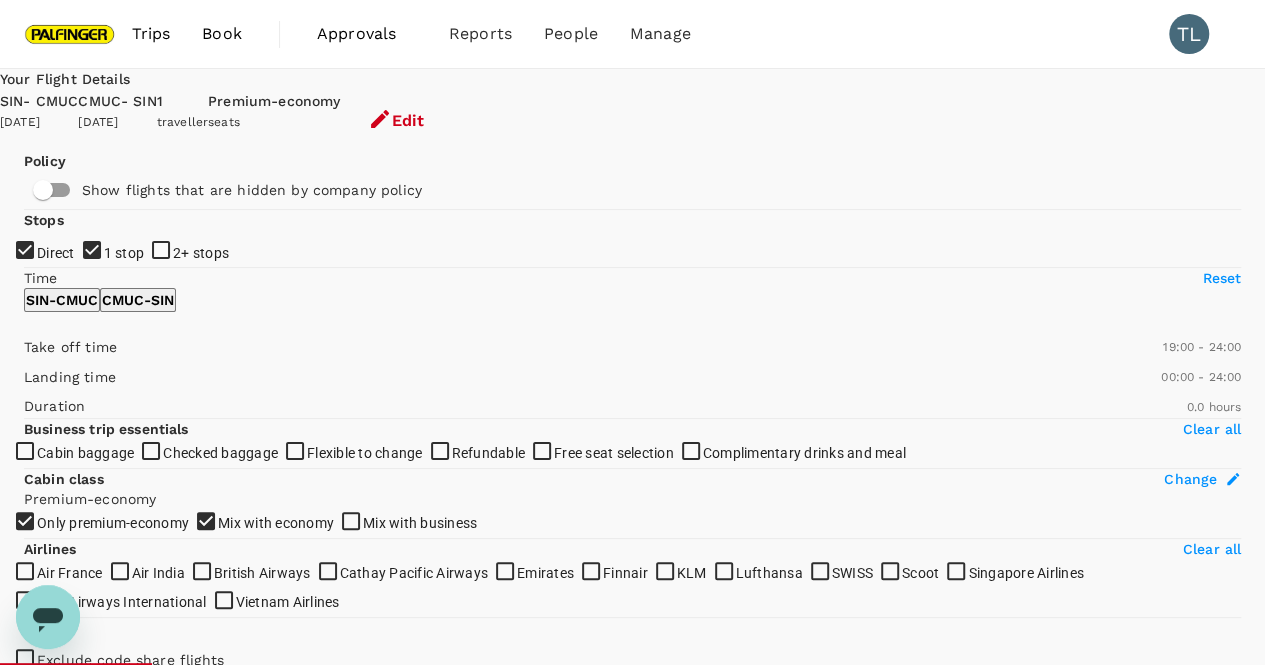 checkbox on "false" 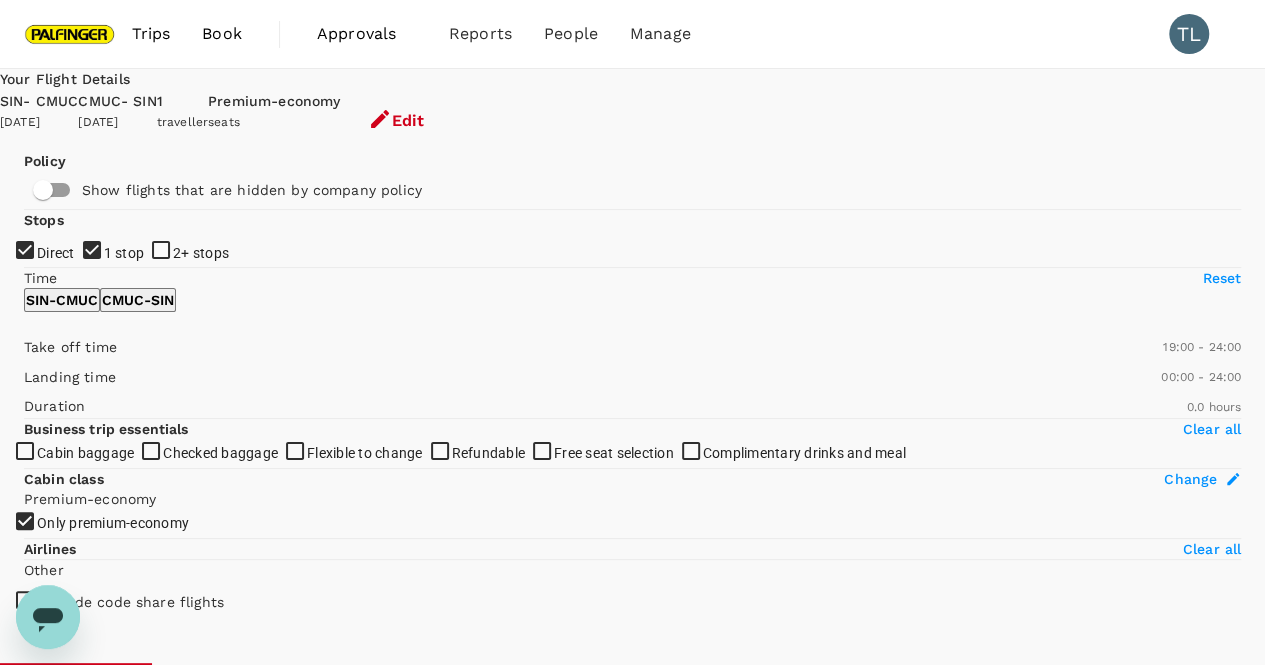 click on "1 stop" at bounding box center [632, 332] 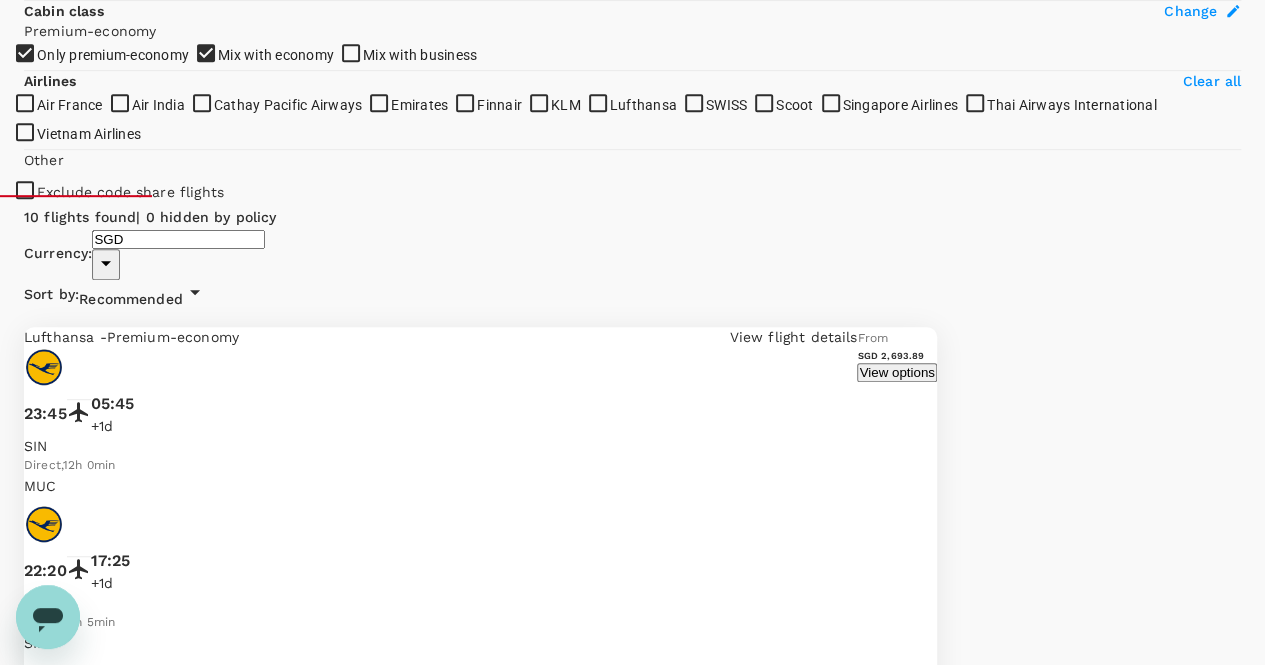 scroll, scrollTop: 500, scrollLeft: 0, axis: vertical 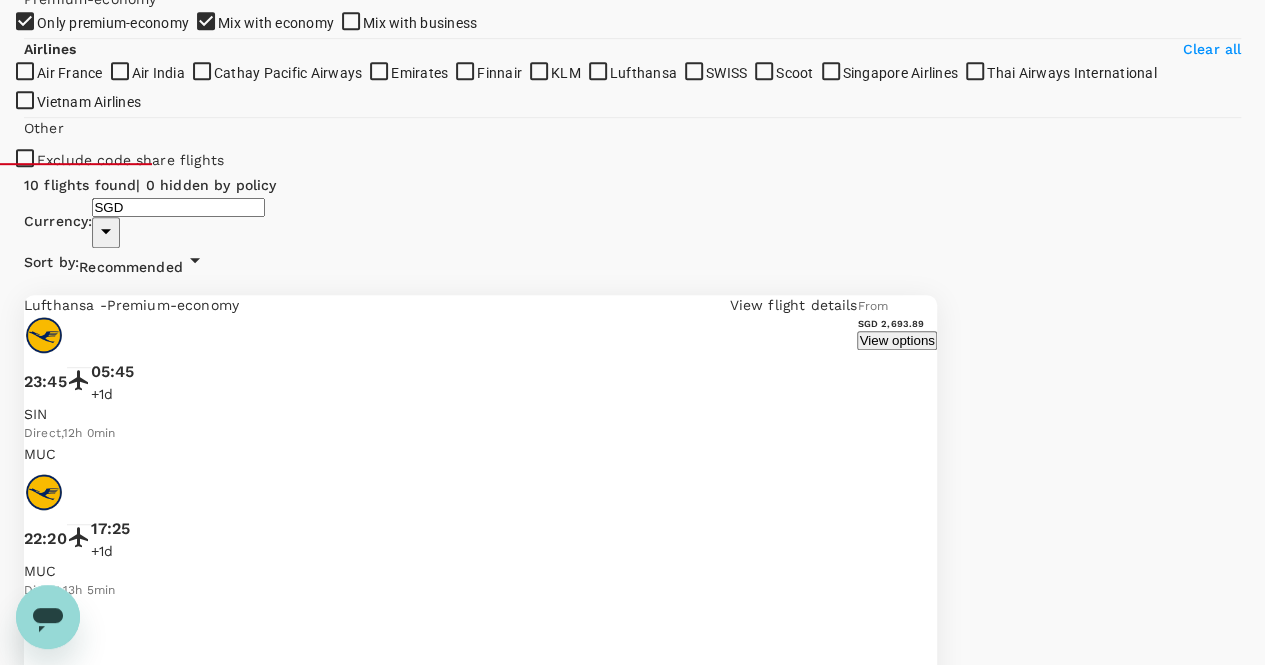 click on "From SGD 2,824.40 View options" at bounding box center (896, 4504) 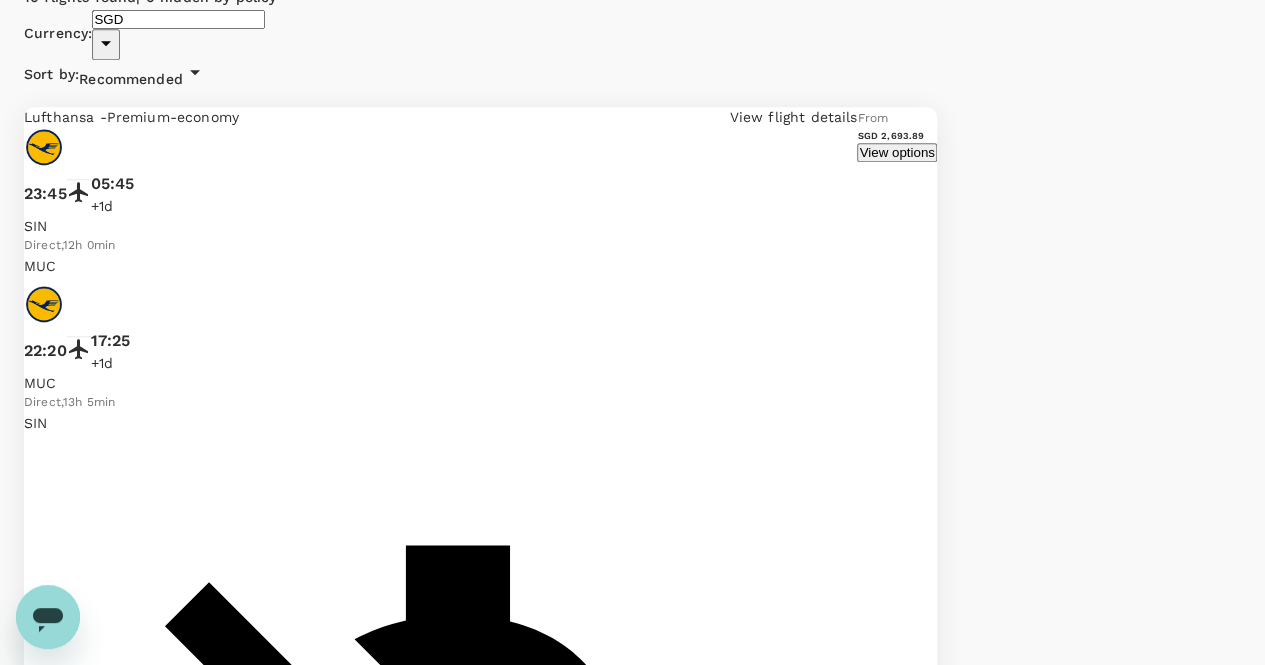 scroll, scrollTop: 700, scrollLeft: 0, axis: vertical 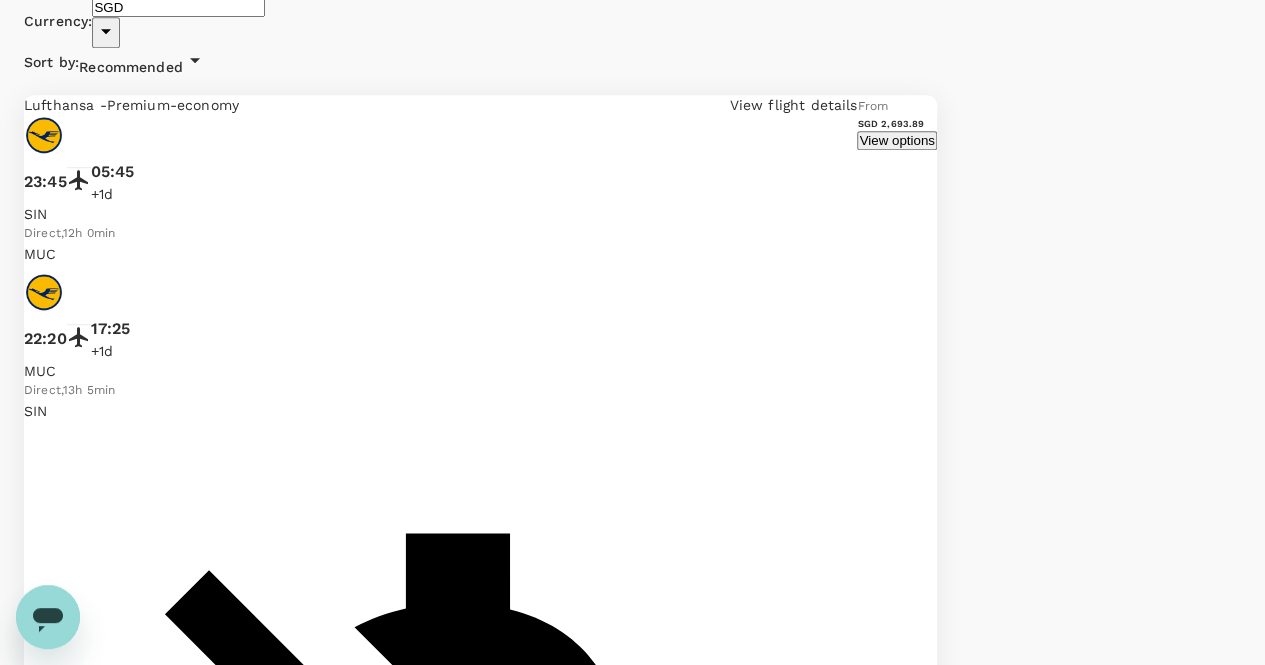 click on "View options" at bounding box center (896, 6433) 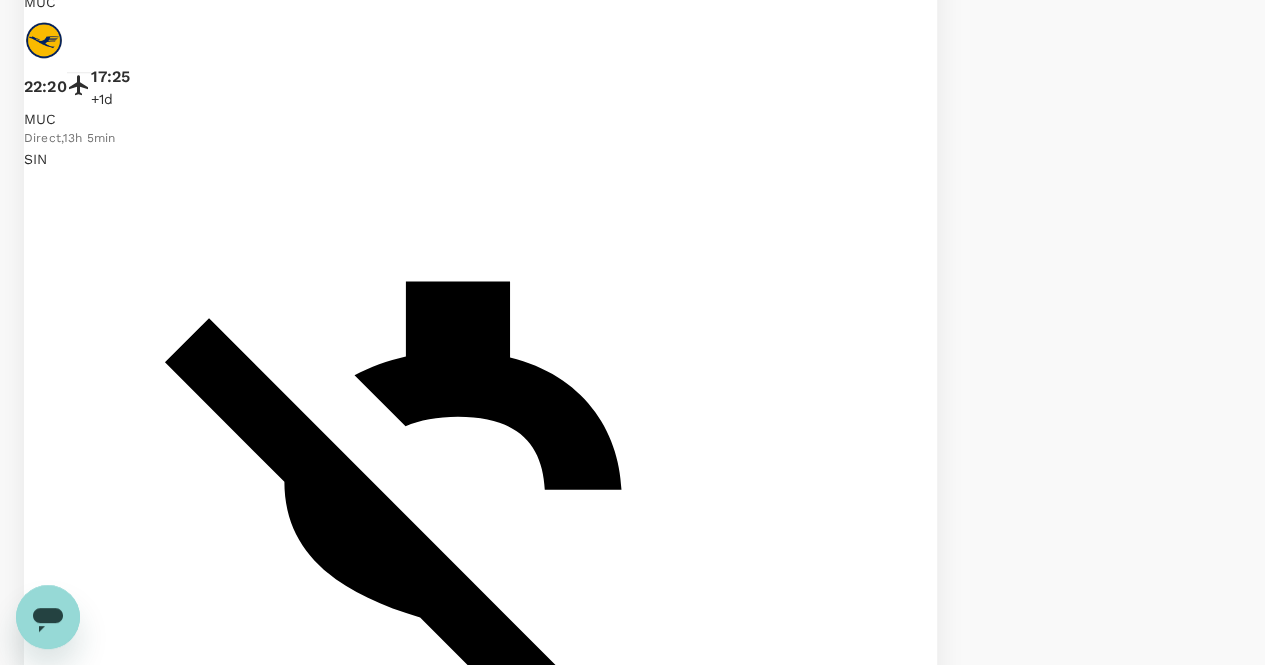 scroll, scrollTop: 1152, scrollLeft: 0, axis: vertical 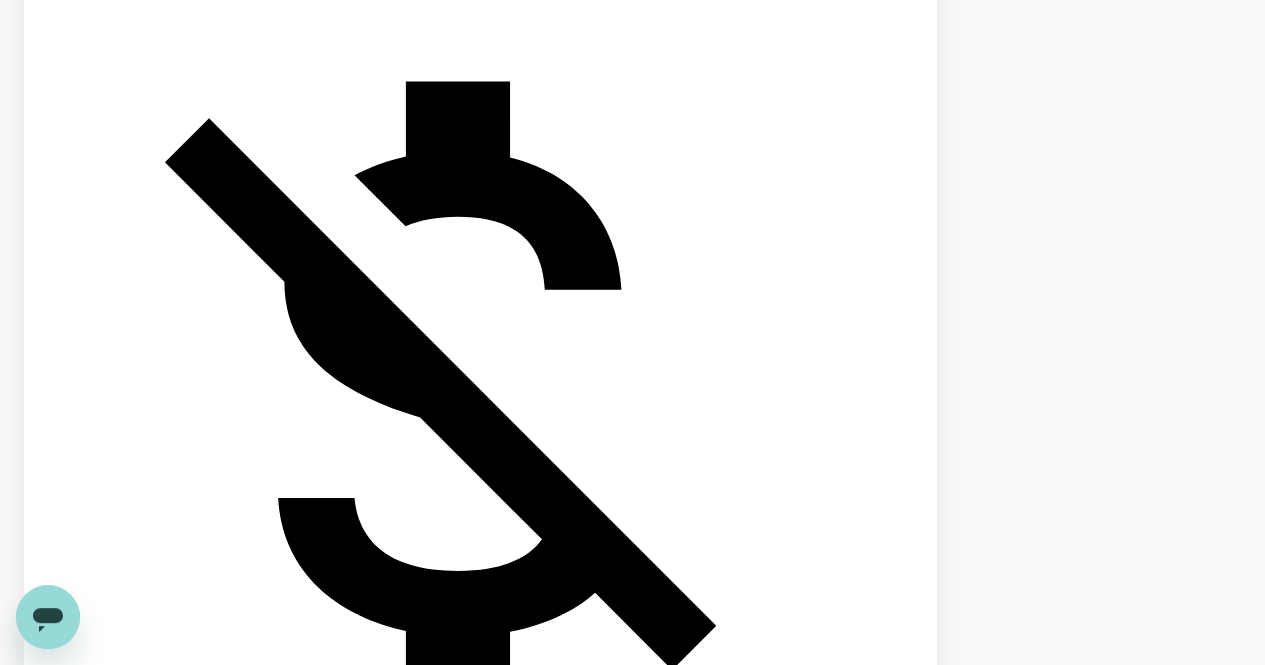 click on "Show more" at bounding box center (59, 9664) 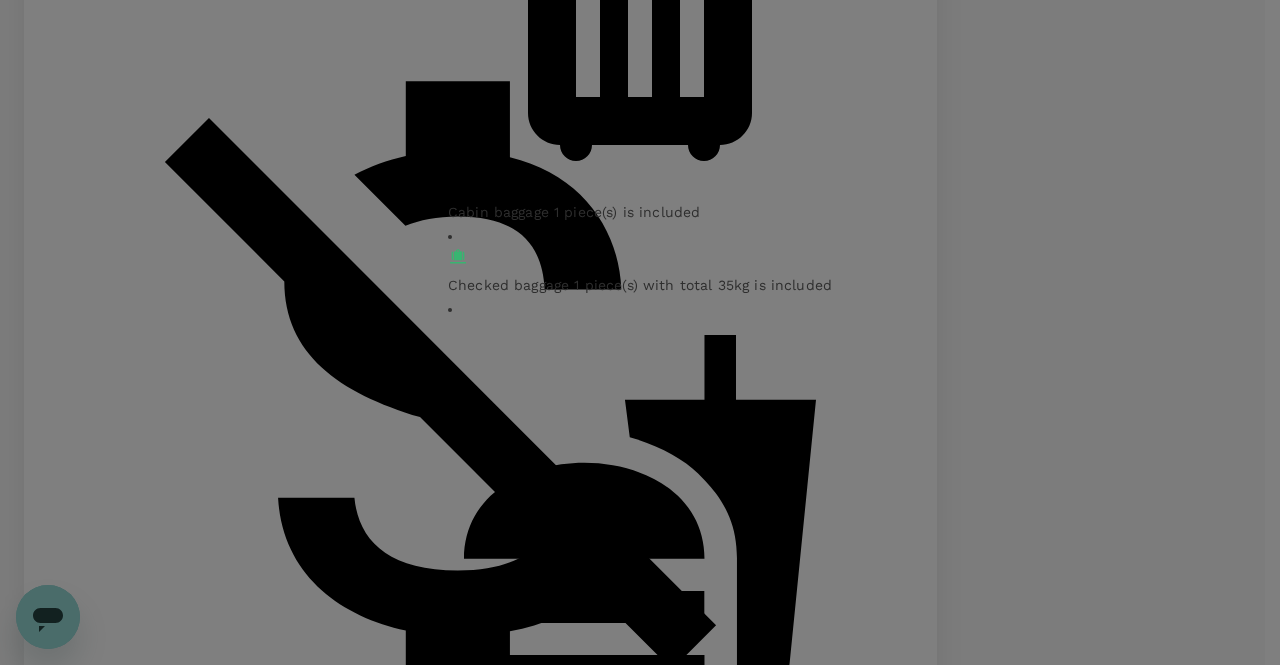 click on "Premium Economy Standard" at bounding box center (640, -481) 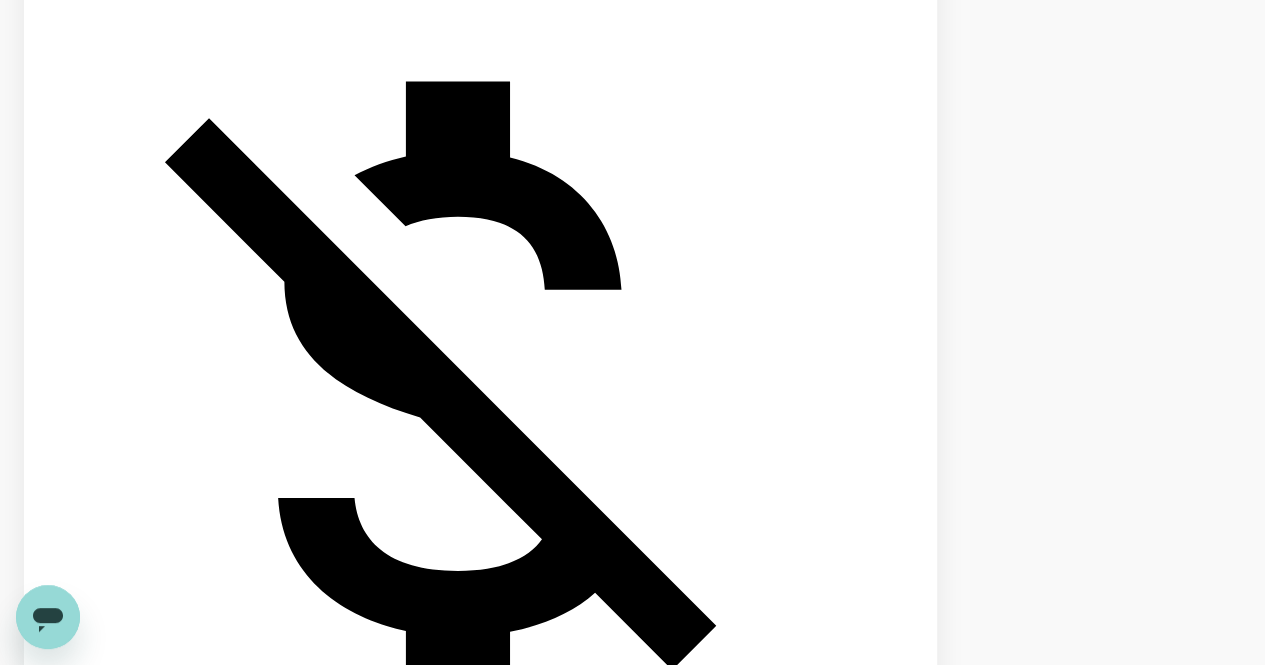 click on "SGD 2,850.40" at bounding box center (68, 8445) 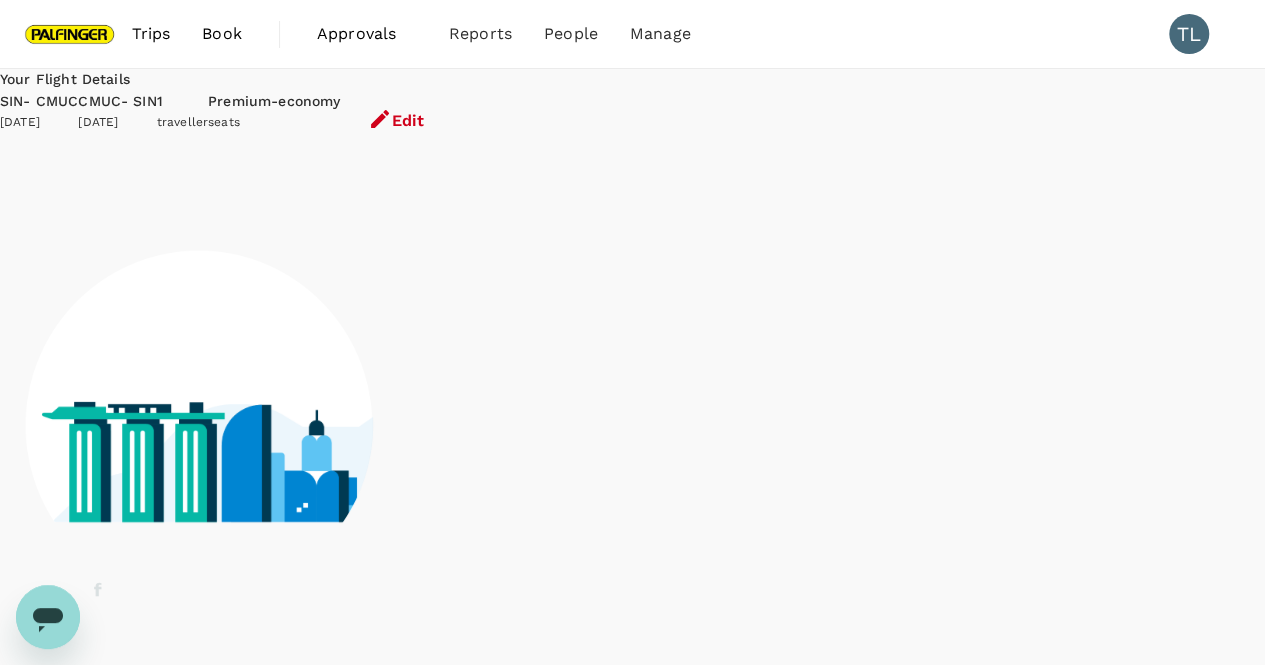 scroll, scrollTop: 78, scrollLeft: 0, axis: vertical 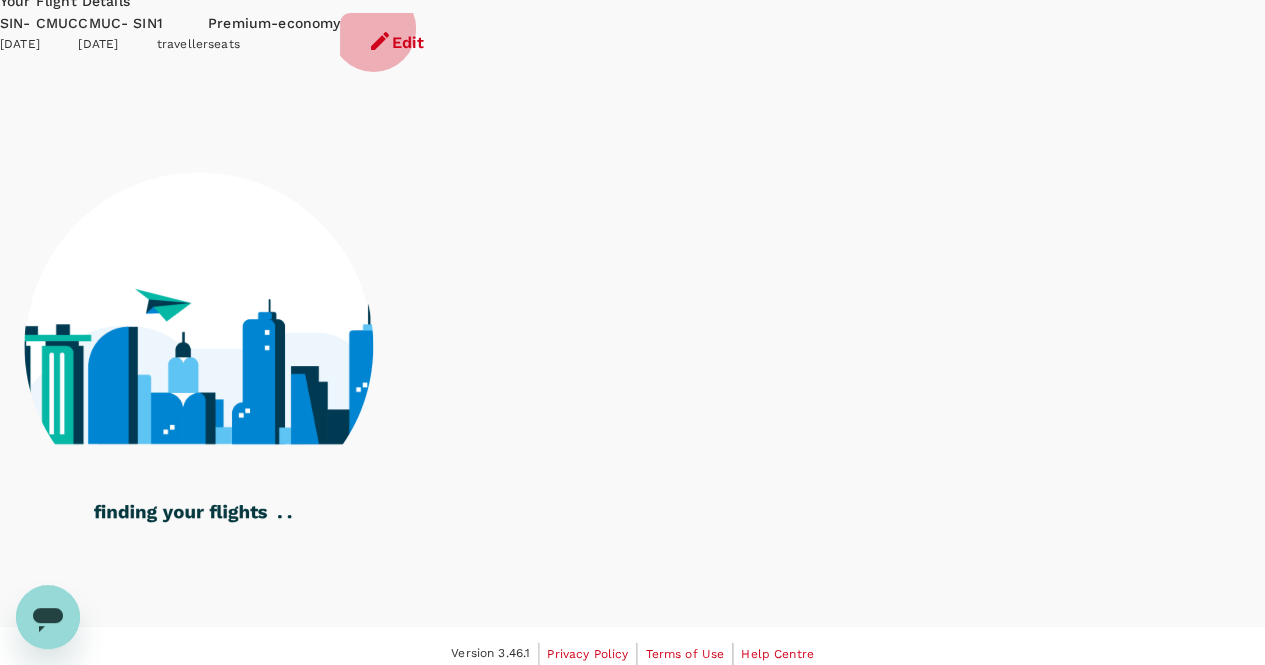 click on "Edit" at bounding box center [396, 43] 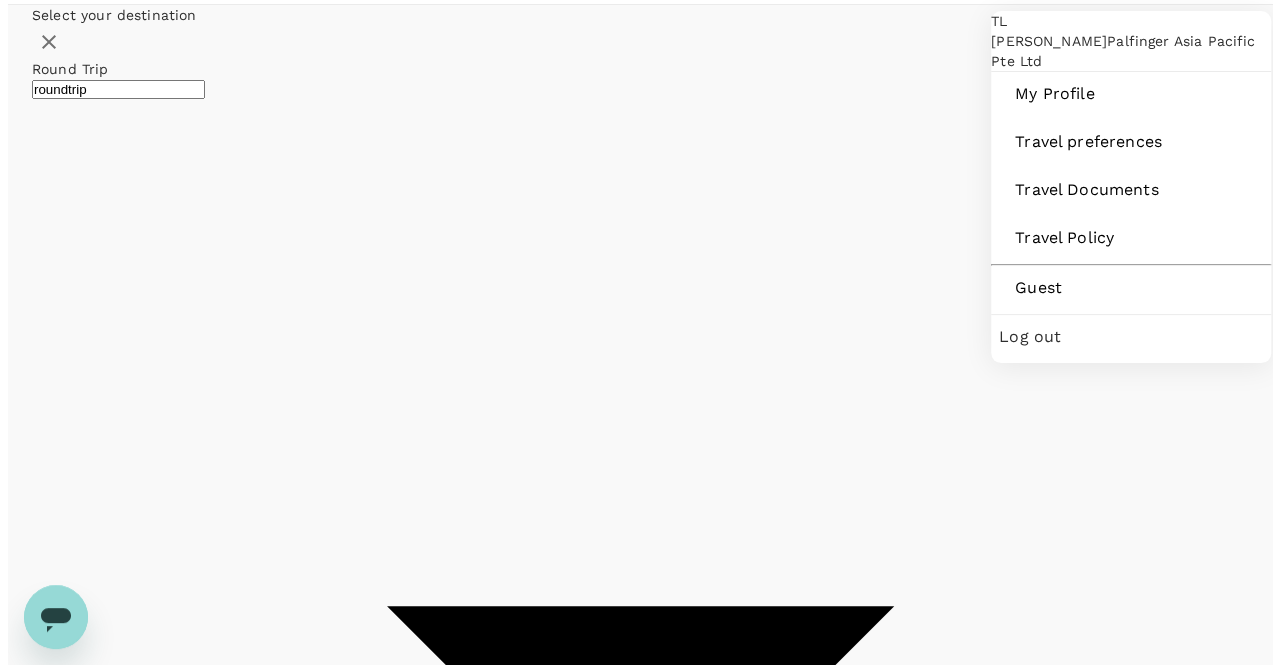 scroll, scrollTop: 0, scrollLeft: 0, axis: both 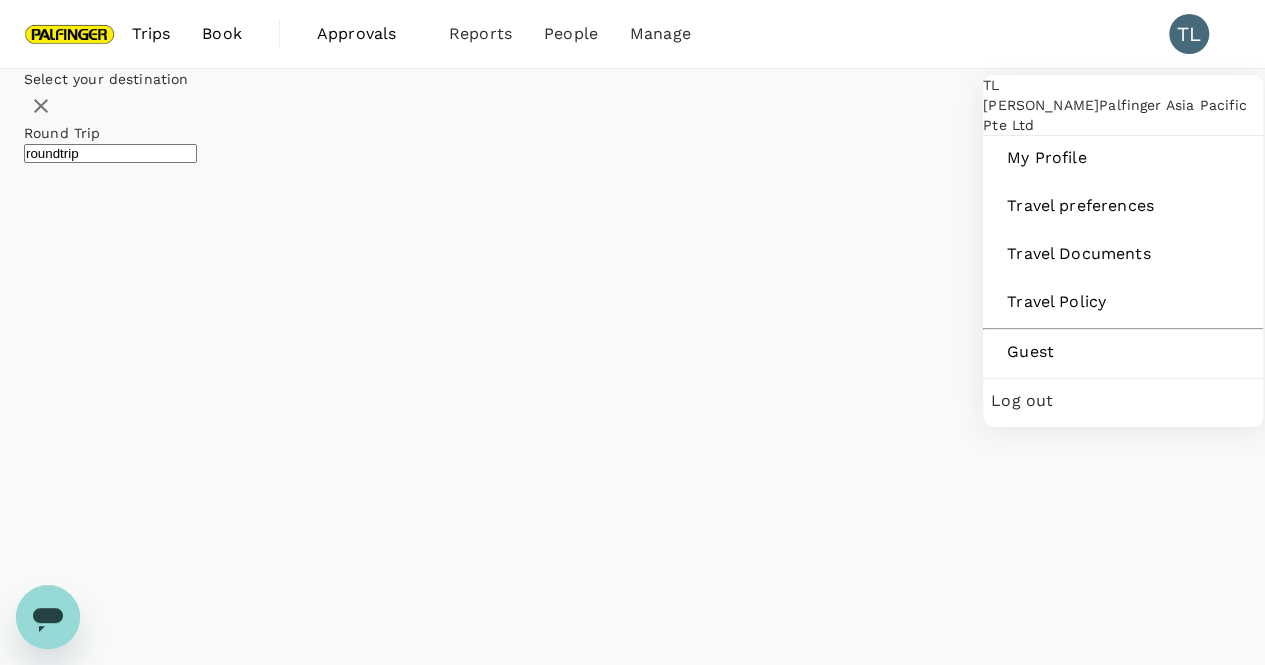 type on "Singapore Changi (SIN)" 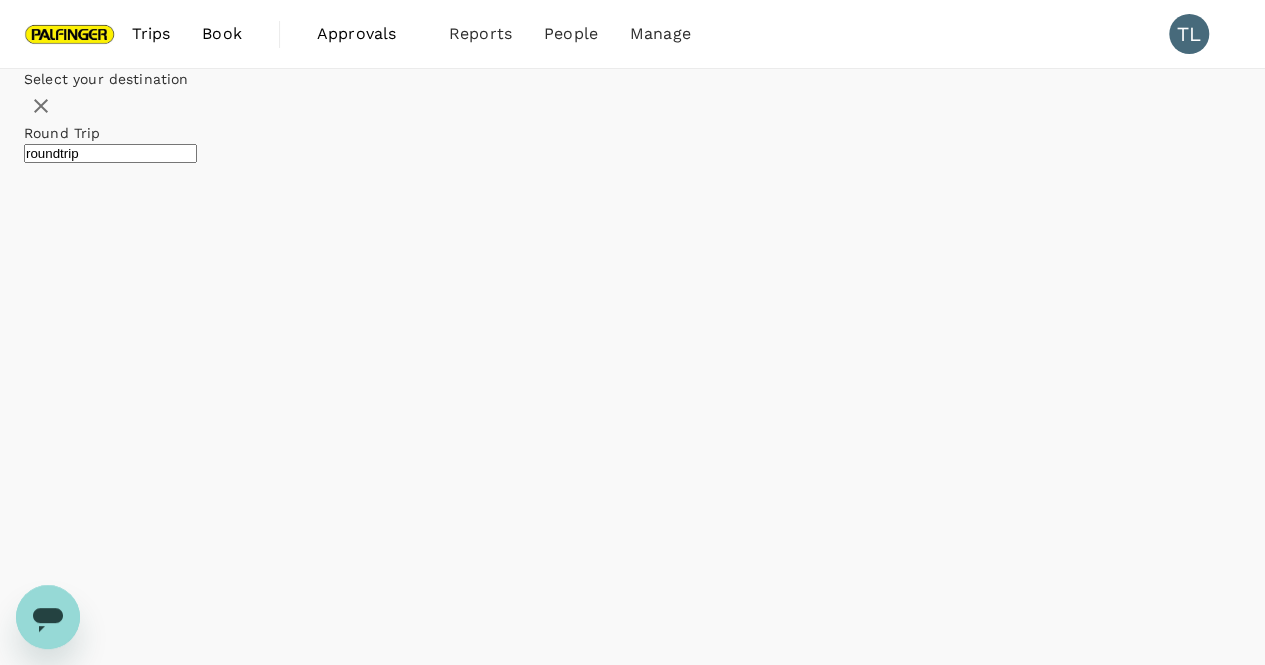 click on "[GEOGRAPHIC_DATA], [GEOGRAPHIC_DATA] (any)" at bounding box center [777, 2890] 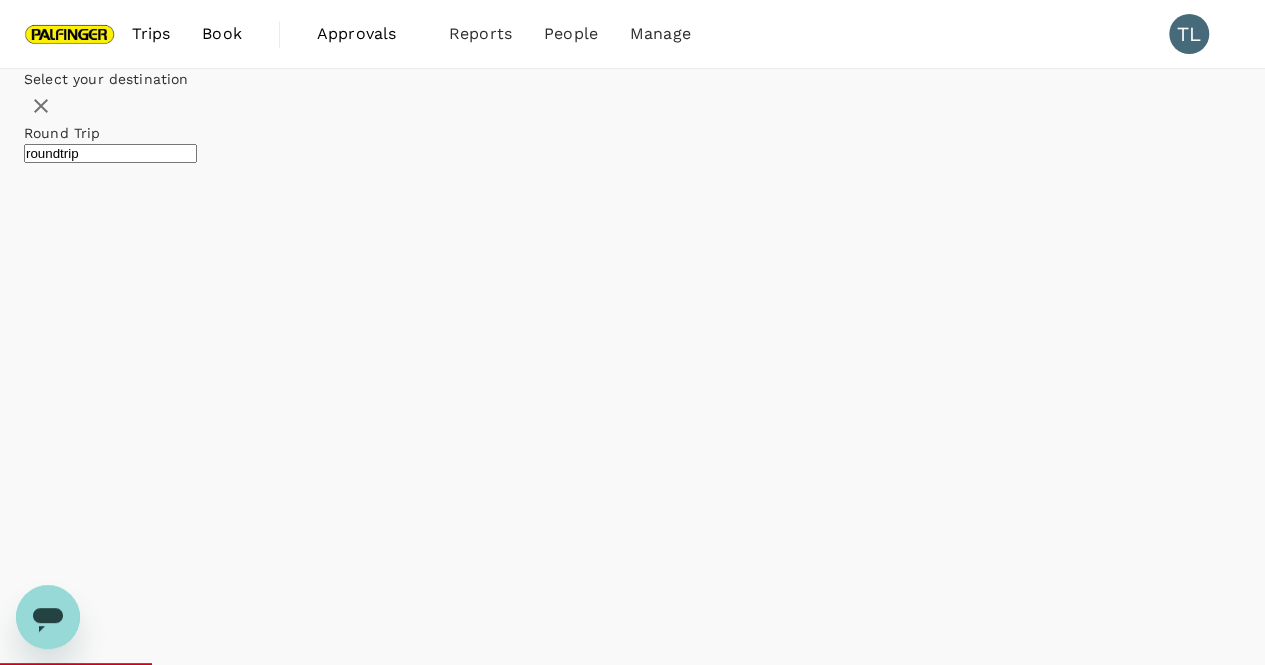 click on "[DATE]" at bounding box center (47, 2969) 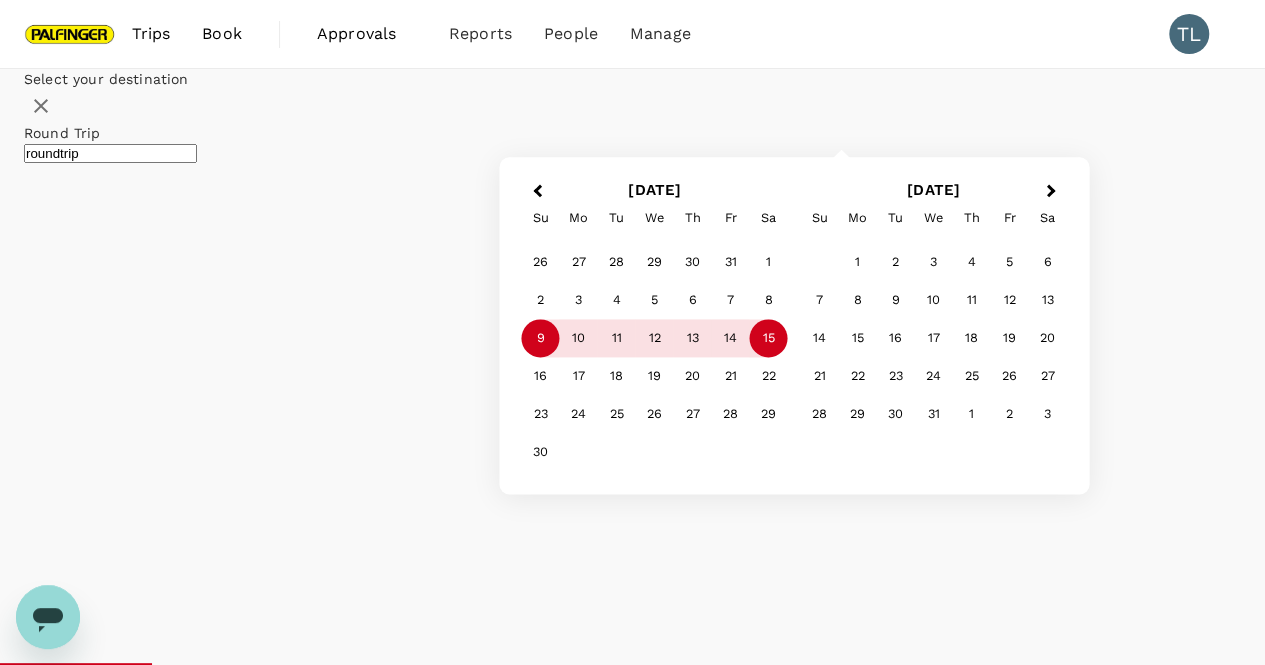 click on "[DATE]" at bounding box center (47, 2991) 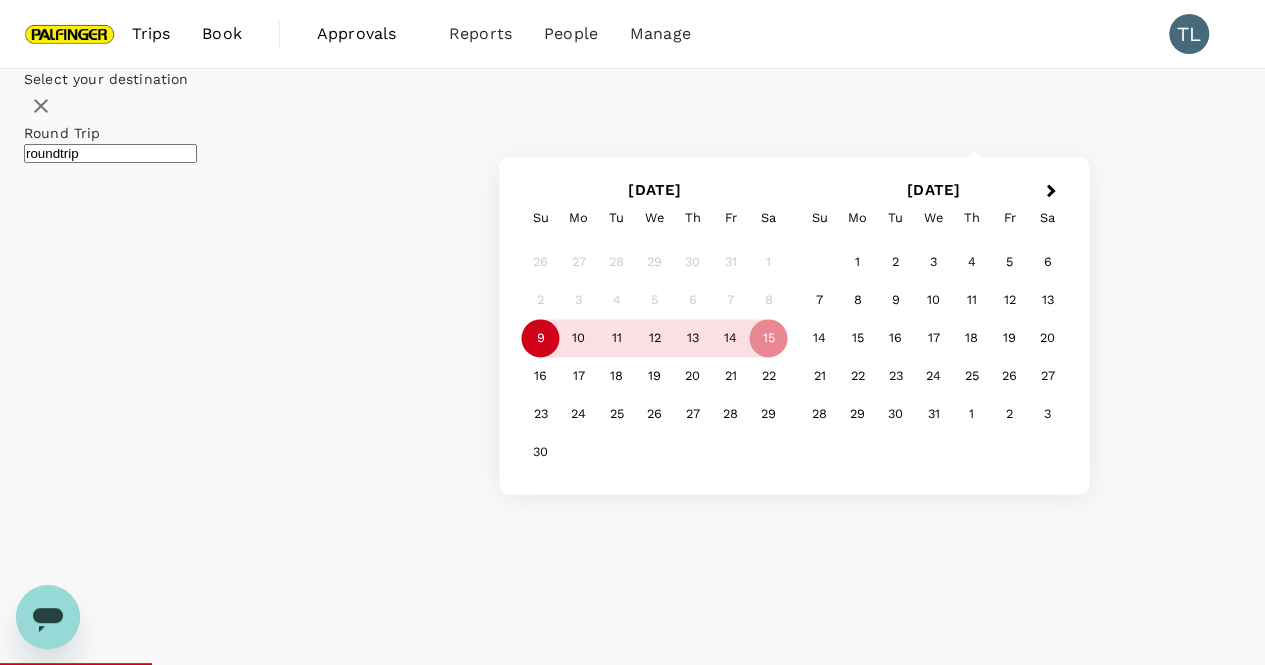 click on "9" at bounding box center [541, 339] 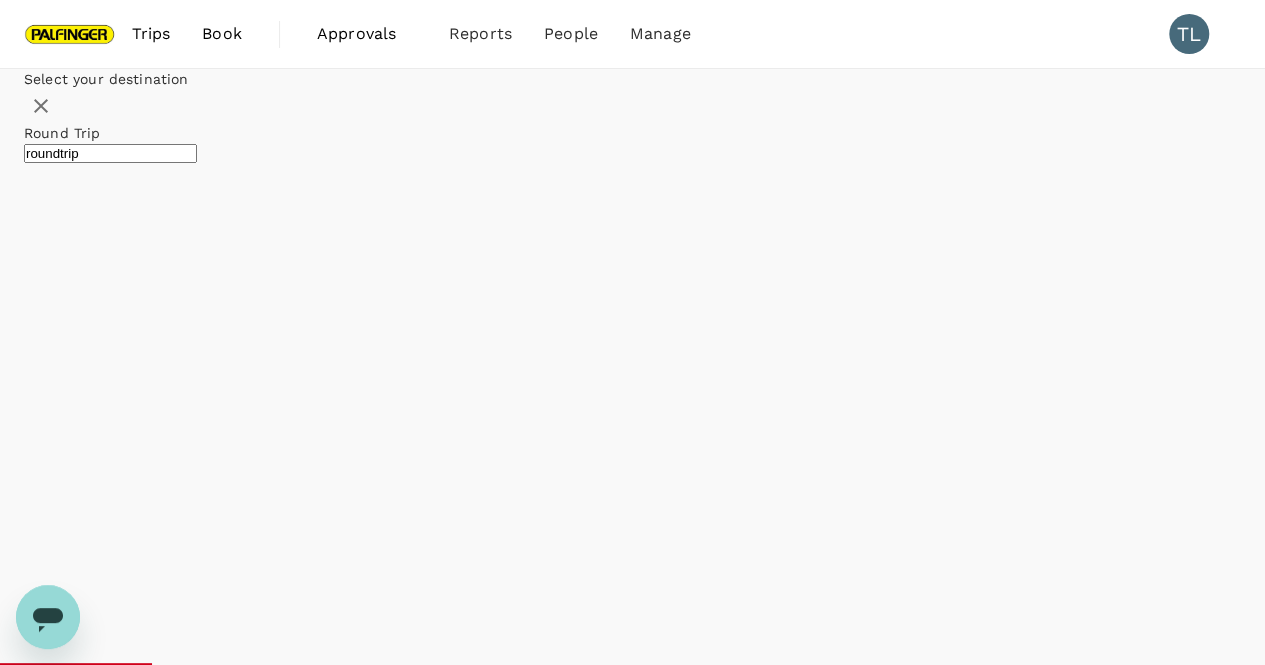 click on "[DATE]" at bounding box center (47, 2991) 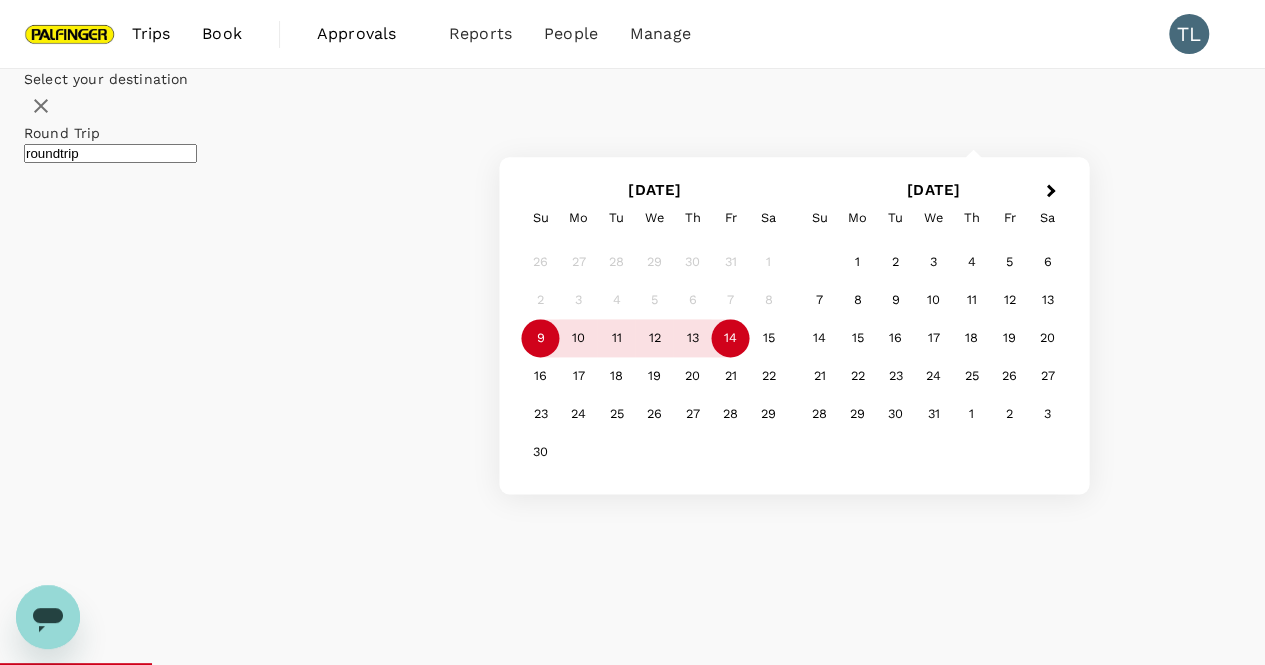 click on "14" at bounding box center [731, 339] 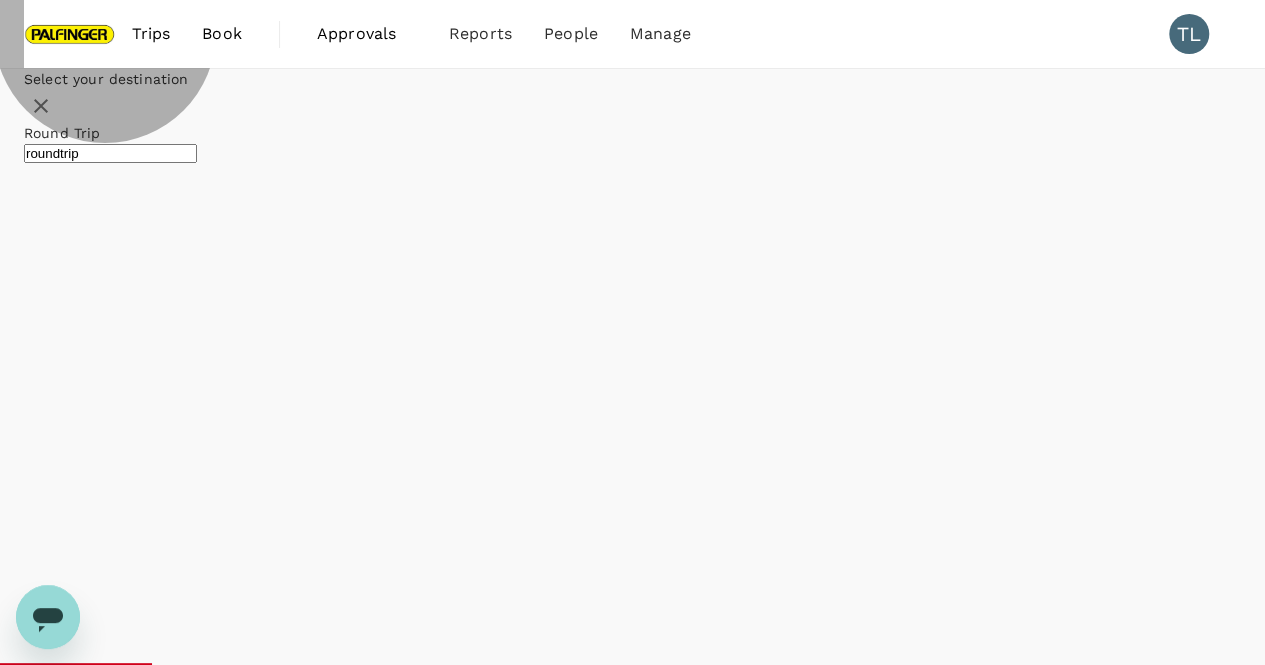 click on "Apply edit" at bounding box center [55, 3058] 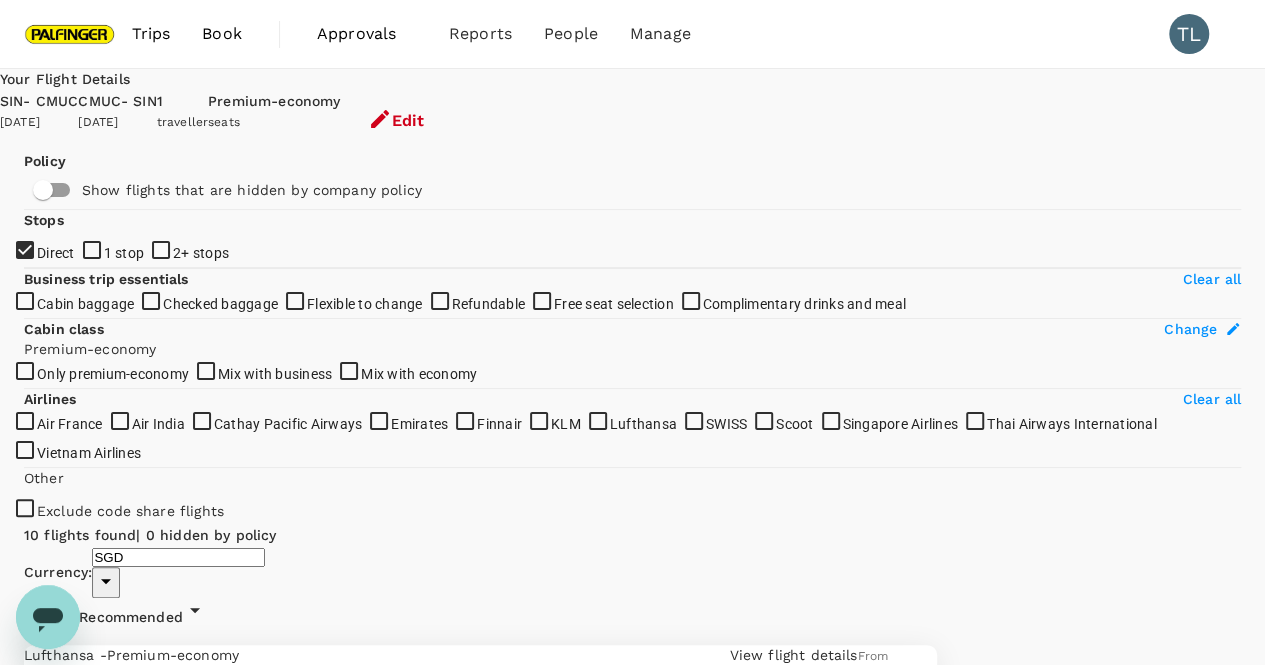 checkbox on "false" 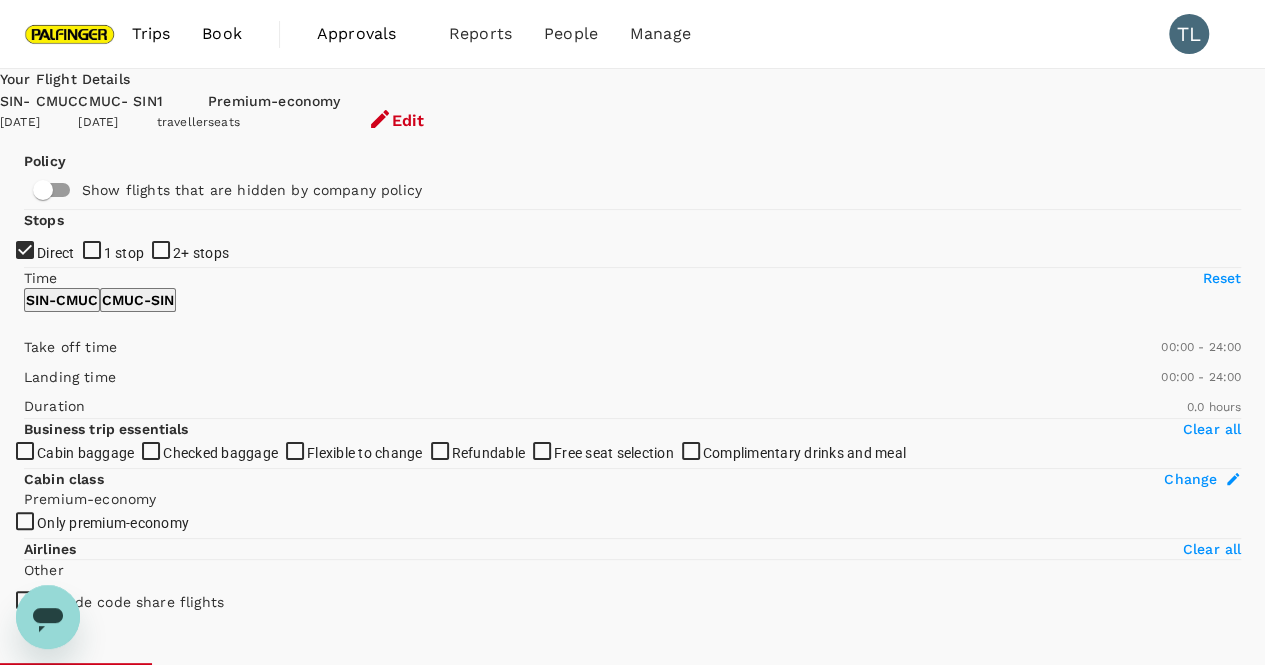 type on "1700" 